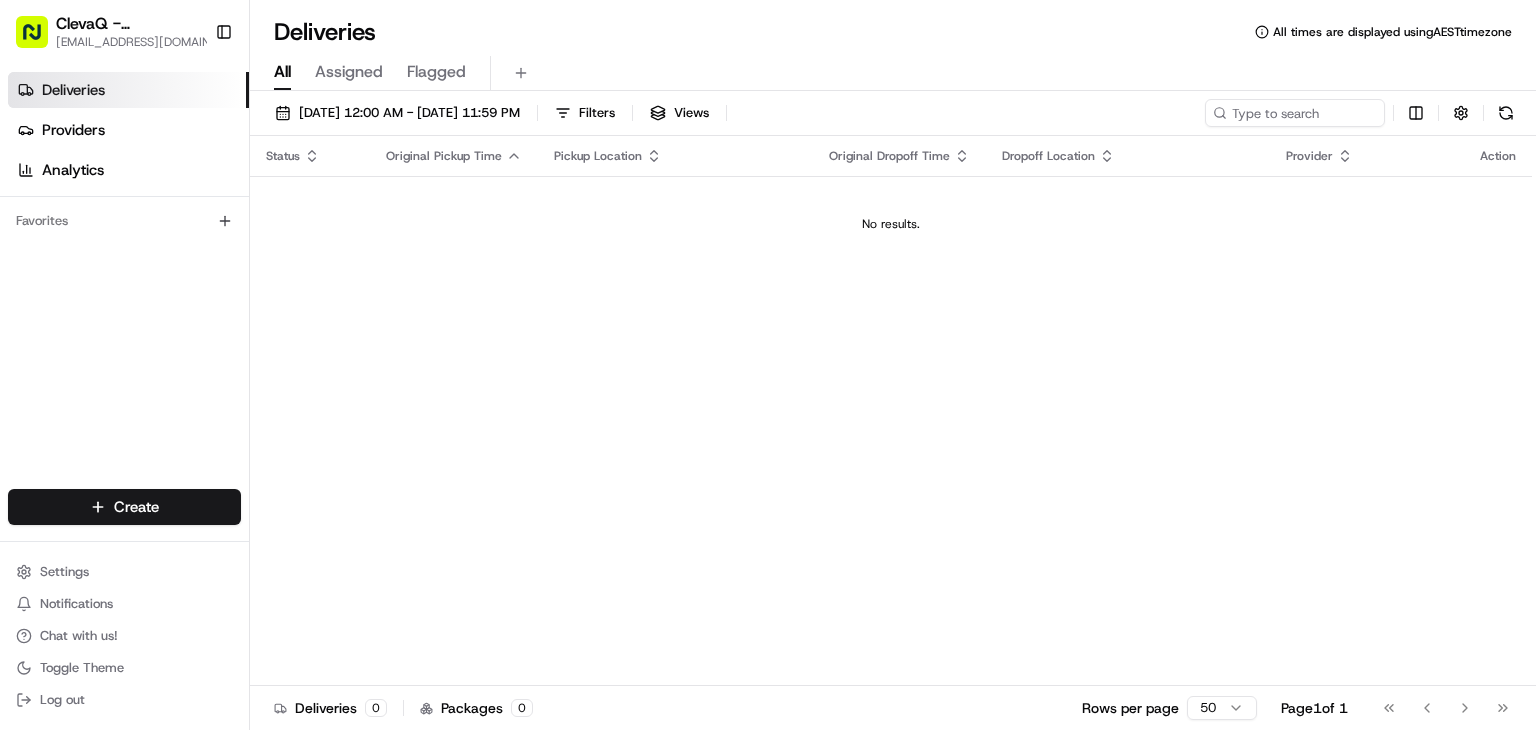 scroll, scrollTop: 0, scrollLeft: 0, axis: both 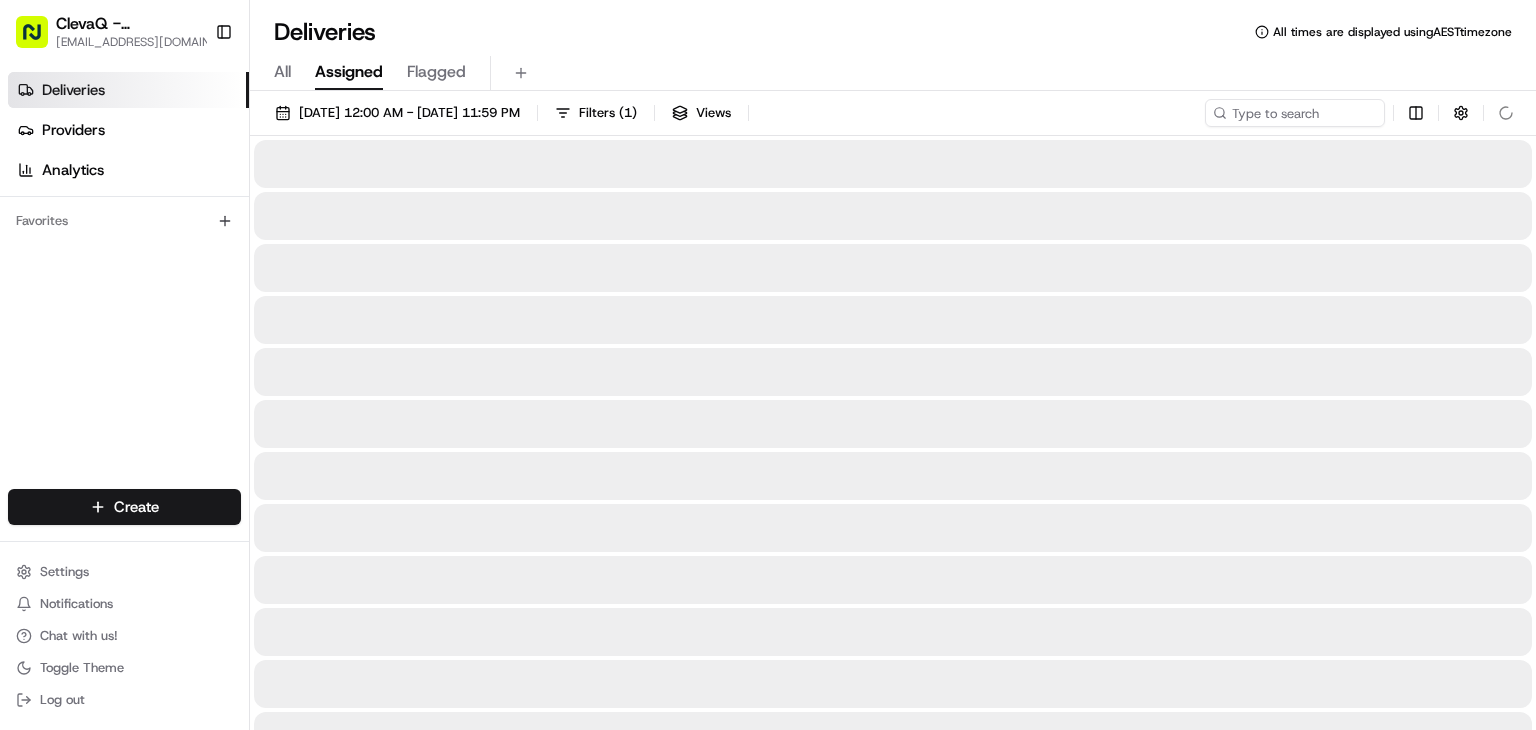 click on "Assigned" at bounding box center [349, 72] 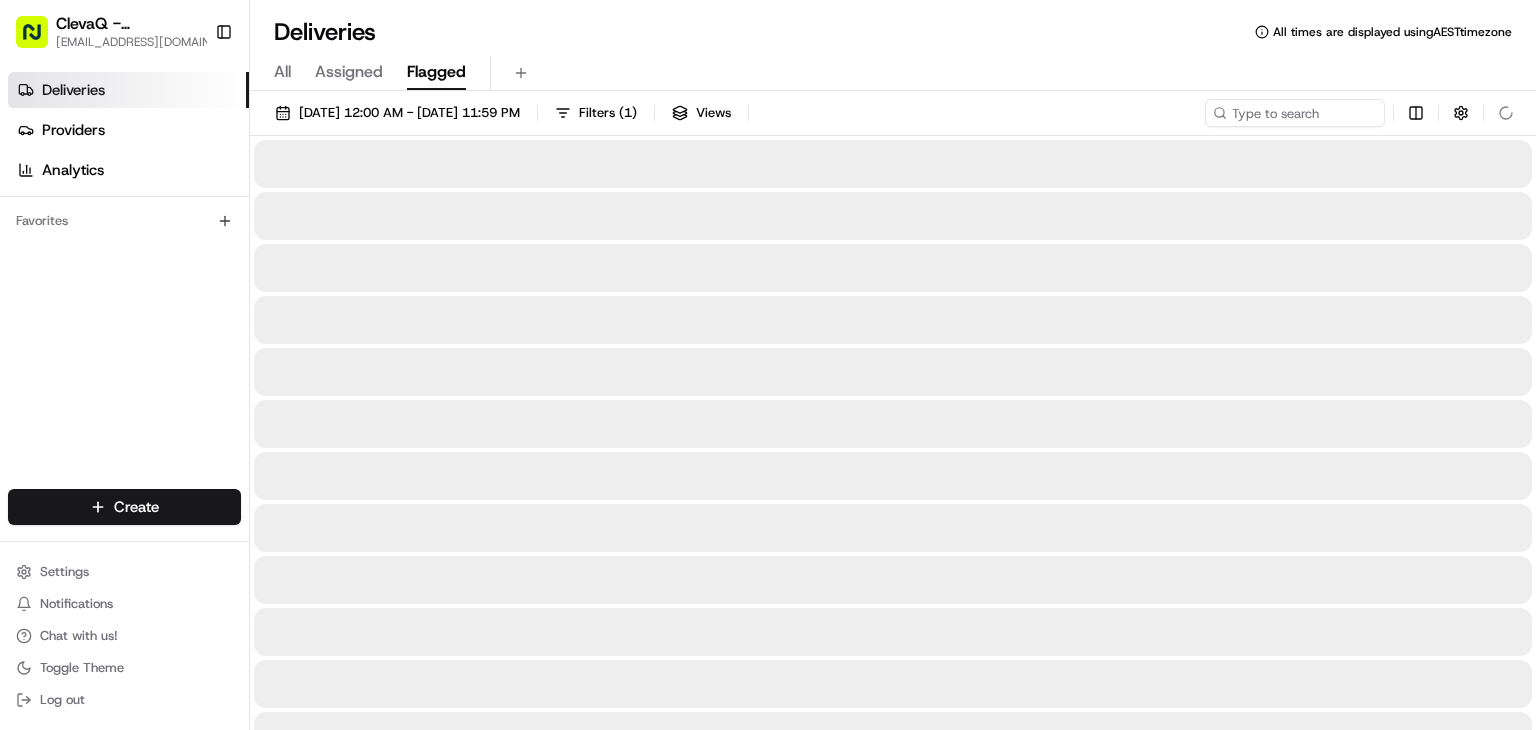 click on "Flagged" at bounding box center (436, 72) 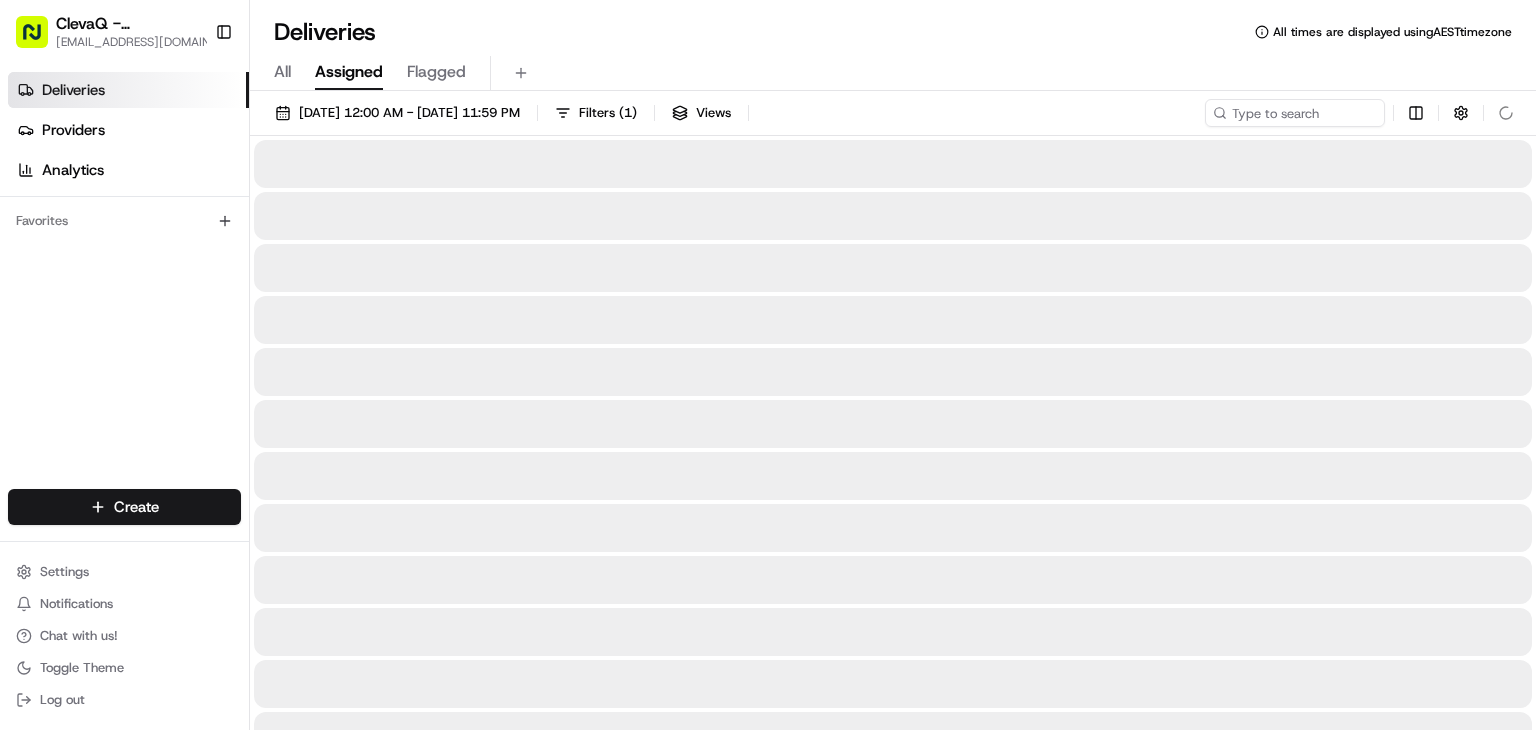 click on "Assigned" at bounding box center [349, 72] 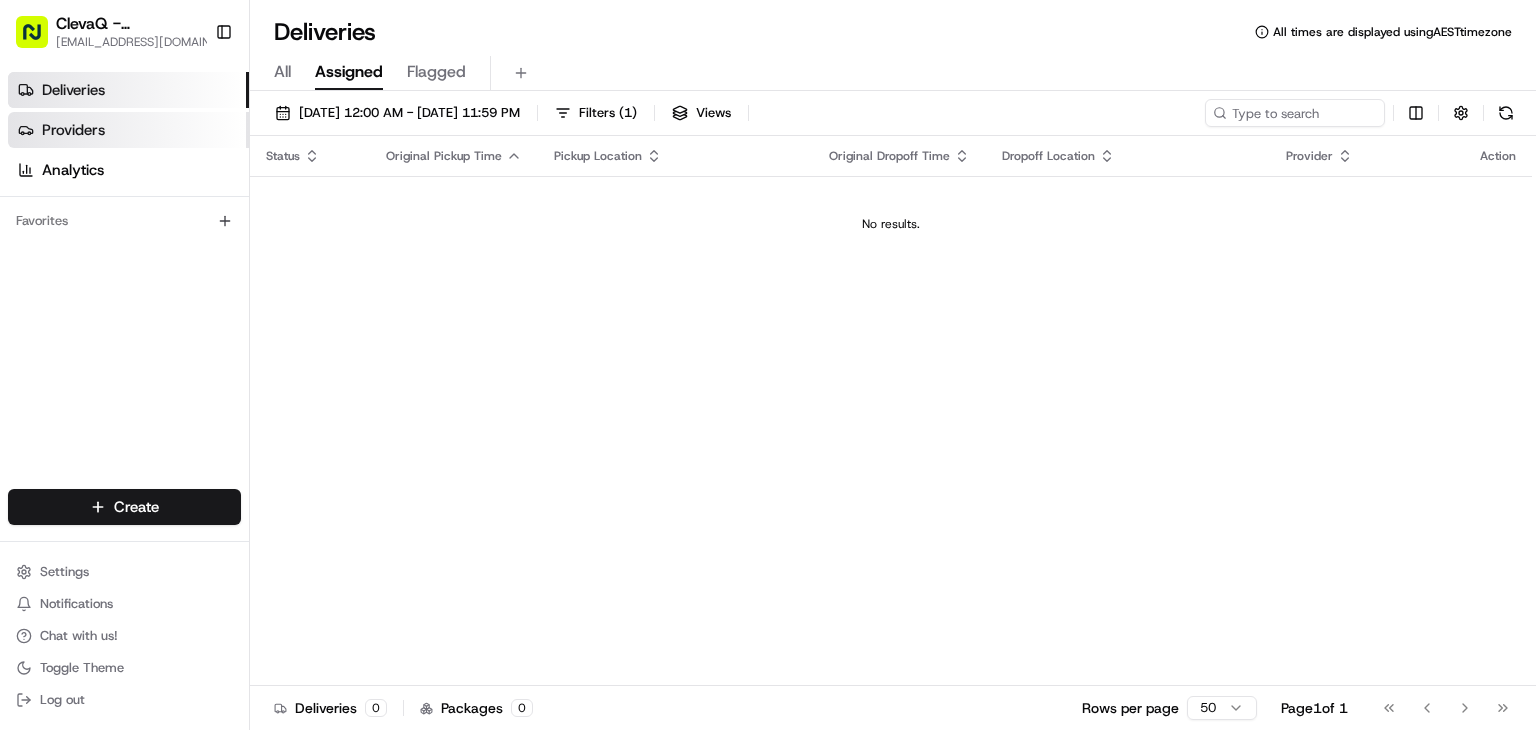 click on "Providers" at bounding box center [73, 130] 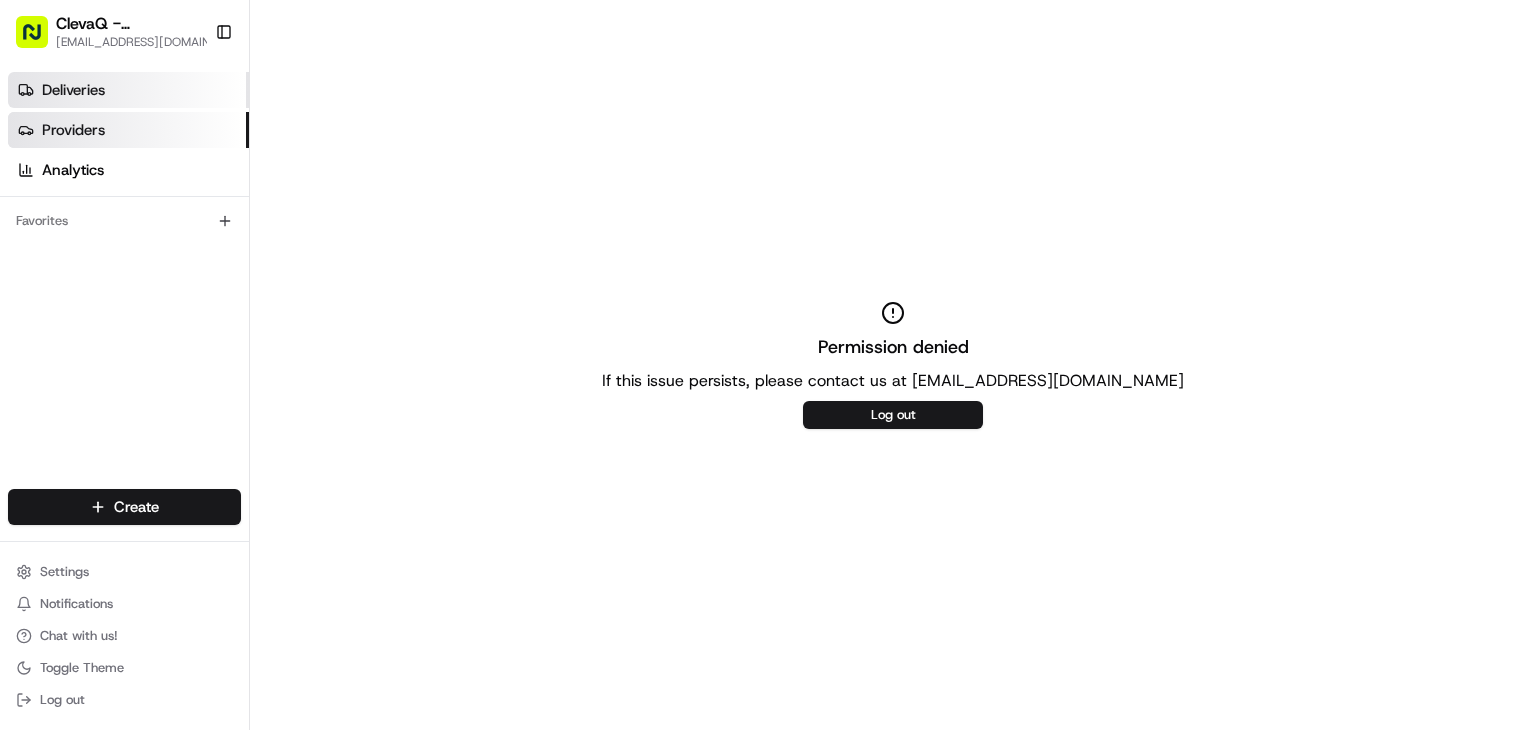 click on "Deliveries" at bounding box center [73, 90] 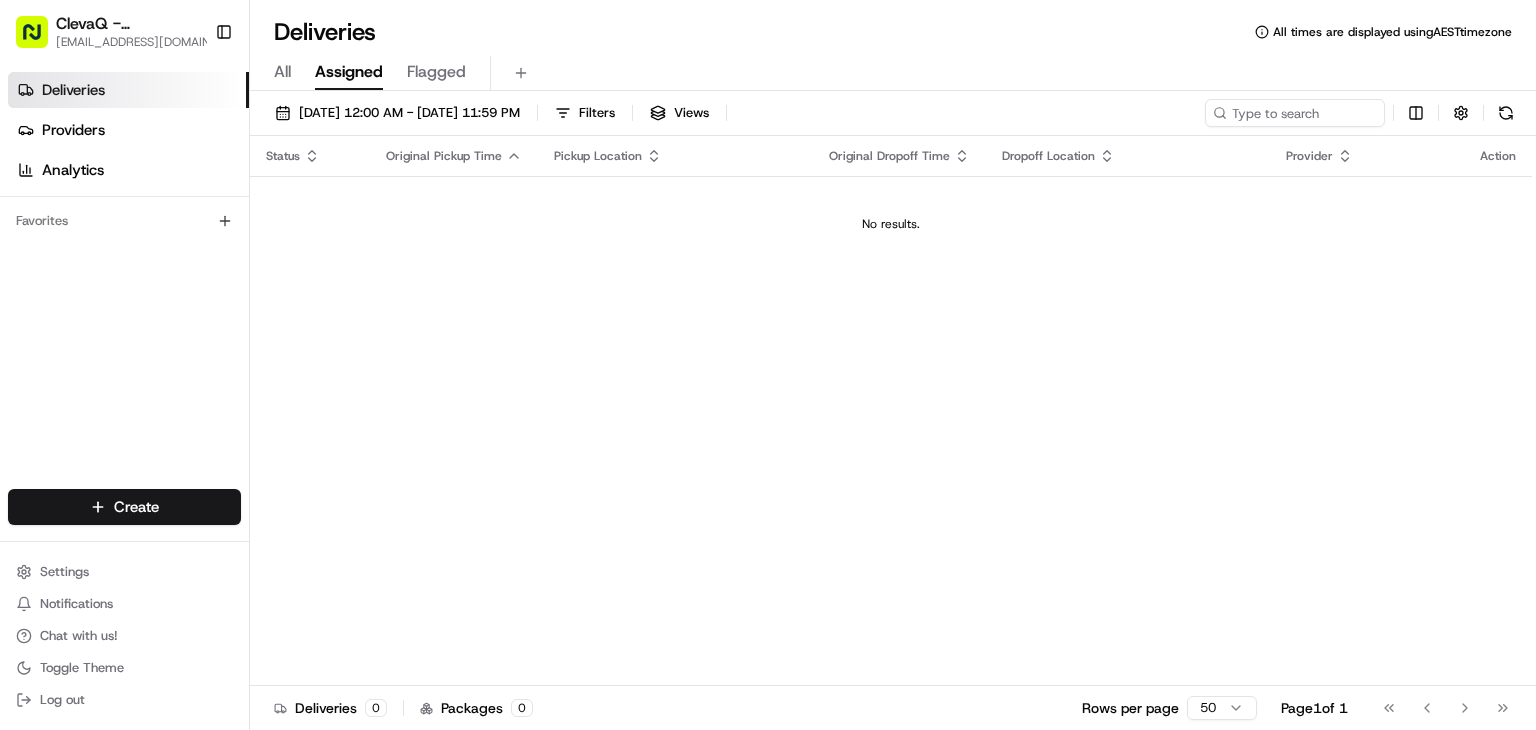 click on "ClevaQ - [GEOGRAPHIC_DATA]" at bounding box center [137, 24] 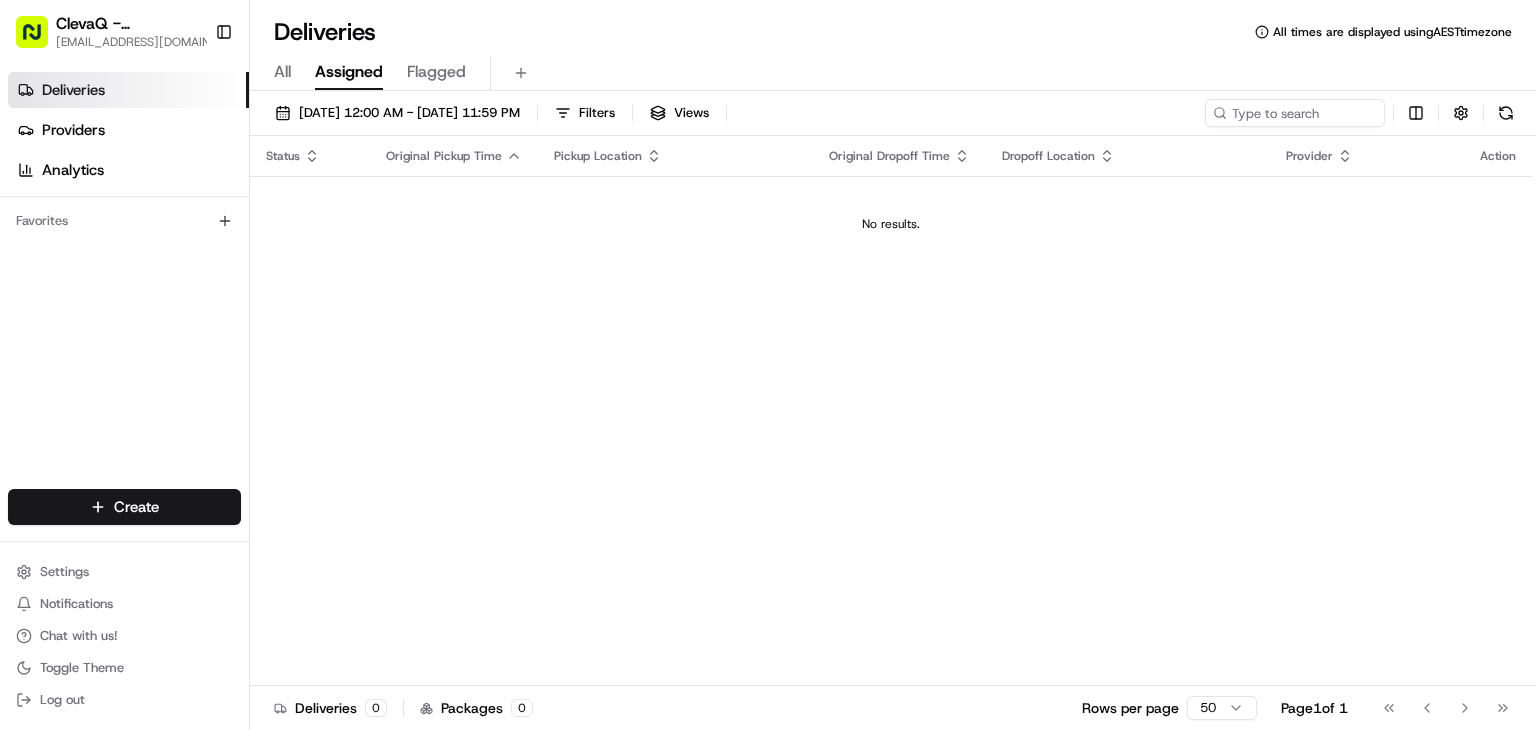 click on "All Assigned Flagged" at bounding box center [893, 73] 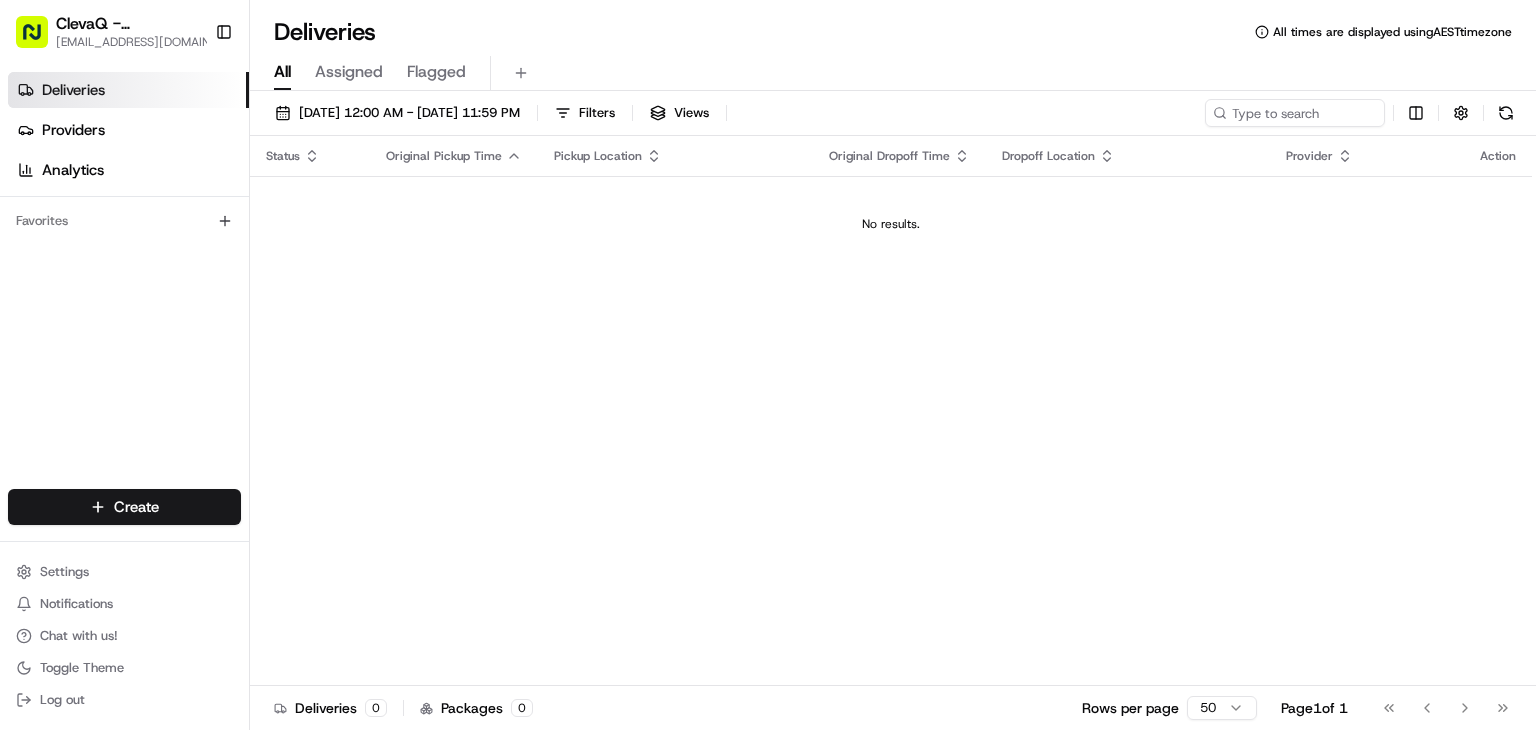 click on "All" at bounding box center [282, 72] 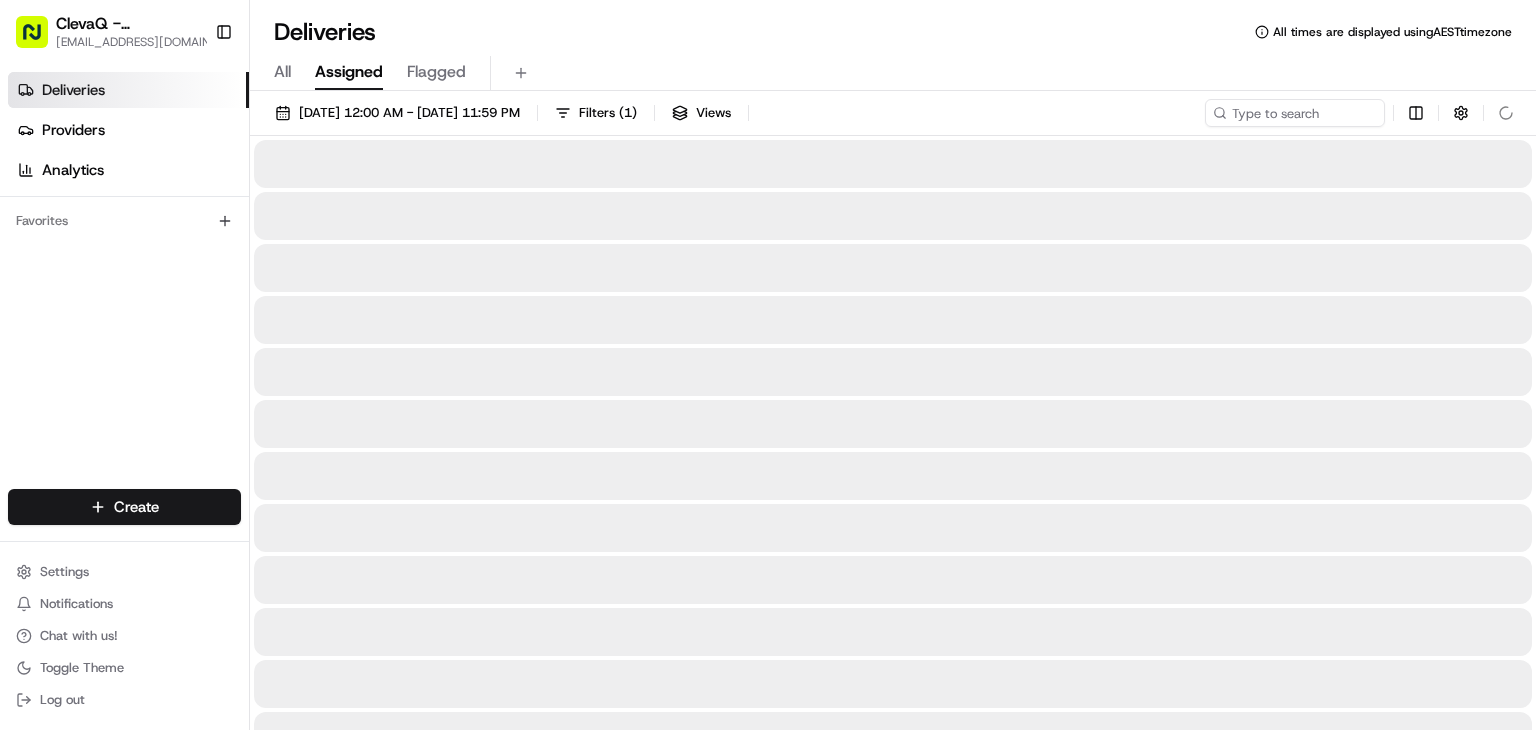 click on "Assigned" at bounding box center [349, 72] 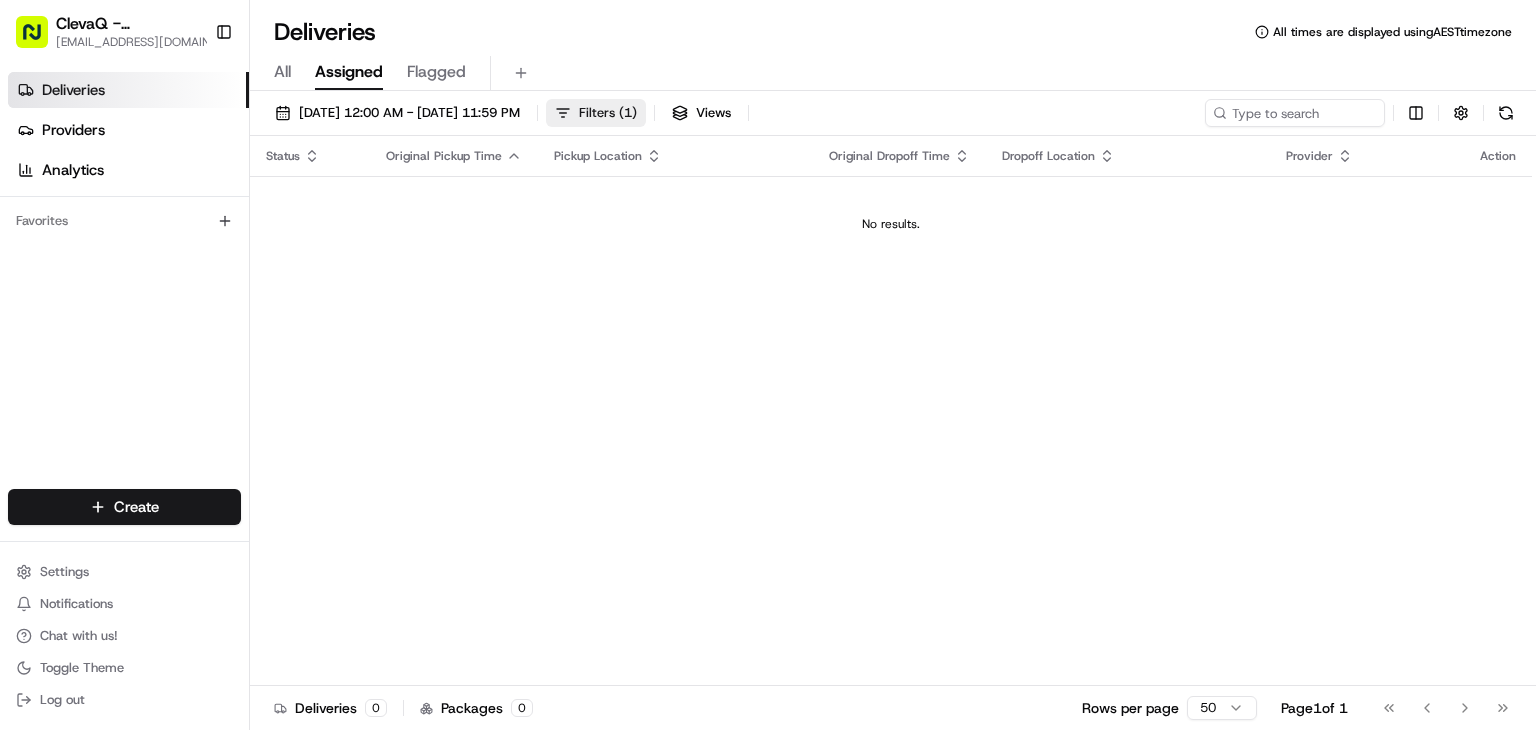 click on "Filters ( 1 )" at bounding box center (608, 113) 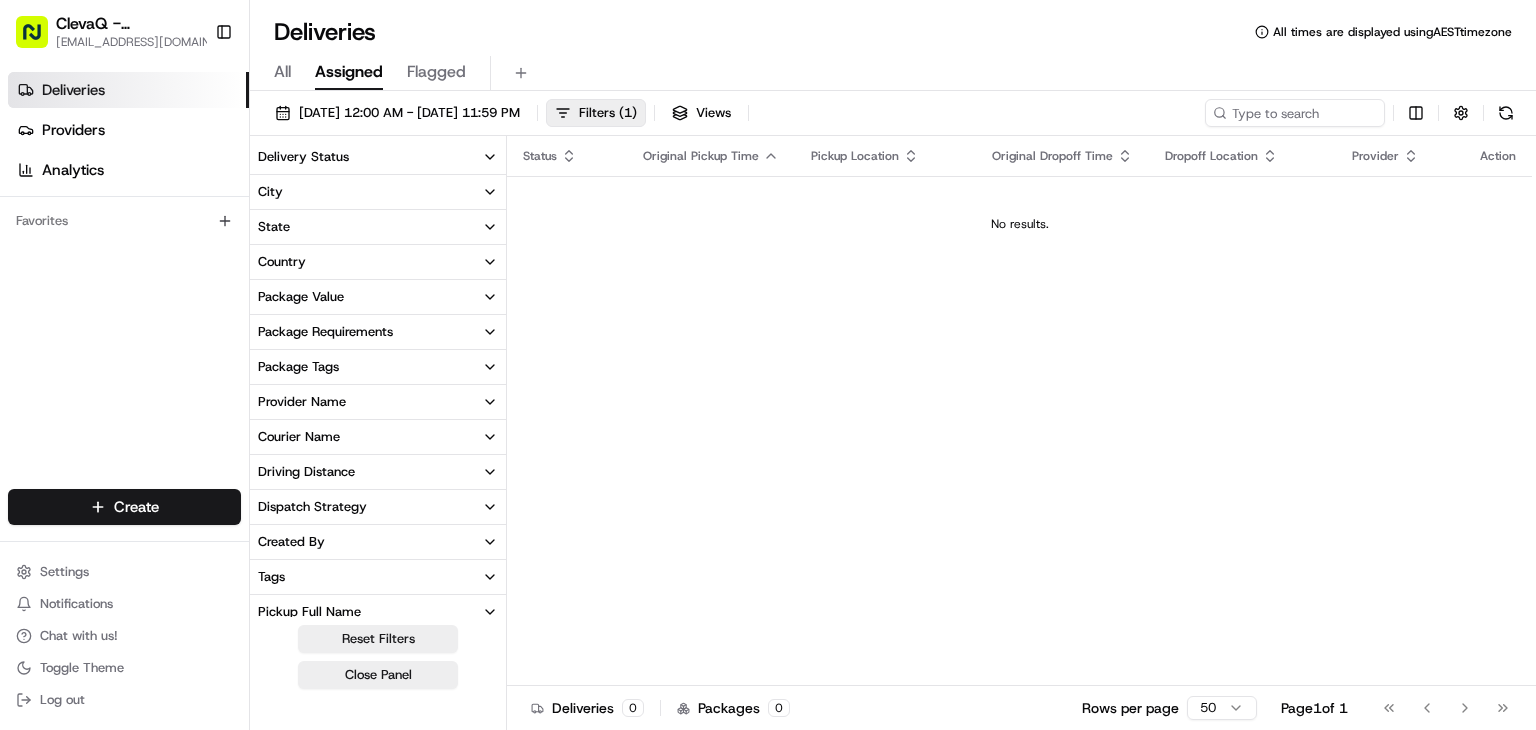 click on "Delivery Status" at bounding box center [378, 157] 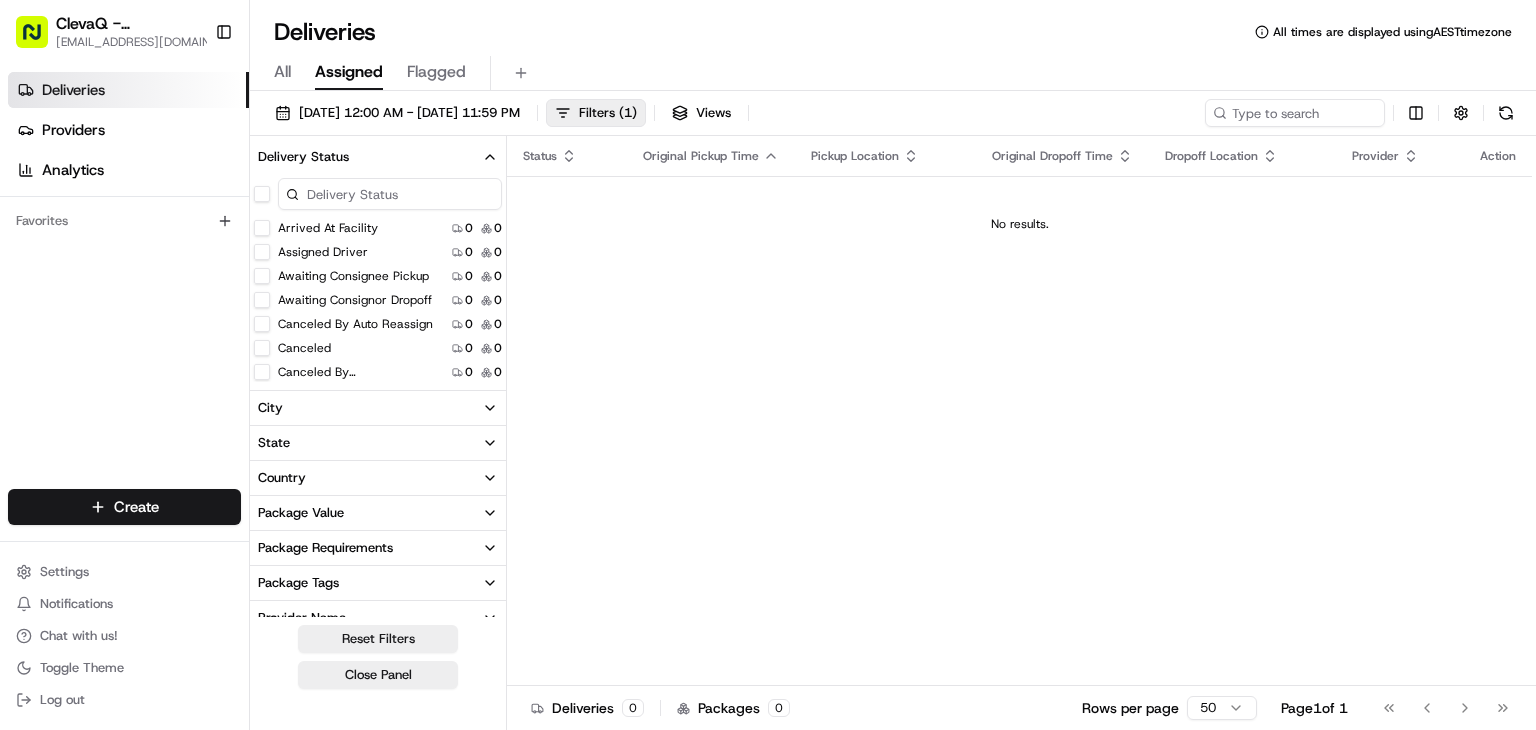 click on "Delivery Status" at bounding box center (378, 157) 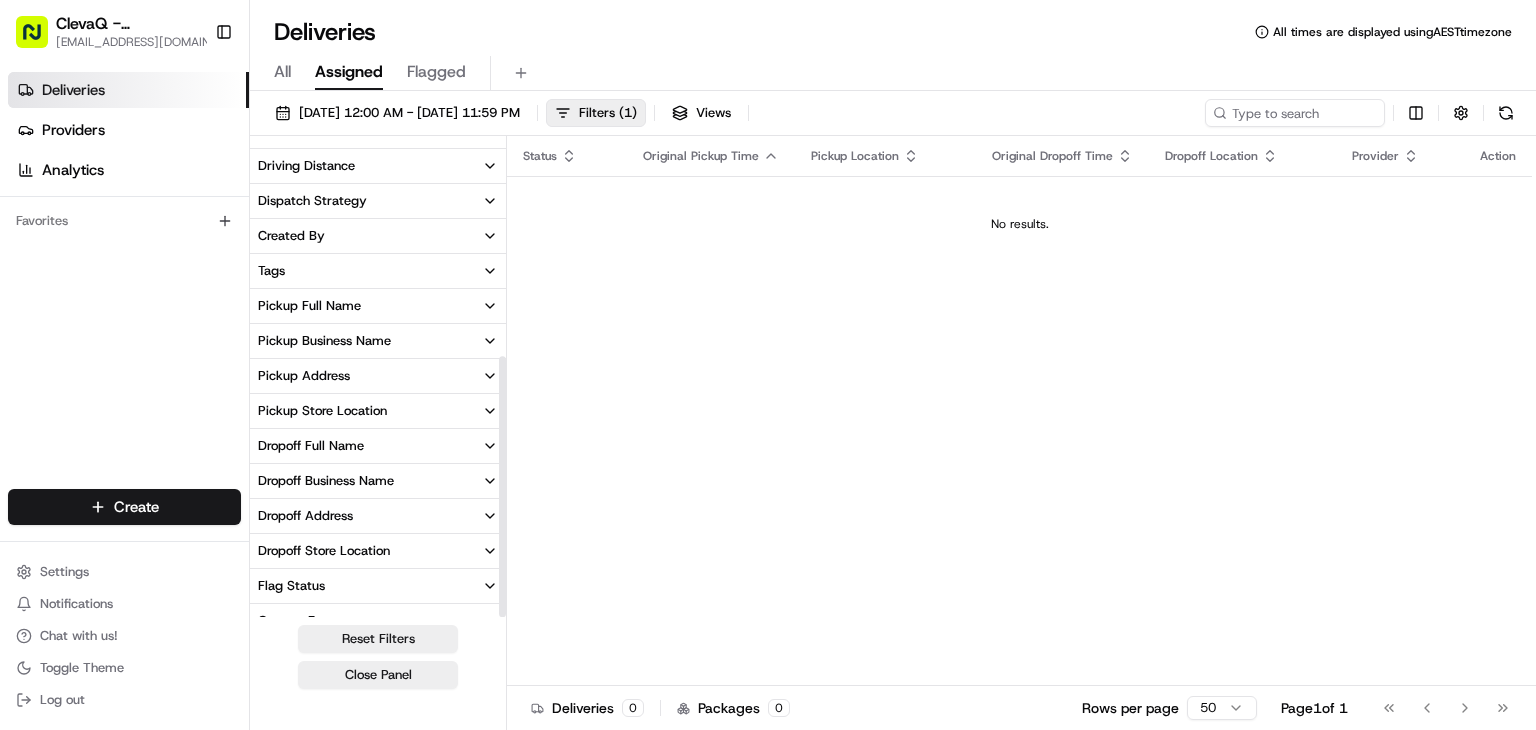 scroll, scrollTop: 396, scrollLeft: 0, axis: vertical 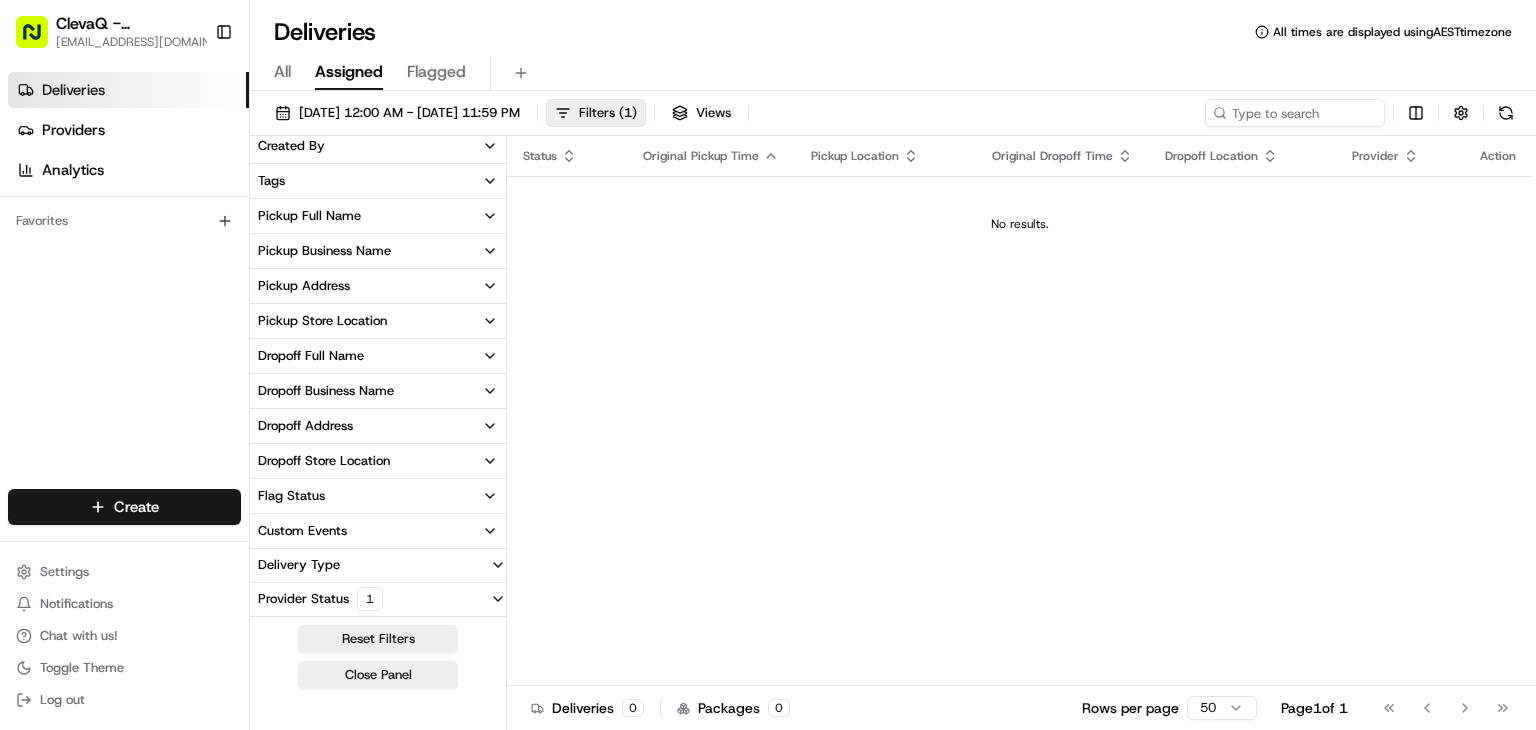 click on "1" at bounding box center [370, 599] 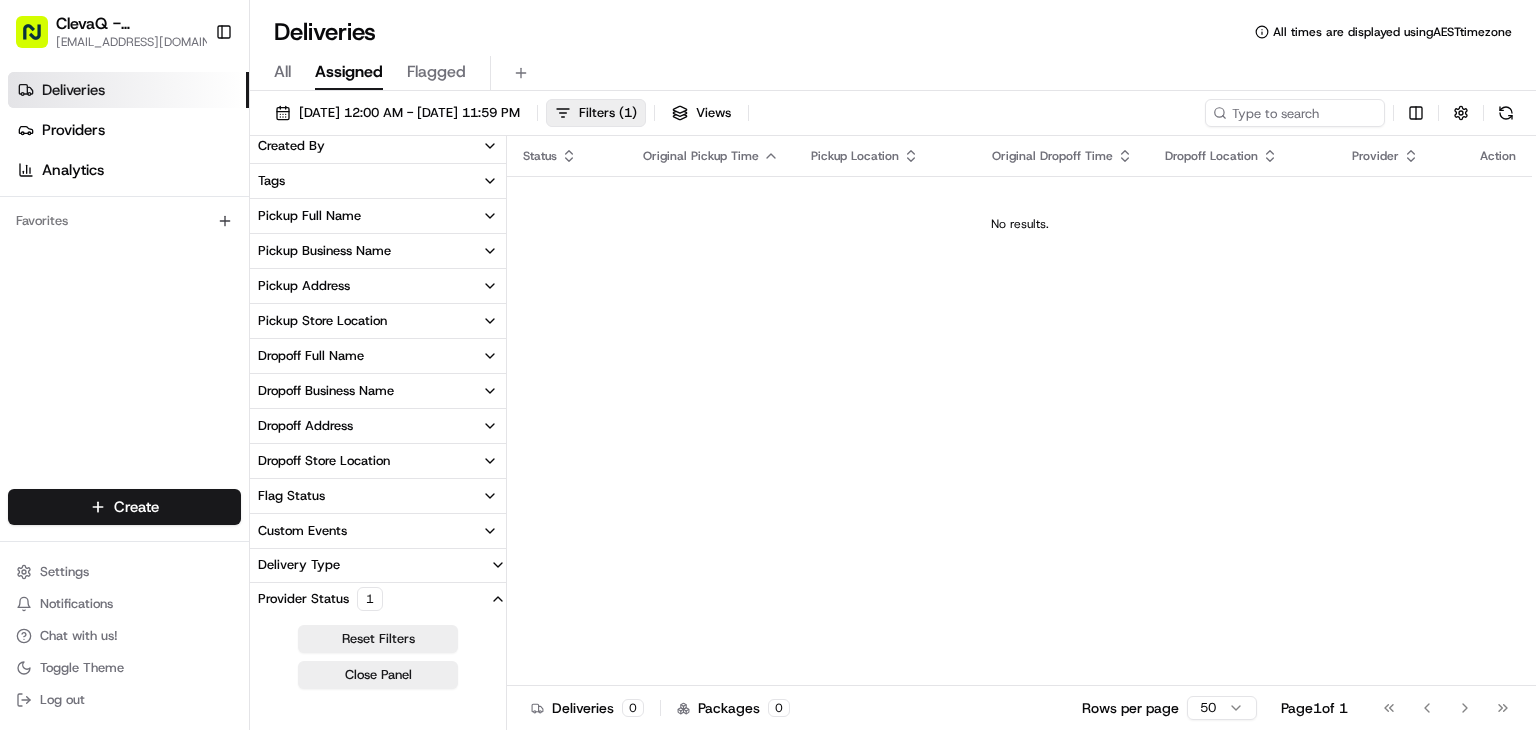 click 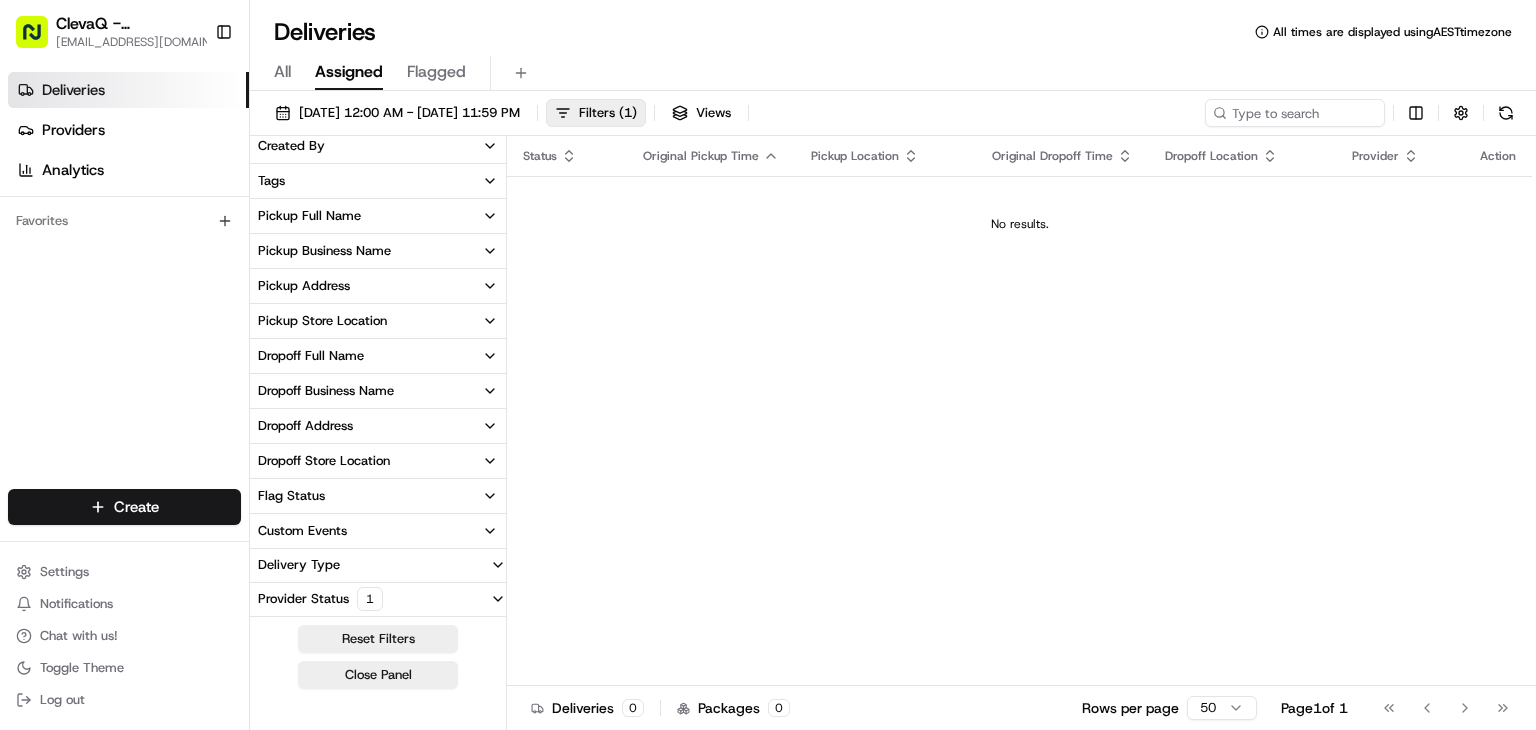 click 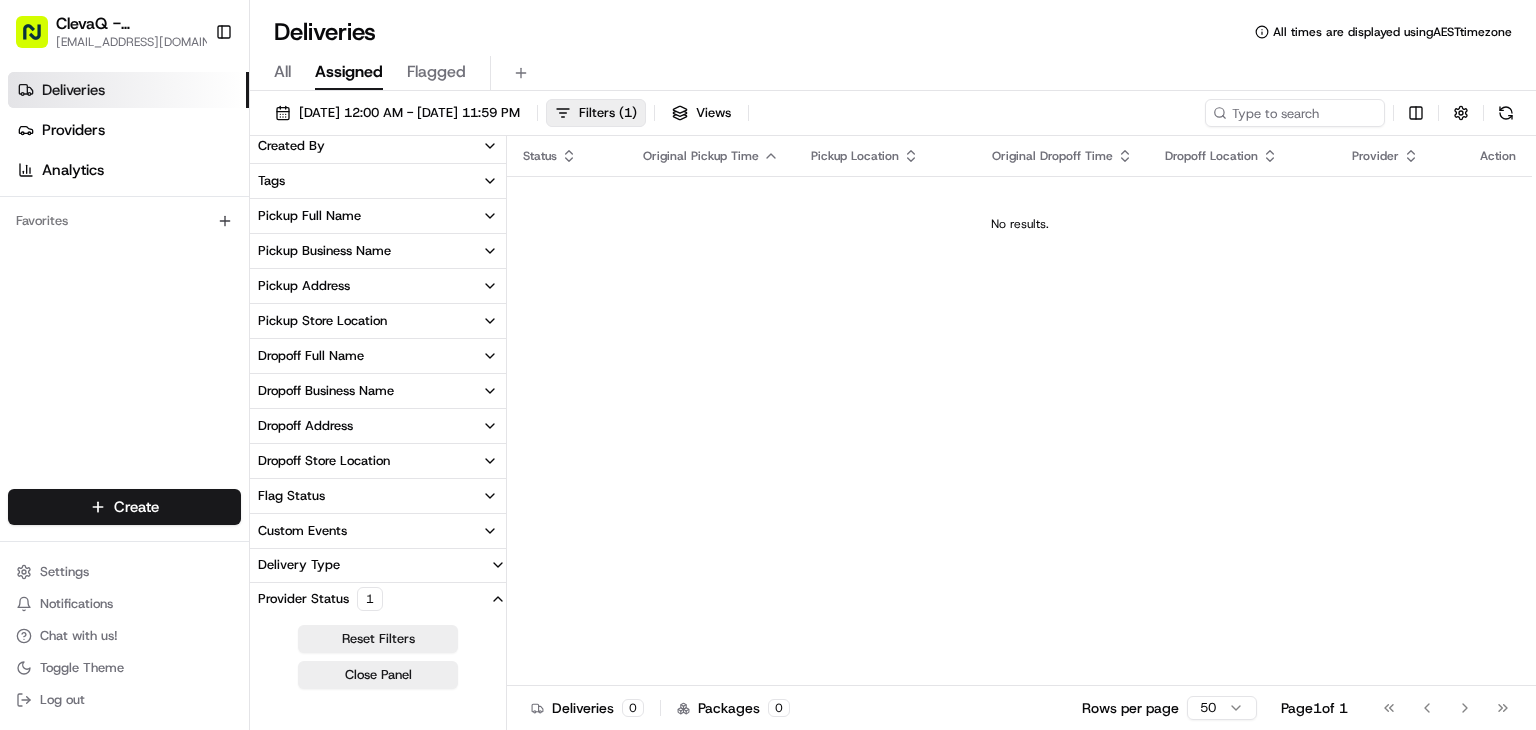 click 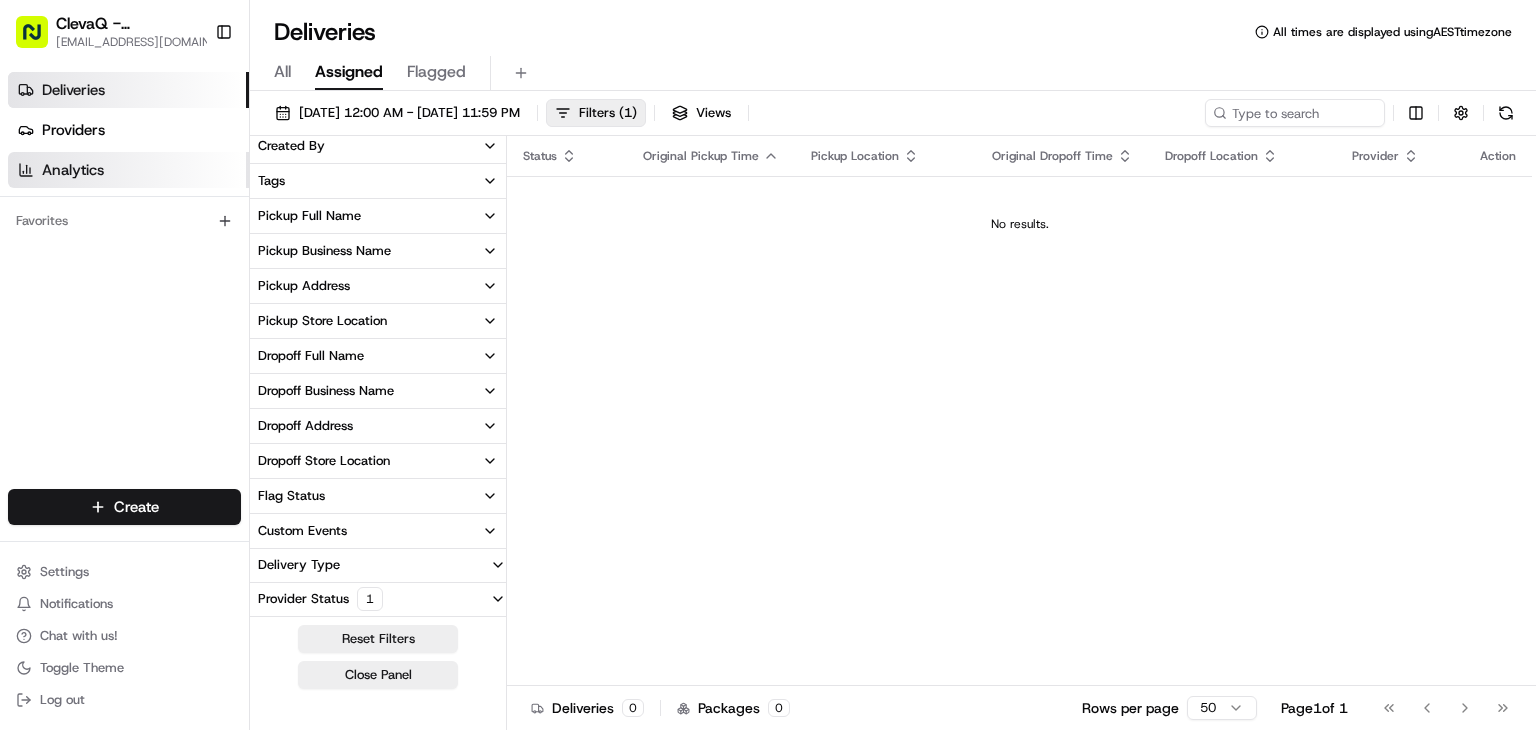 click on "Analytics" at bounding box center (128, 170) 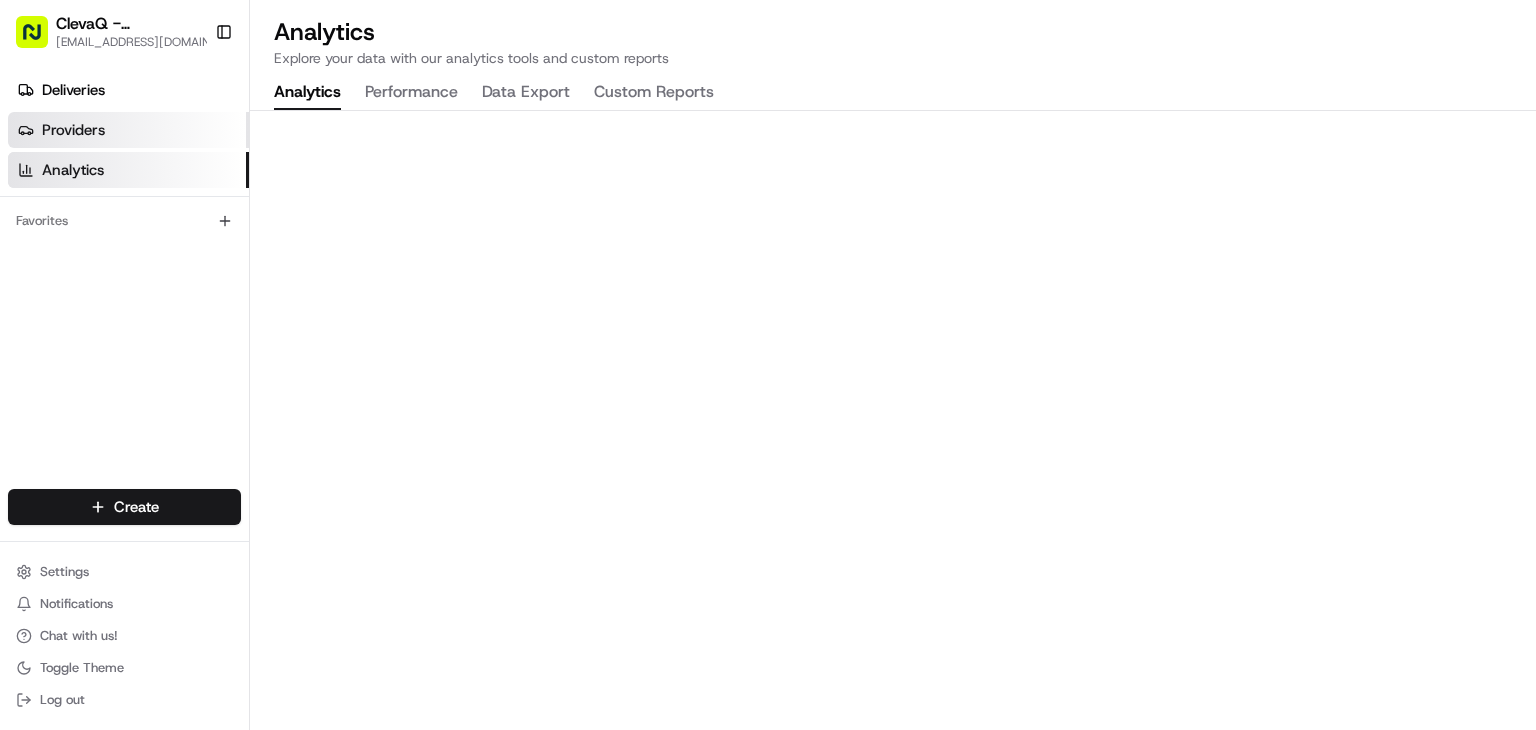 click on "Providers" at bounding box center (128, 130) 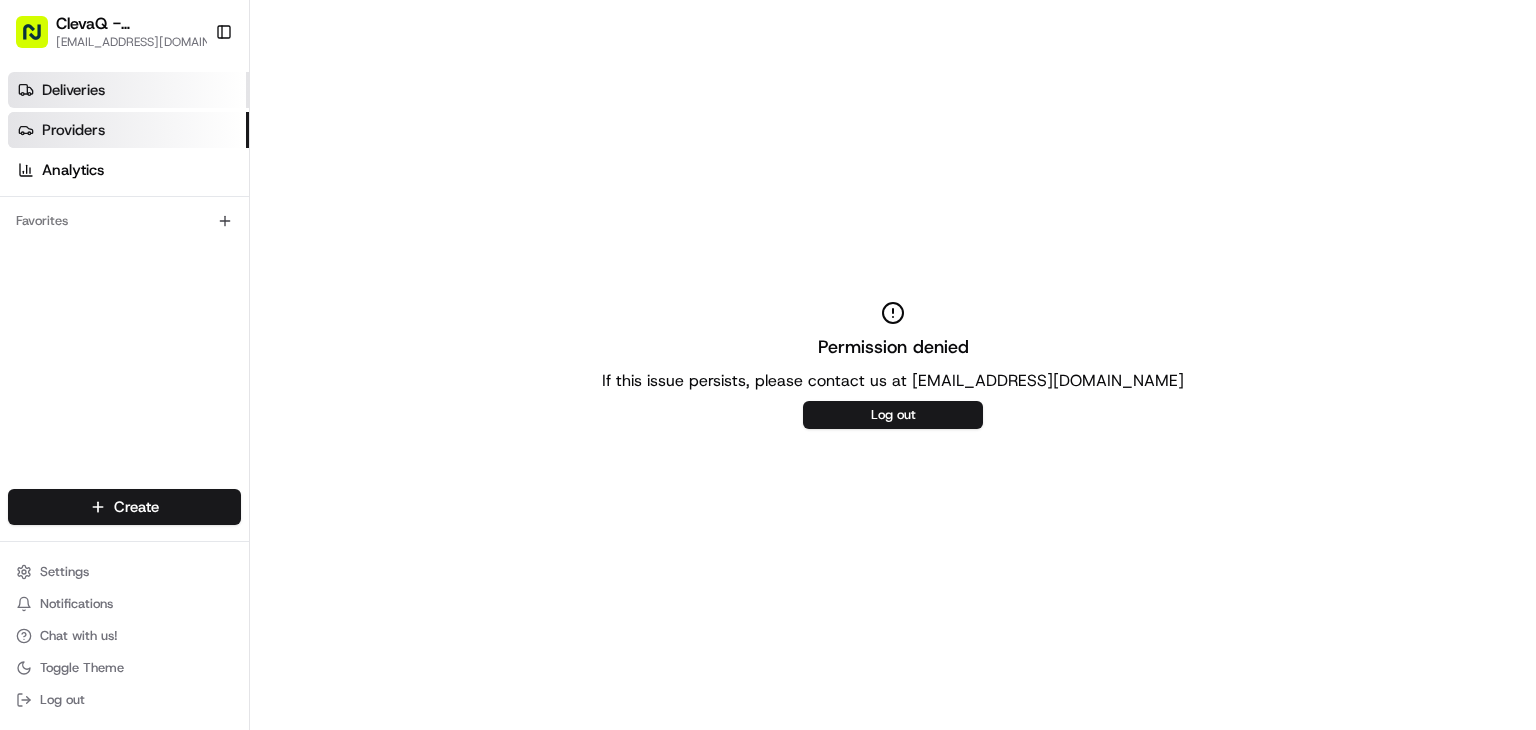 click on "Deliveries" at bounding box center (73, 90) 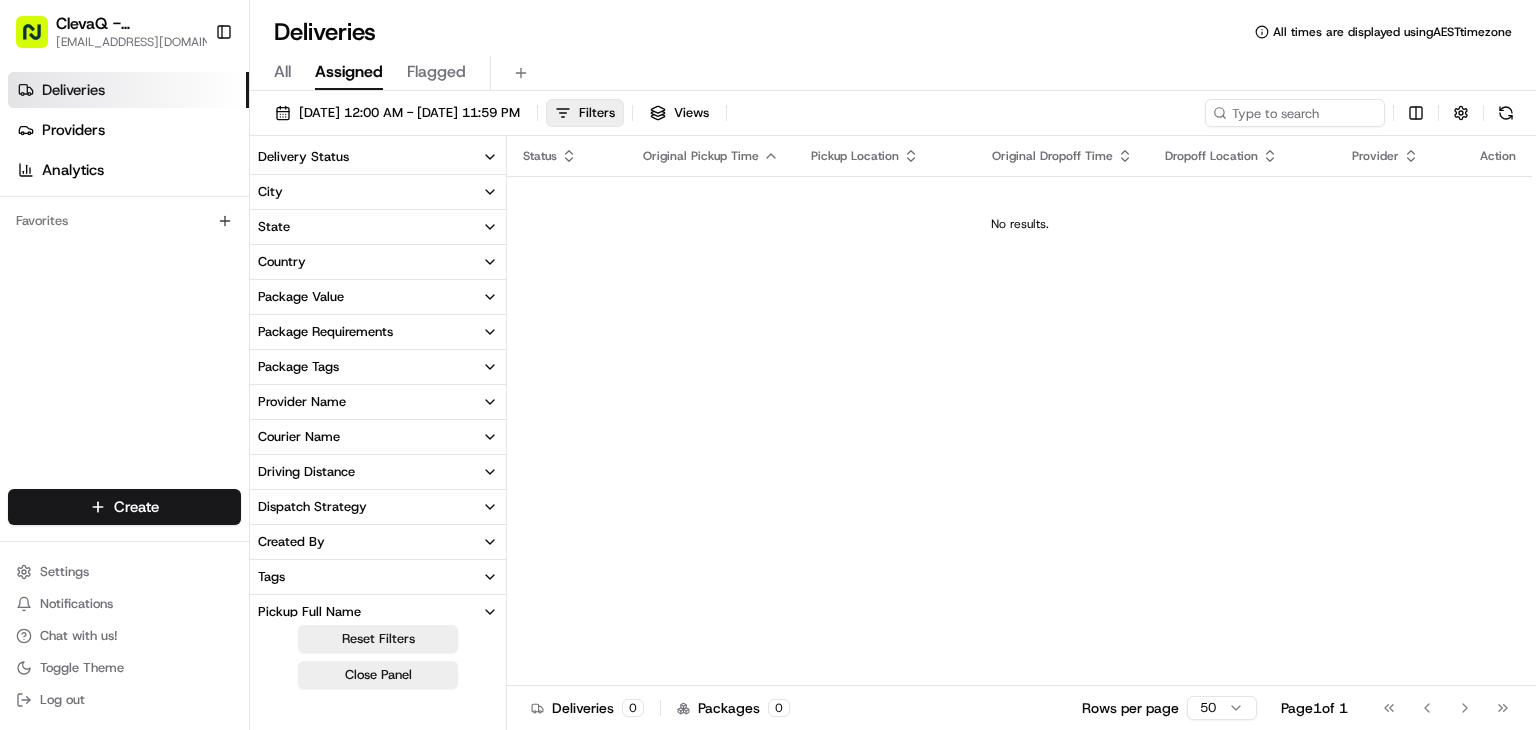 click on "All Assigned Flagged" at bounding box center (893, 73) 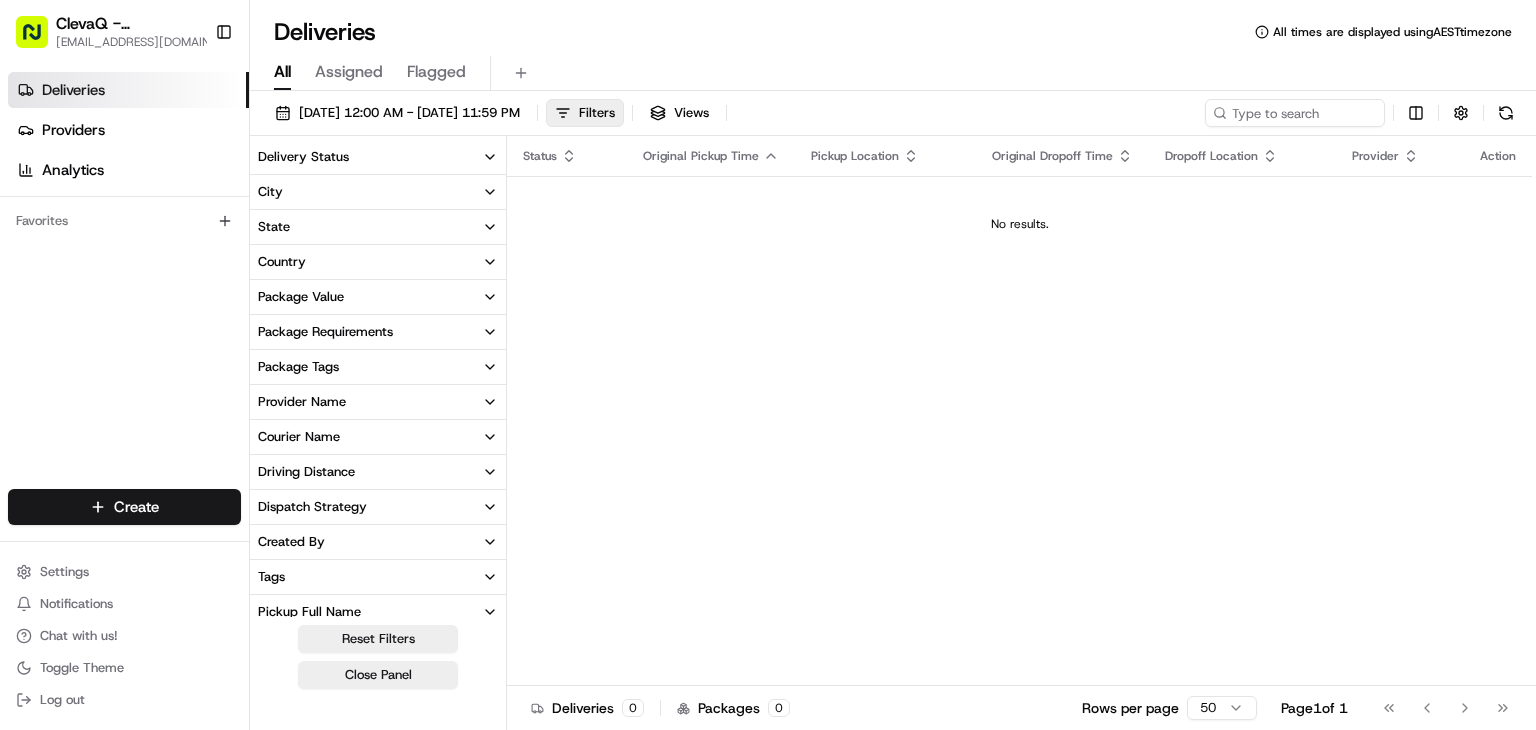 click on "All" at bounding box center [282, 72] 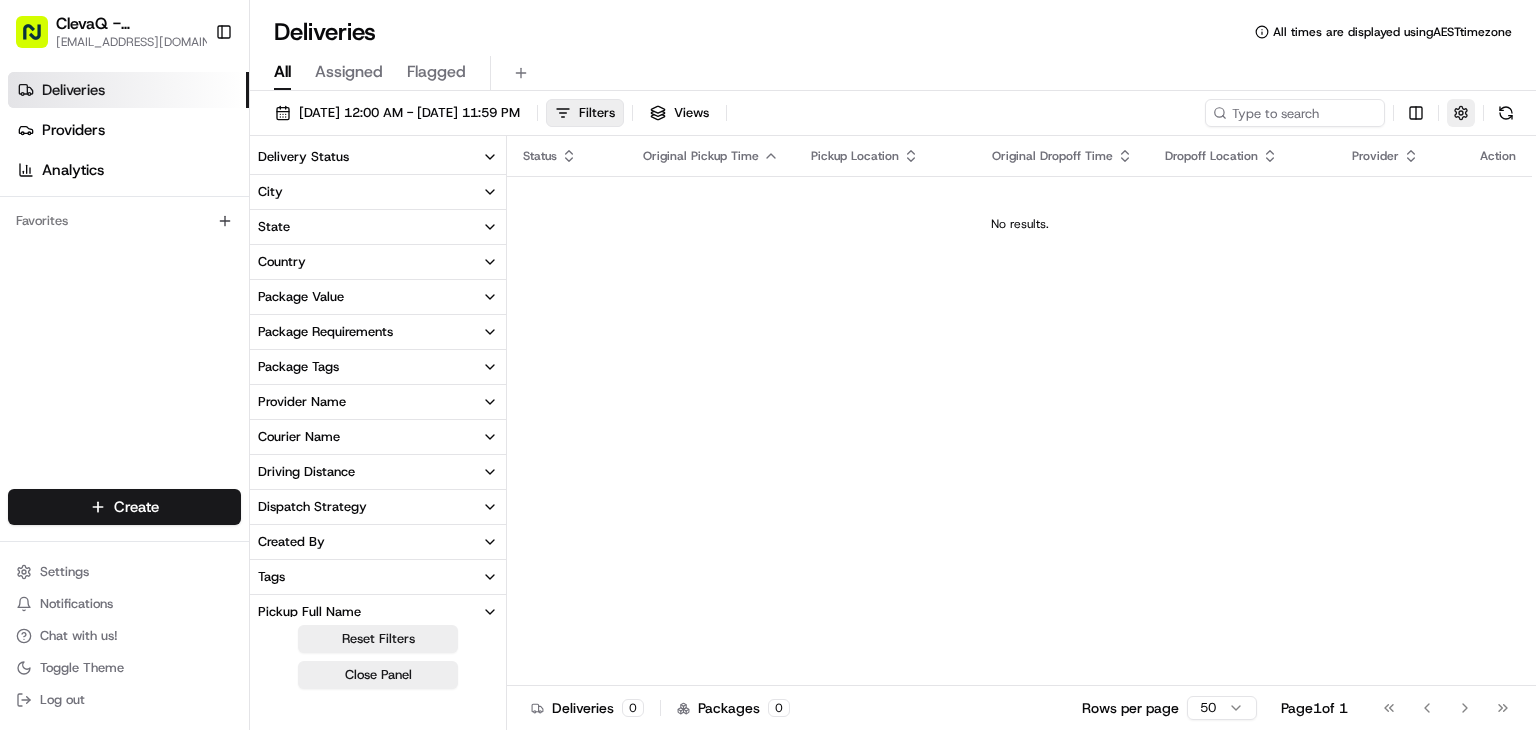click at bounding box center (1461, 113) 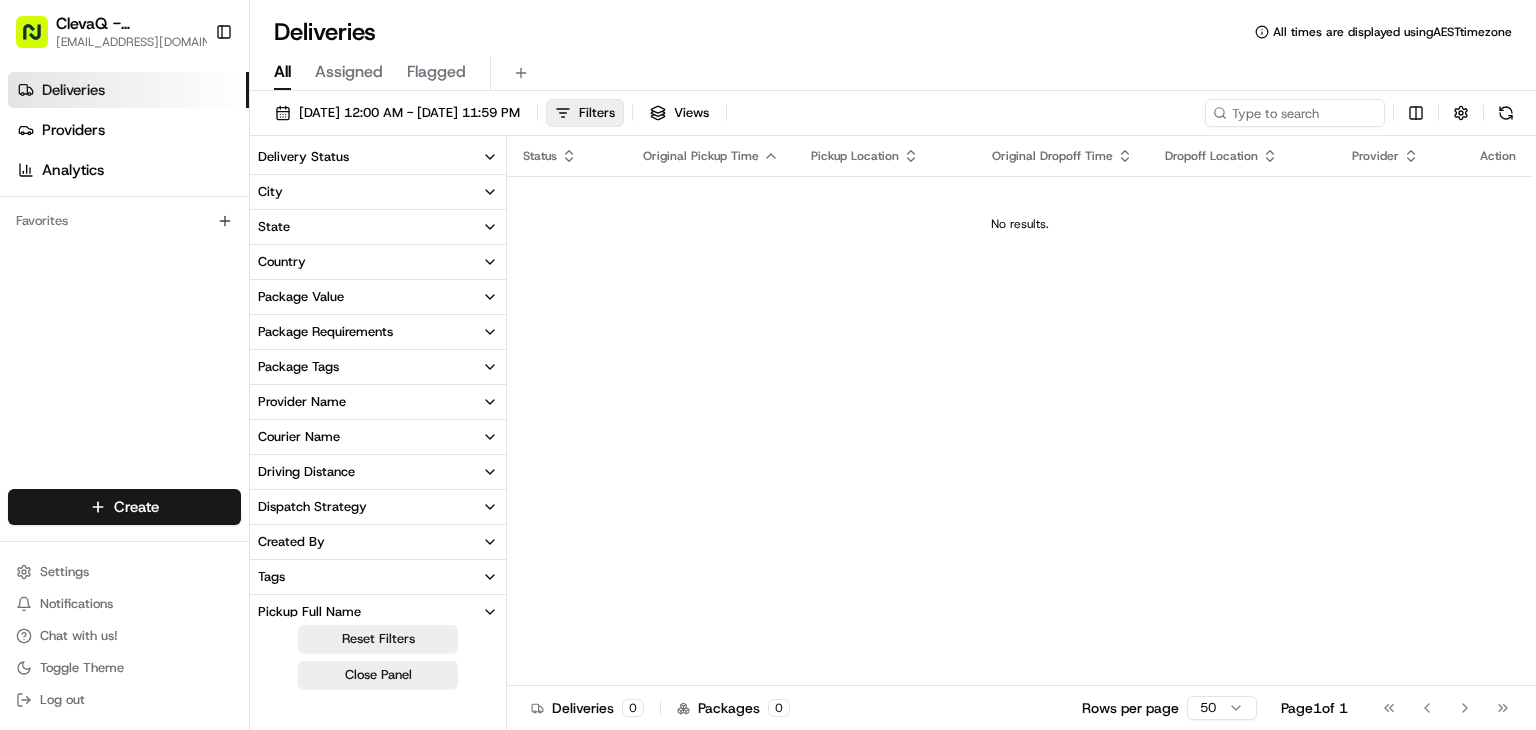 click on "Status Original Pickup Time Pickup Location Original Dropoff Time Dropoff Location Provider Action No results." at bounding box center (1019, 411) 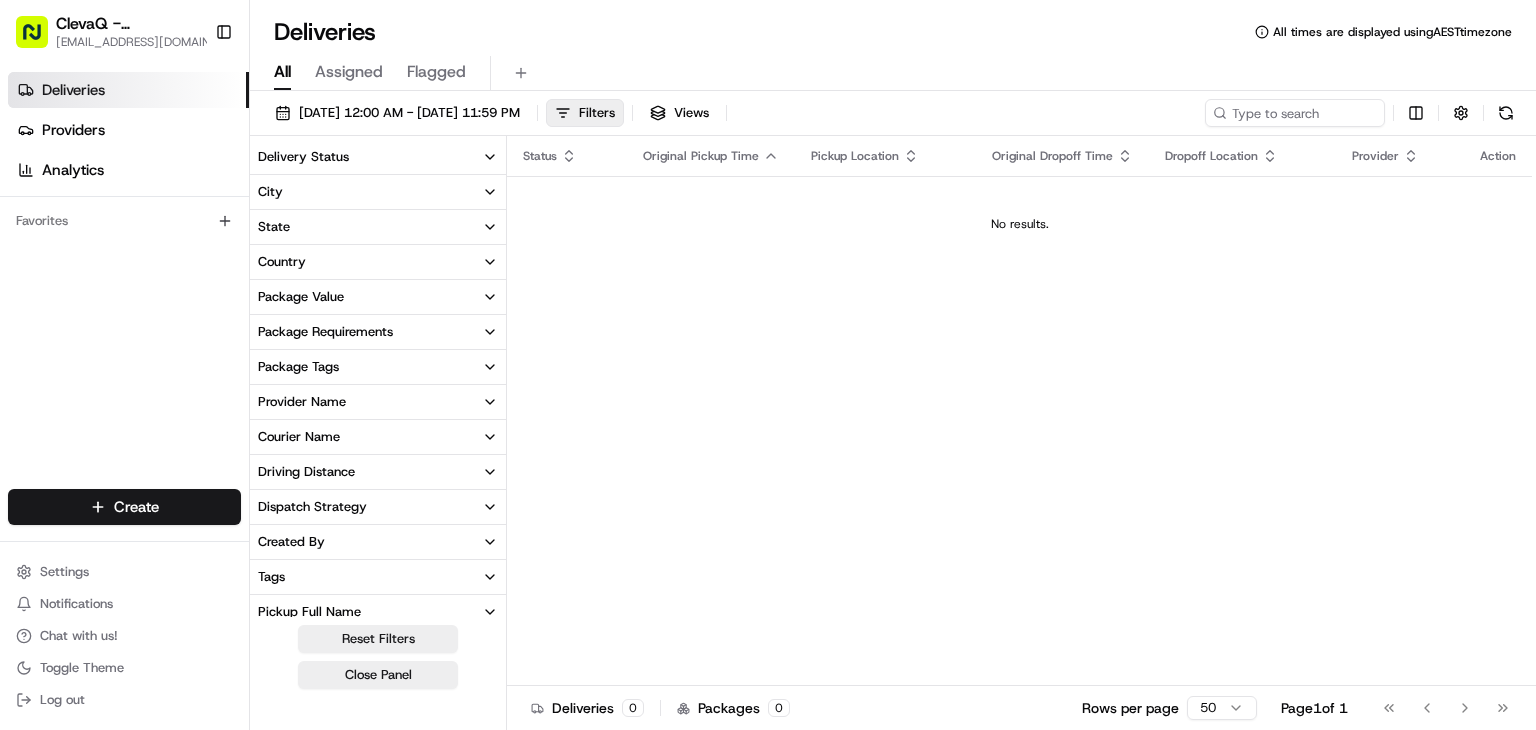 click on "Deliveries" at bounding box center [128, 90] 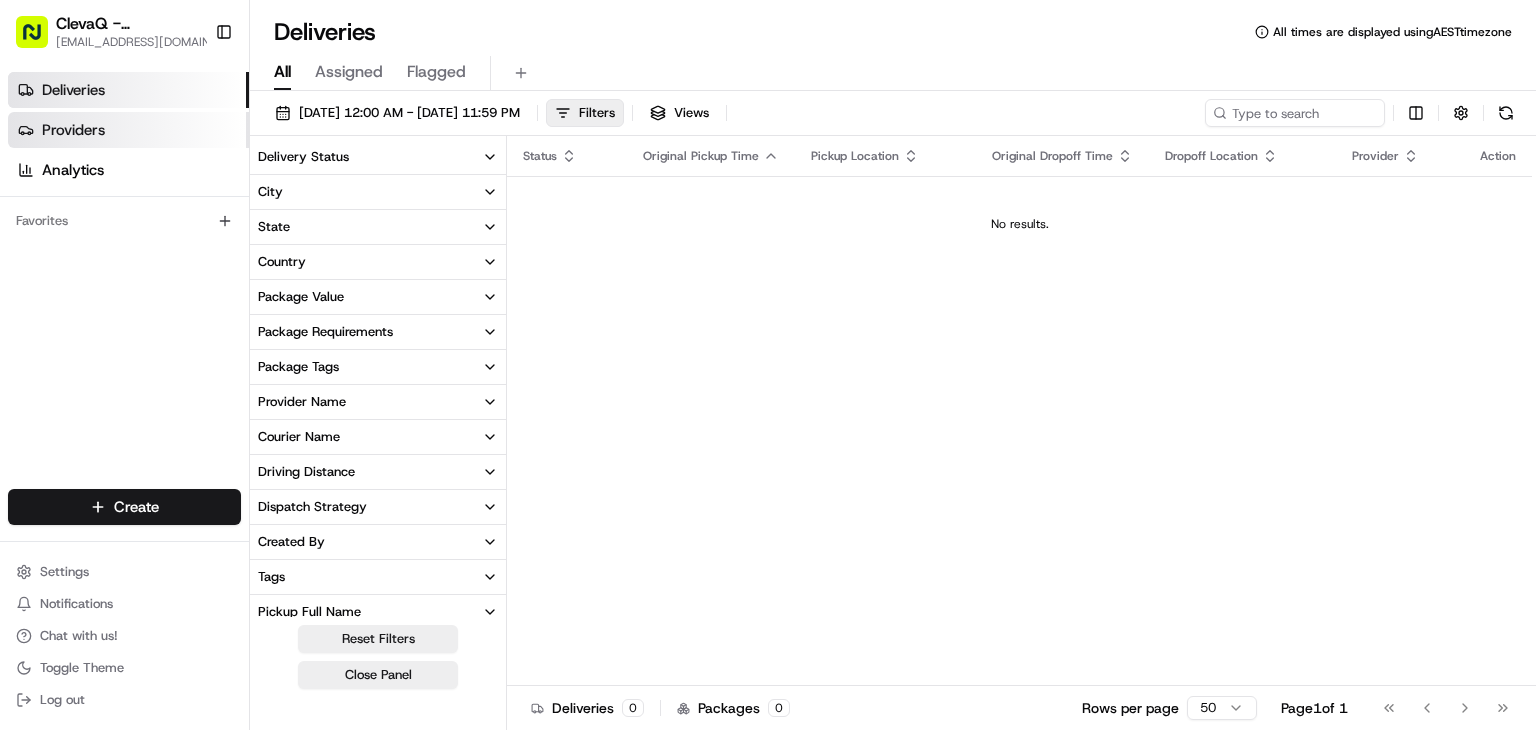 click on "Providers" at bounding box center [128, 130] 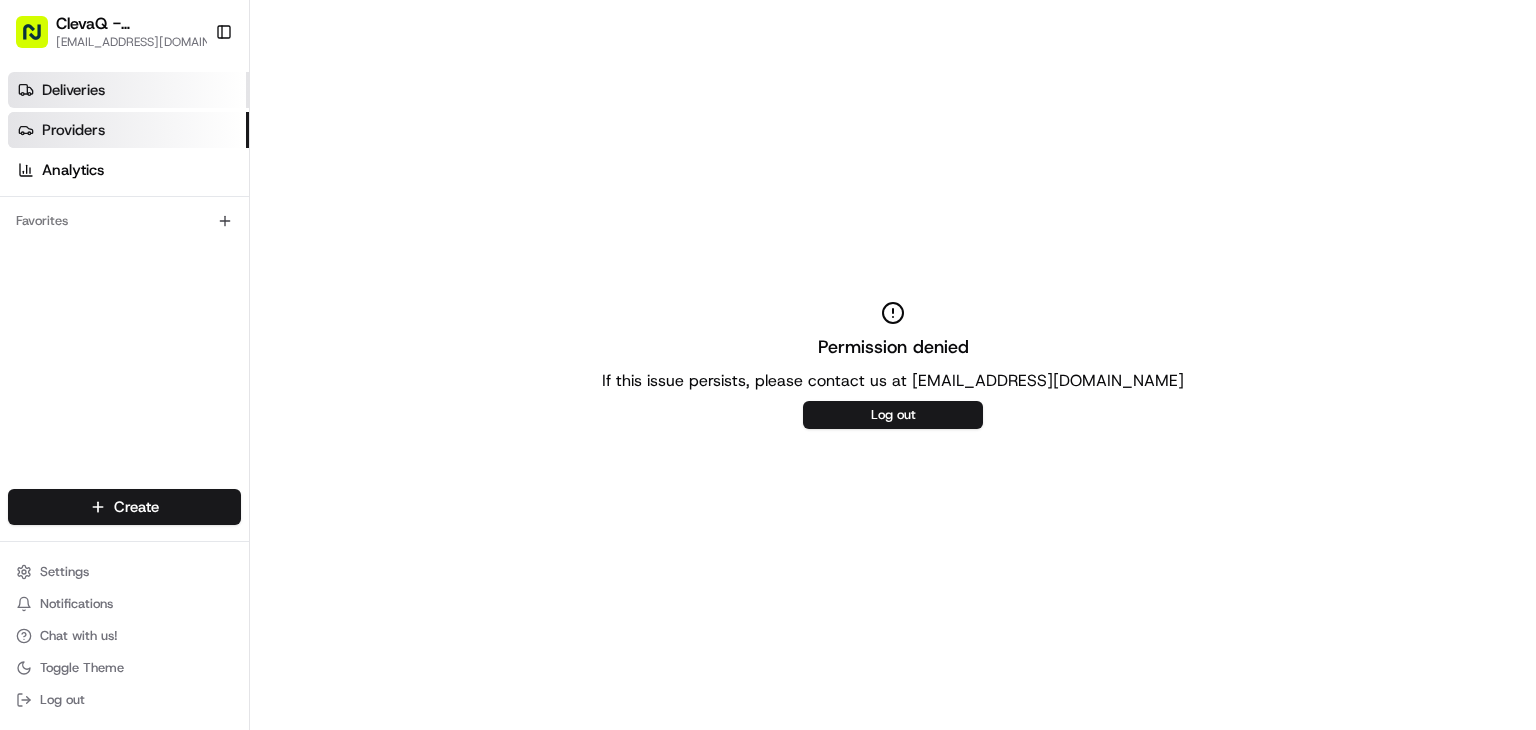 click on "Deliveries" at bounding box center (128, 90) 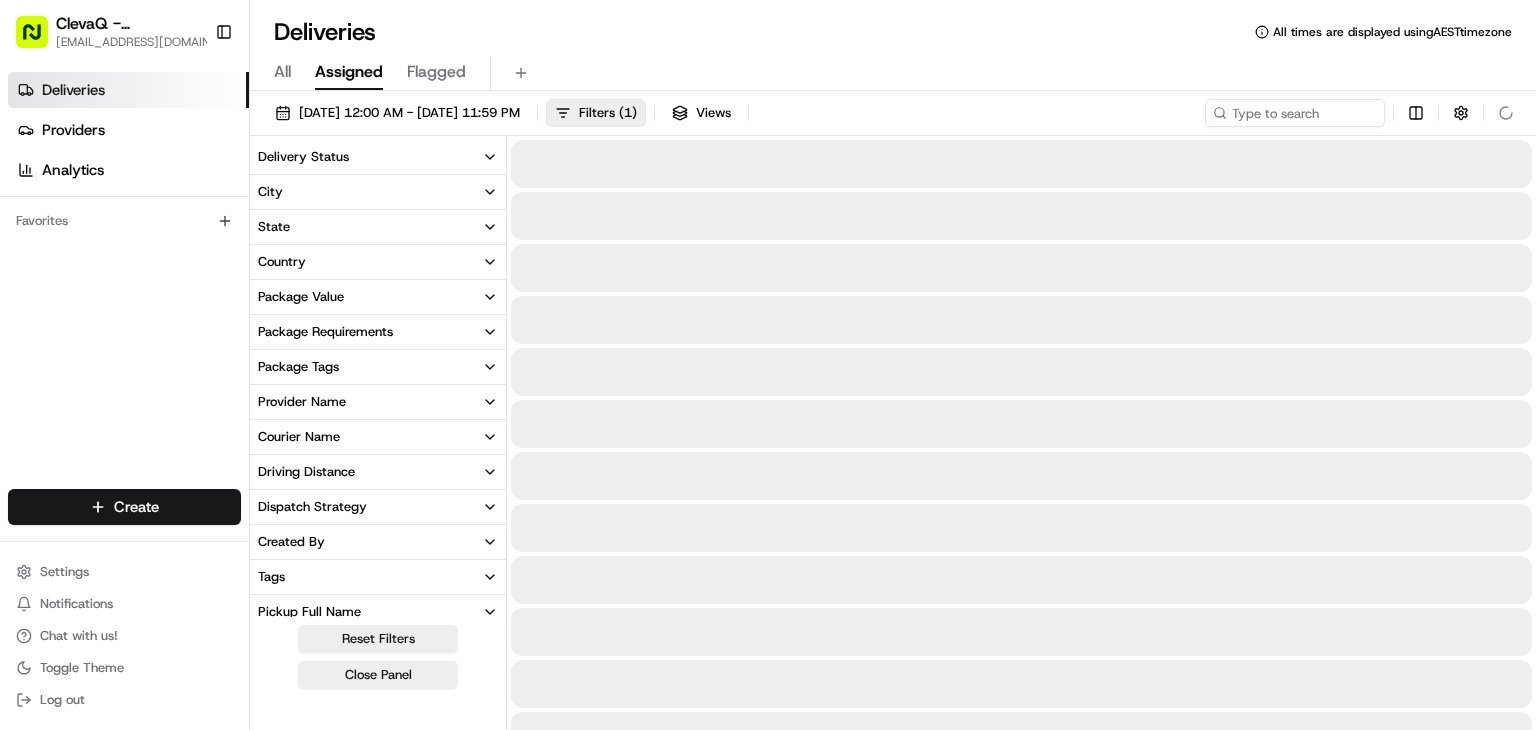 click on "Assigned" at bounding box center (349, 72) 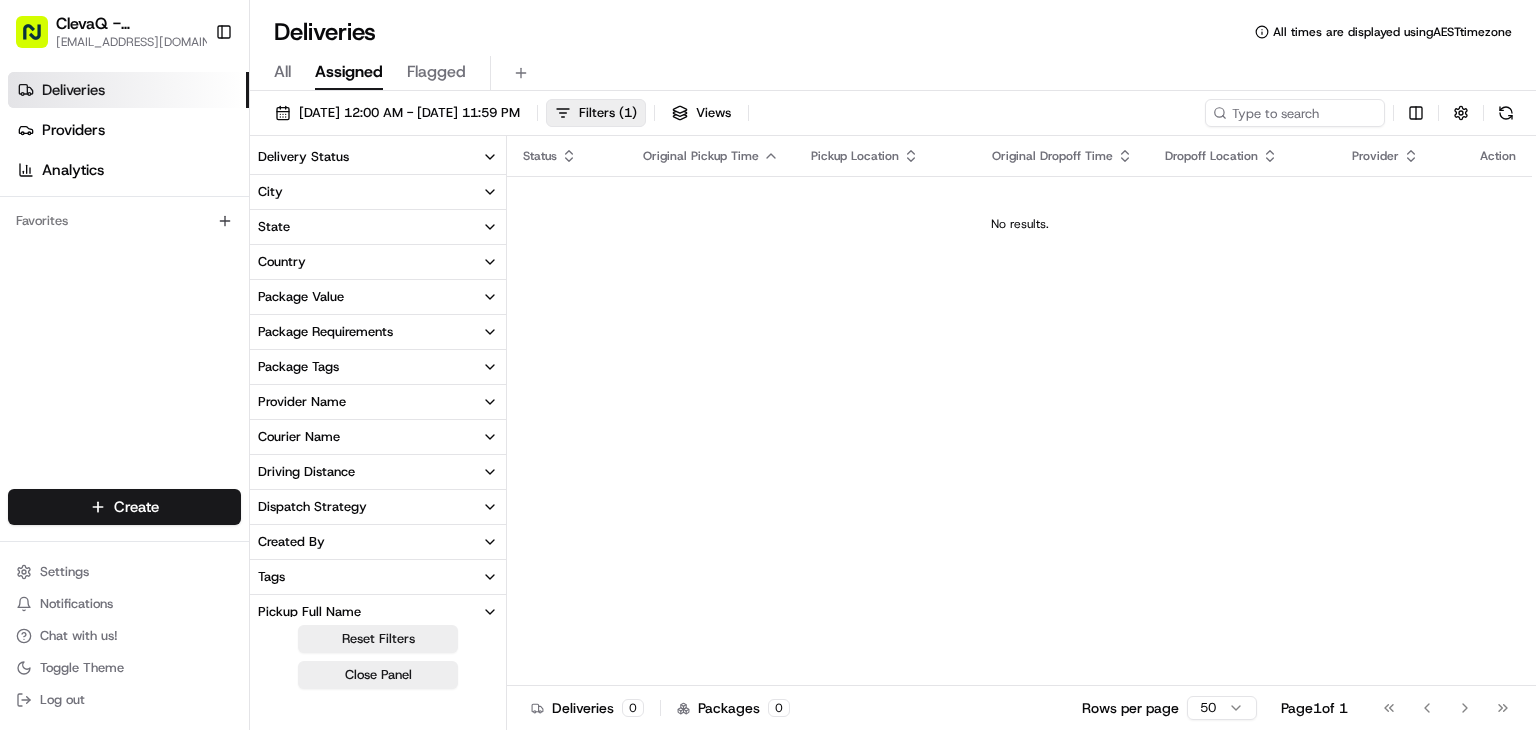 click on "All Assigned Flagged" at bounding box center [893, 69] 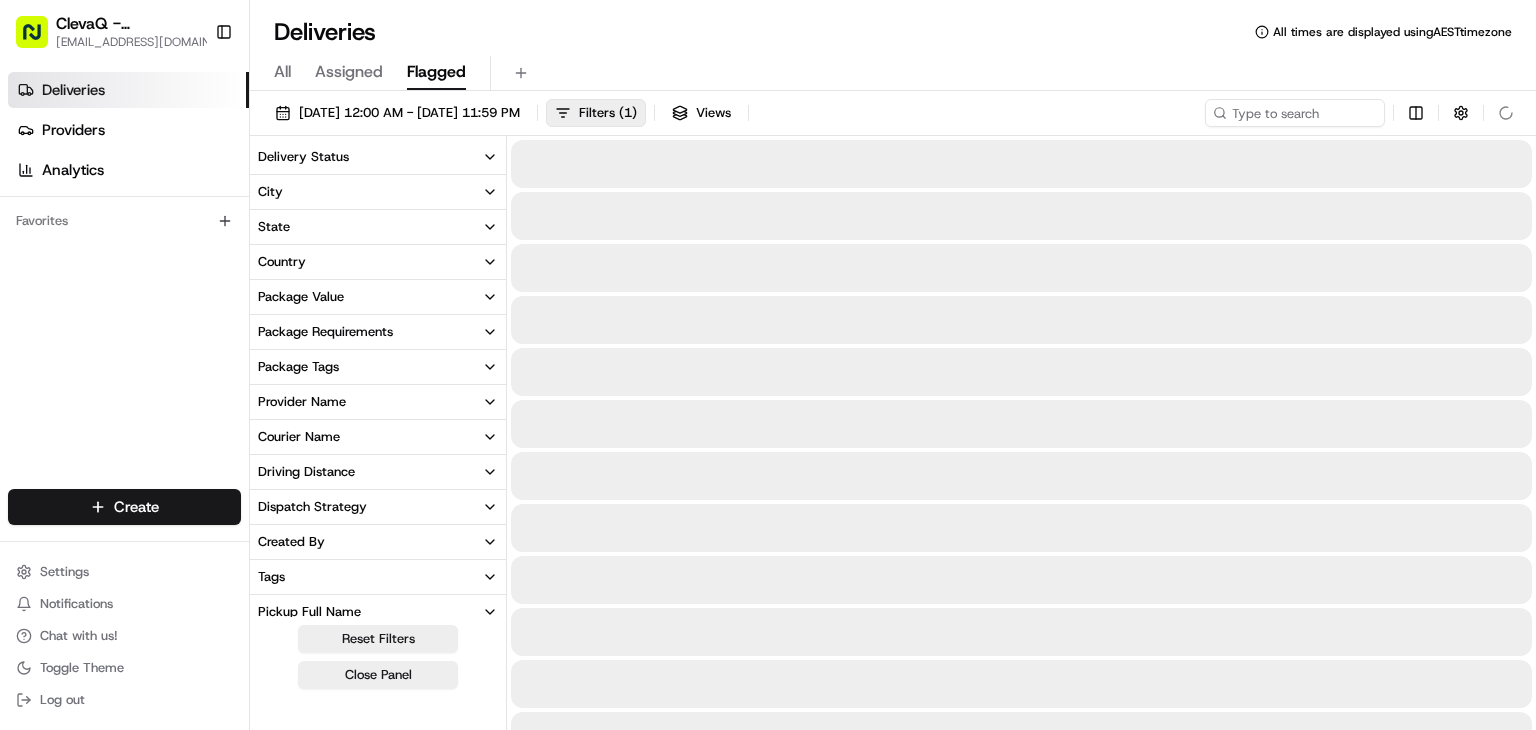 click on "Flagged" at bounding box center [436, 72] 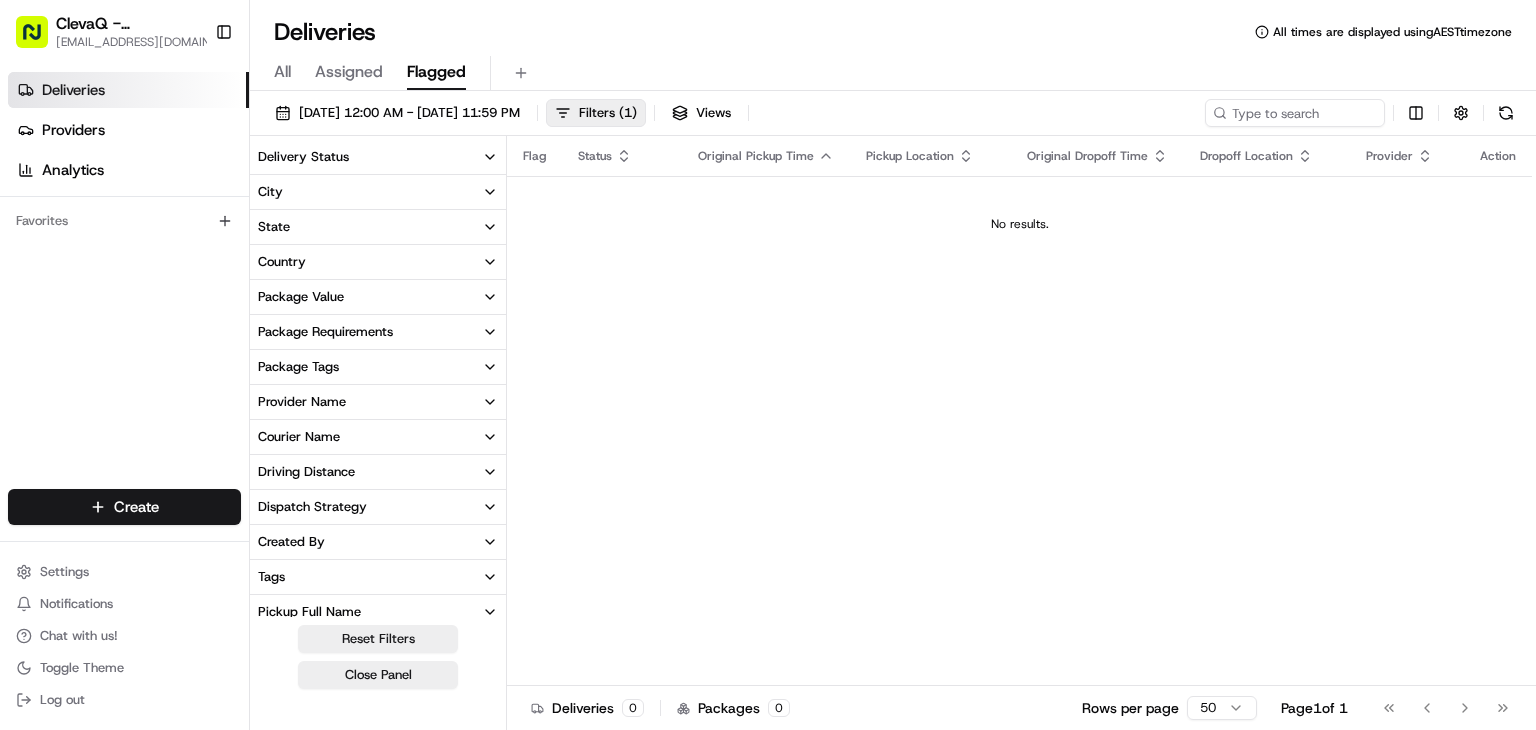 click on "All Assigned Flagged" at bounding box center (893, 73) 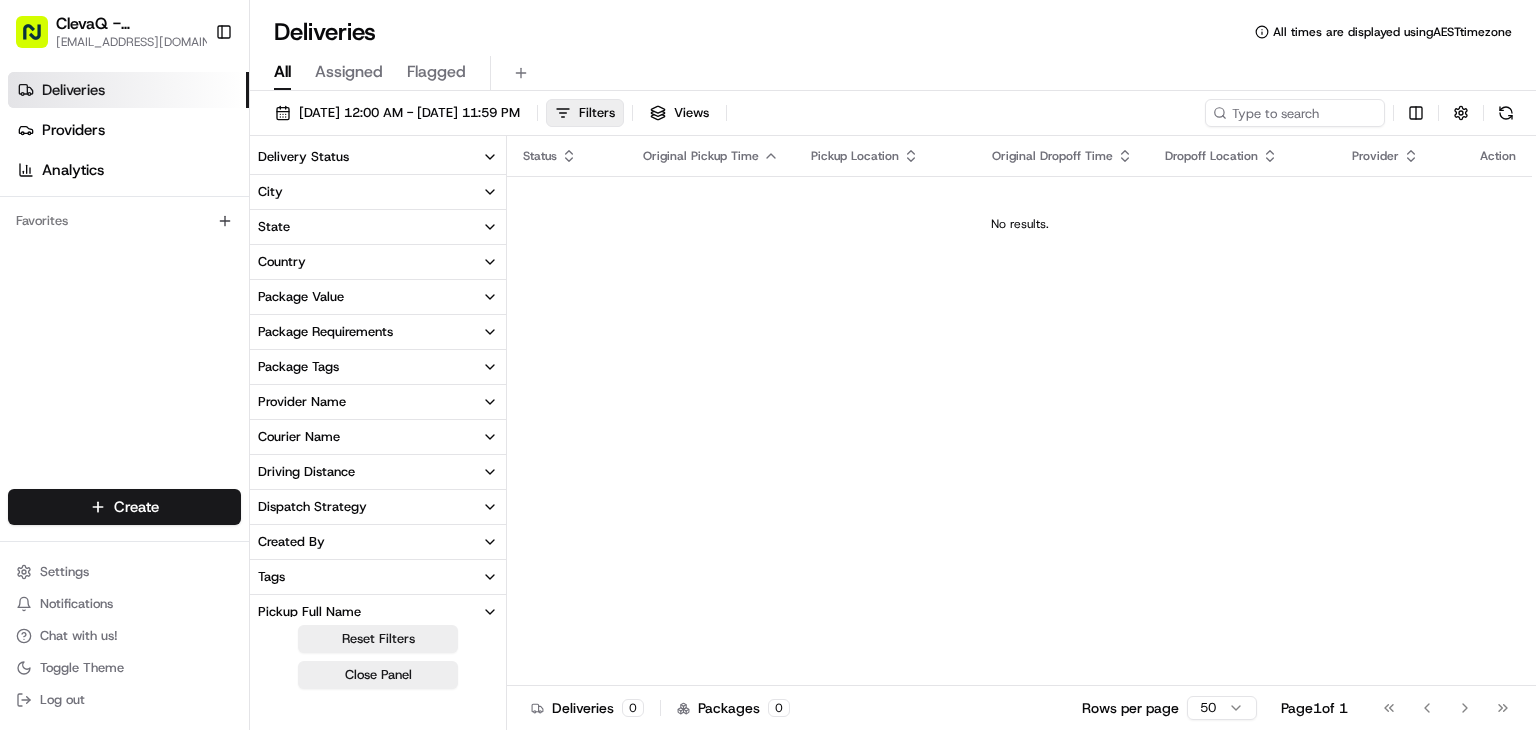 click on "07/17/2025 12:00 AM - 07/17/2025 11:59 PM Filters Views" at bounding box center (893, 117) 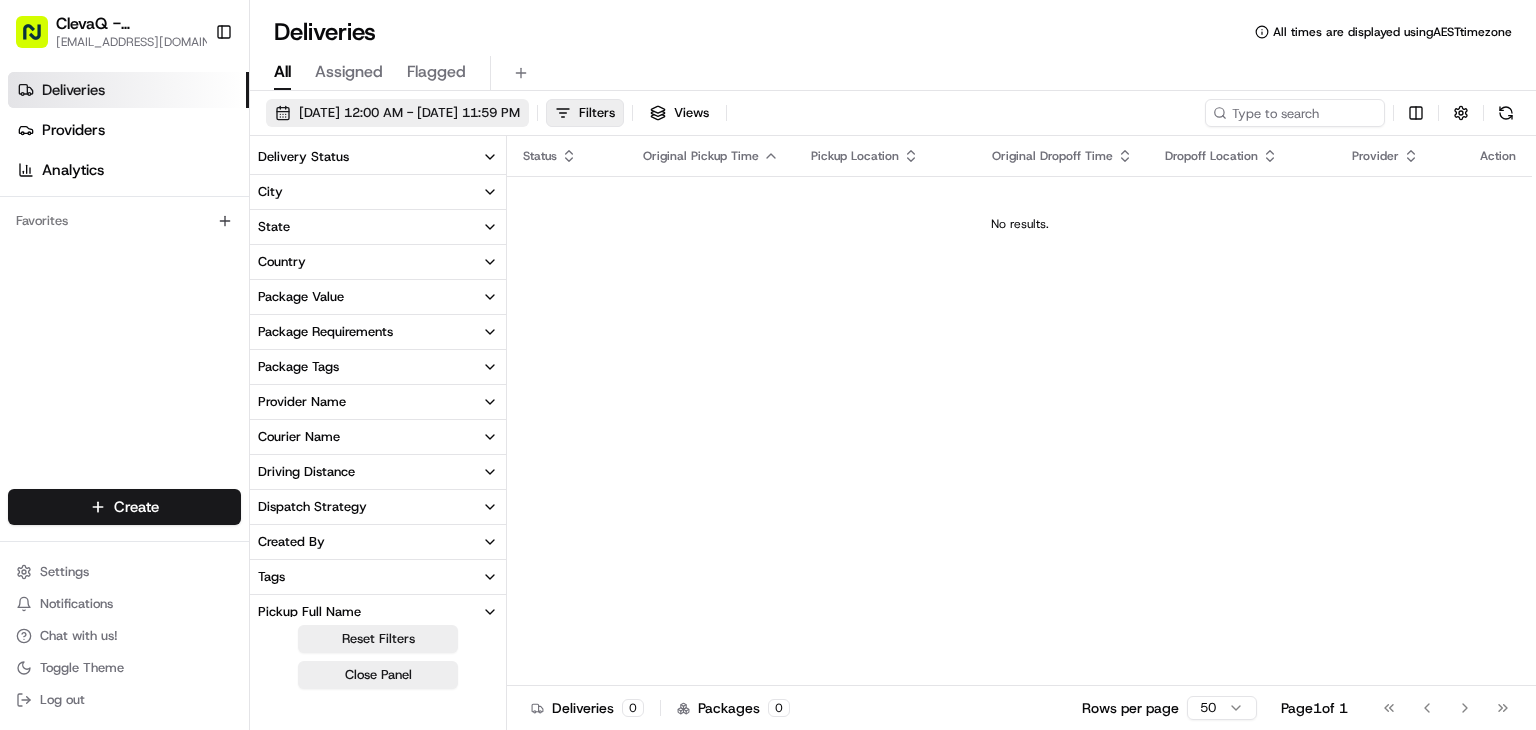 click on "[DATE] 12:00 AM - [DATE] 11:59 PM" at bounding box center [409, 113] 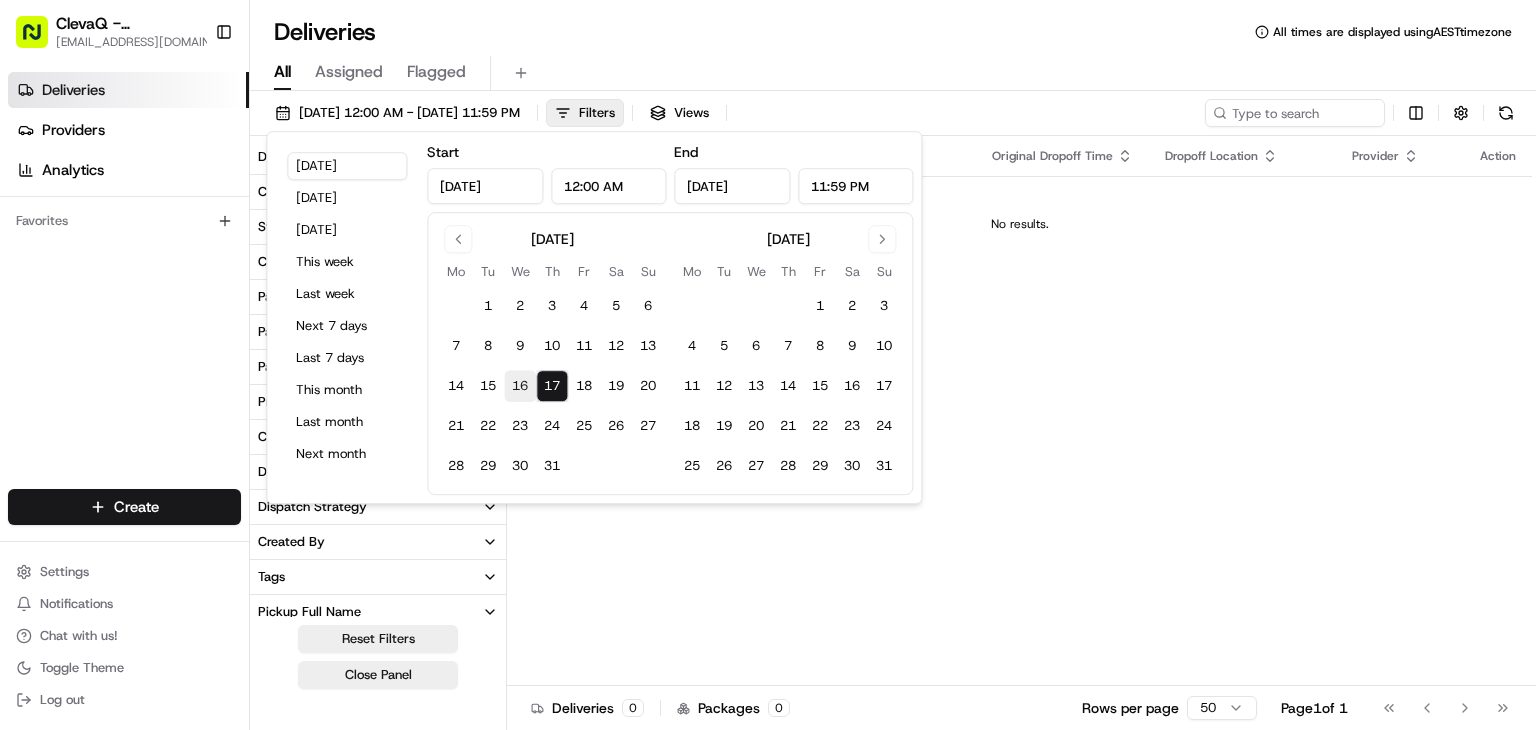 click on "16" at bounding box center [520, 386] 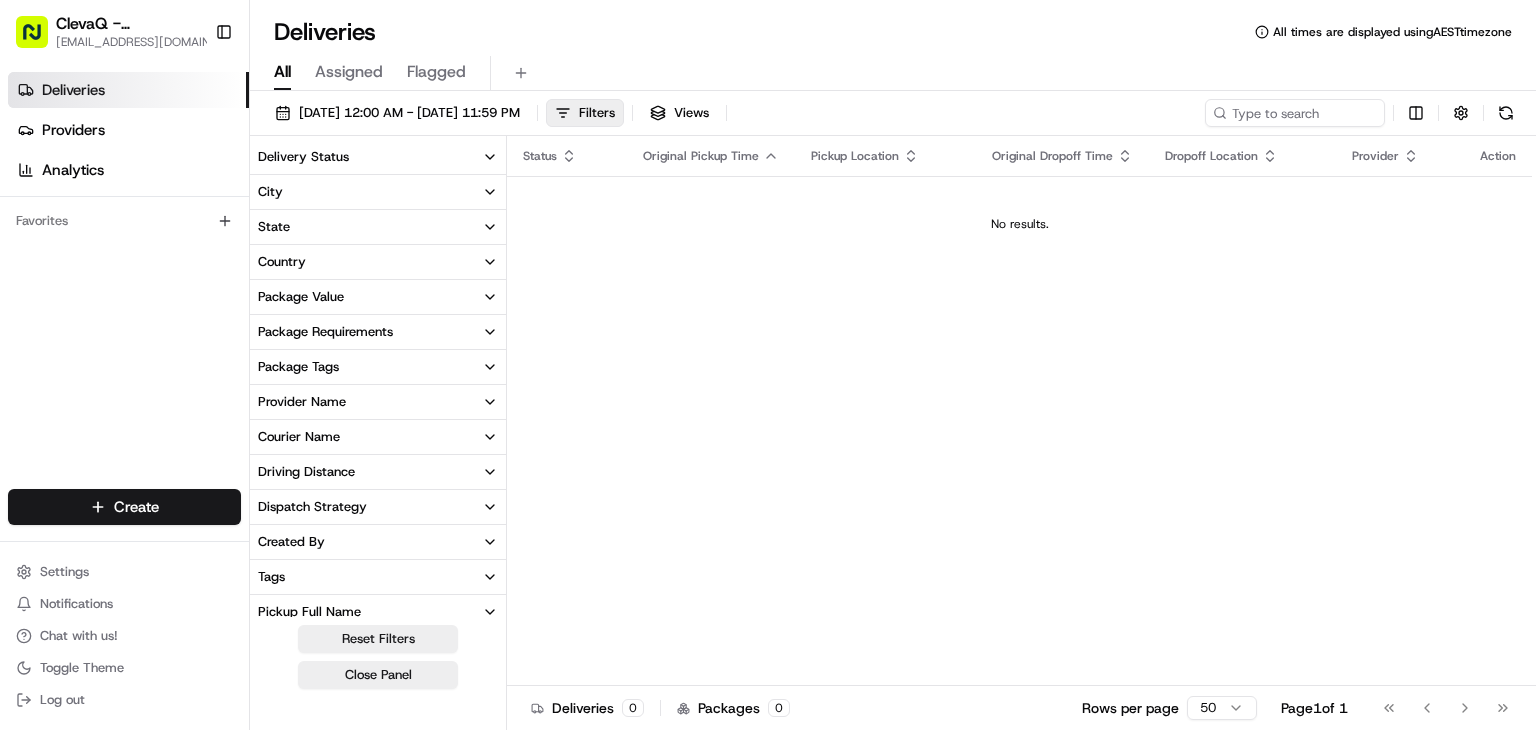 click on "Status Original Pickup Time Pickup Location Original Dropoff Time Dropoff Location Provider Action No results." at bounding box center [1019, 411] 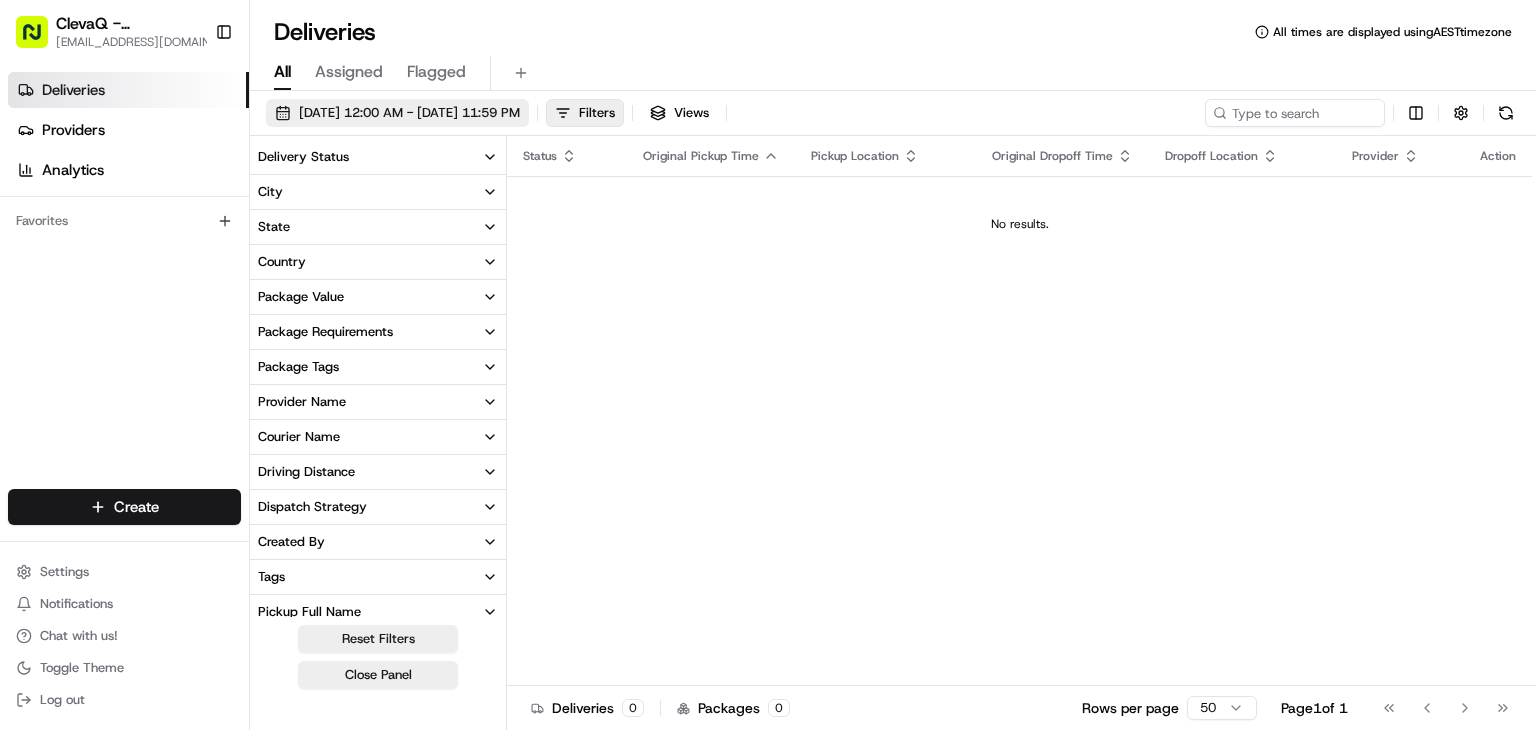 click on "07/16/2025 12:00 AM - 07/16/2025 11:59 PM" at bounding box center (397, 113) 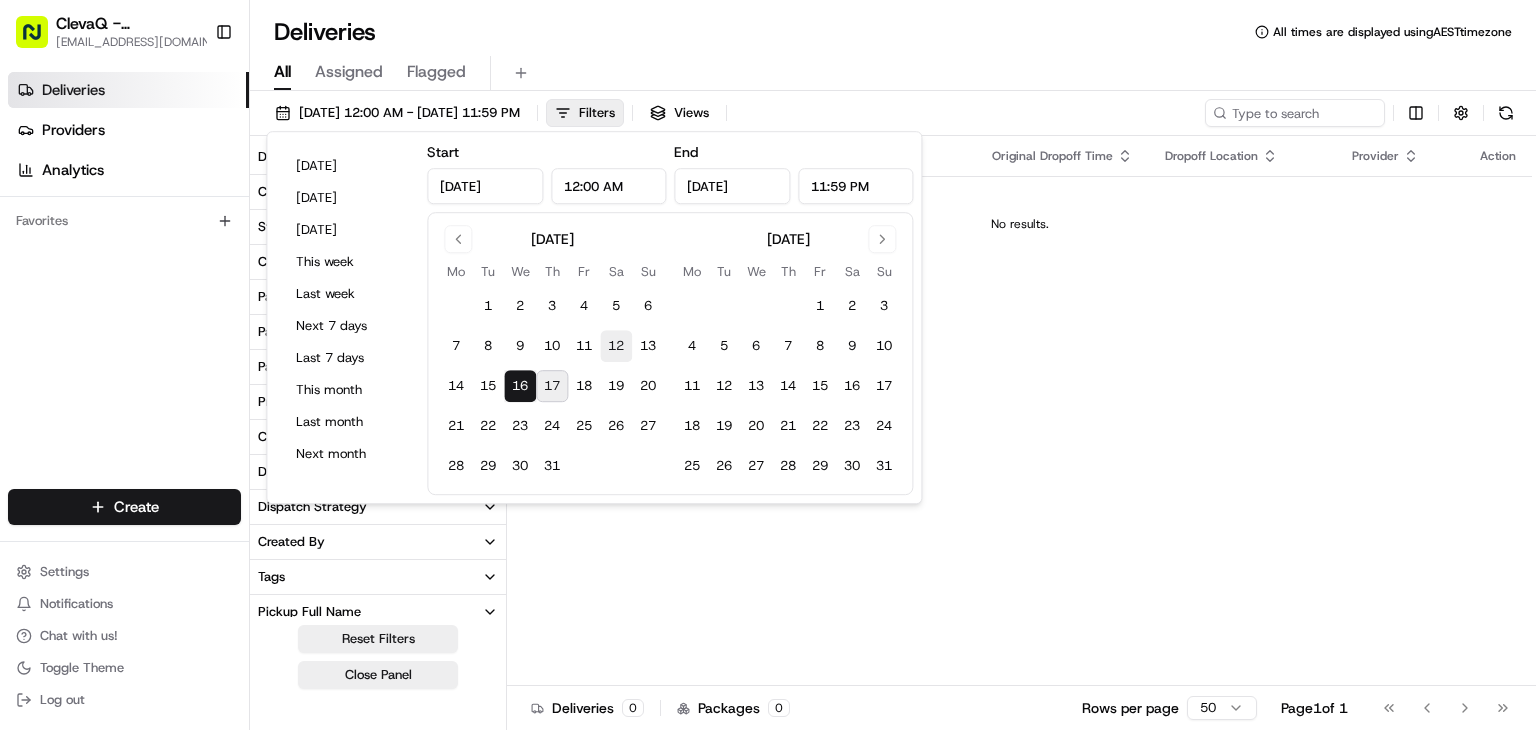 click on "12" at bounding box center [616, 346] 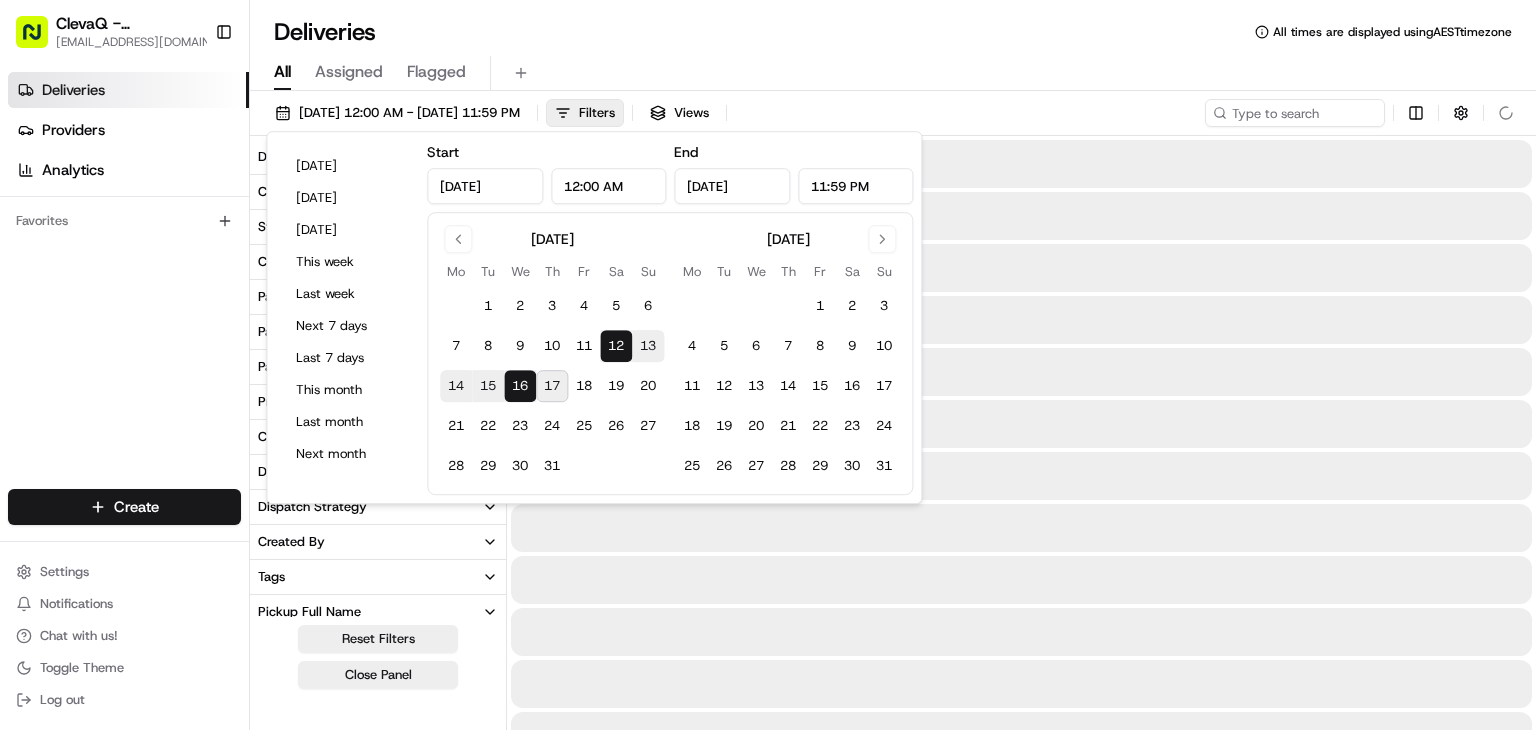 type on "Jul 12, 2025" 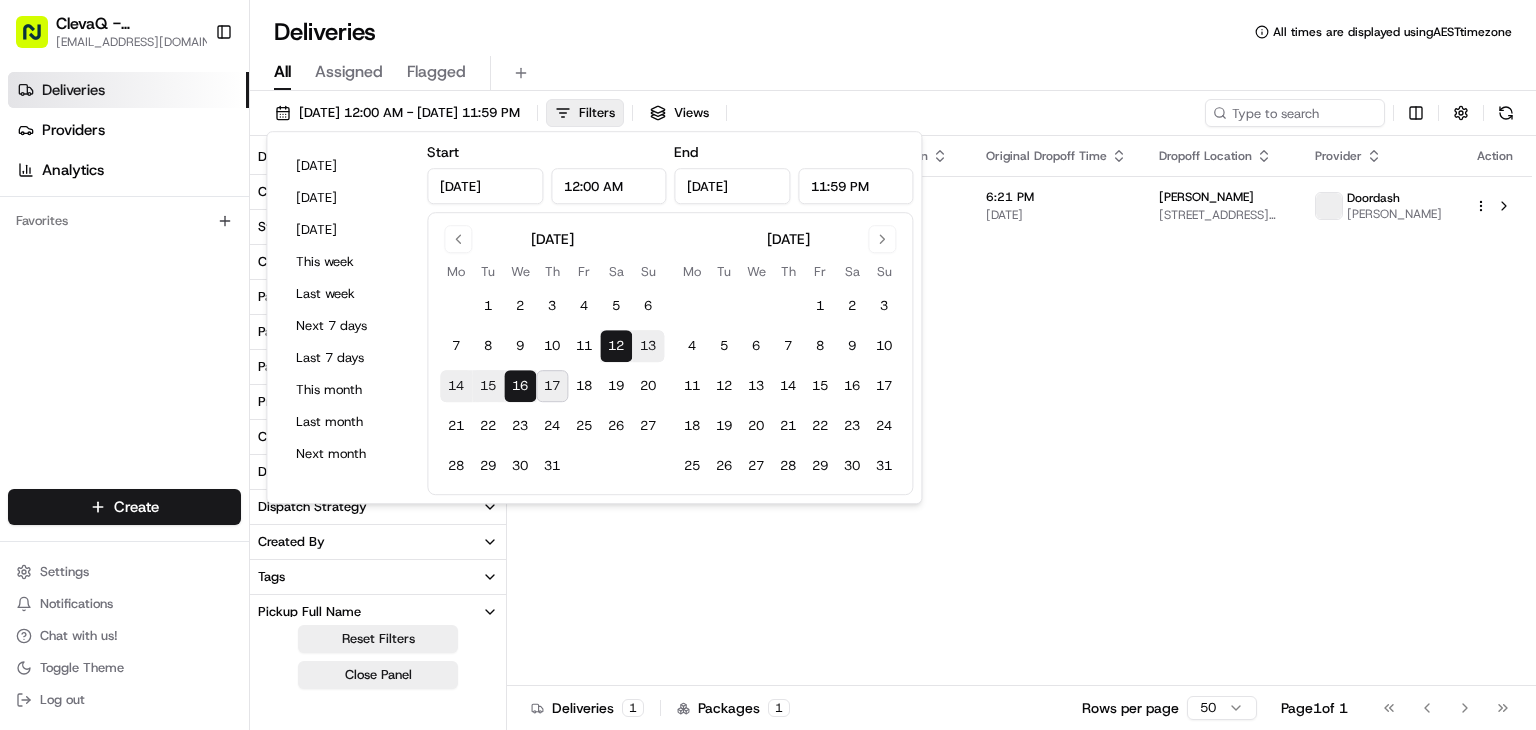click on "Status Original Pickup Time Pickup Location Original Dropoff Time Dropoff Location Provider Action Dropoff Complete 5:33 PM 07/12/2025 Sana Mediterranean Shop 8/1 Locomotive St, Eveleigh NSW 2015, Australia 6:21 PM 07/12/2025 Bradley Murphy 359-365 Catherine St, Lilyfield NSW 2040, Australia Doordash Asad uddin M." at bounding box center [1019, 411] 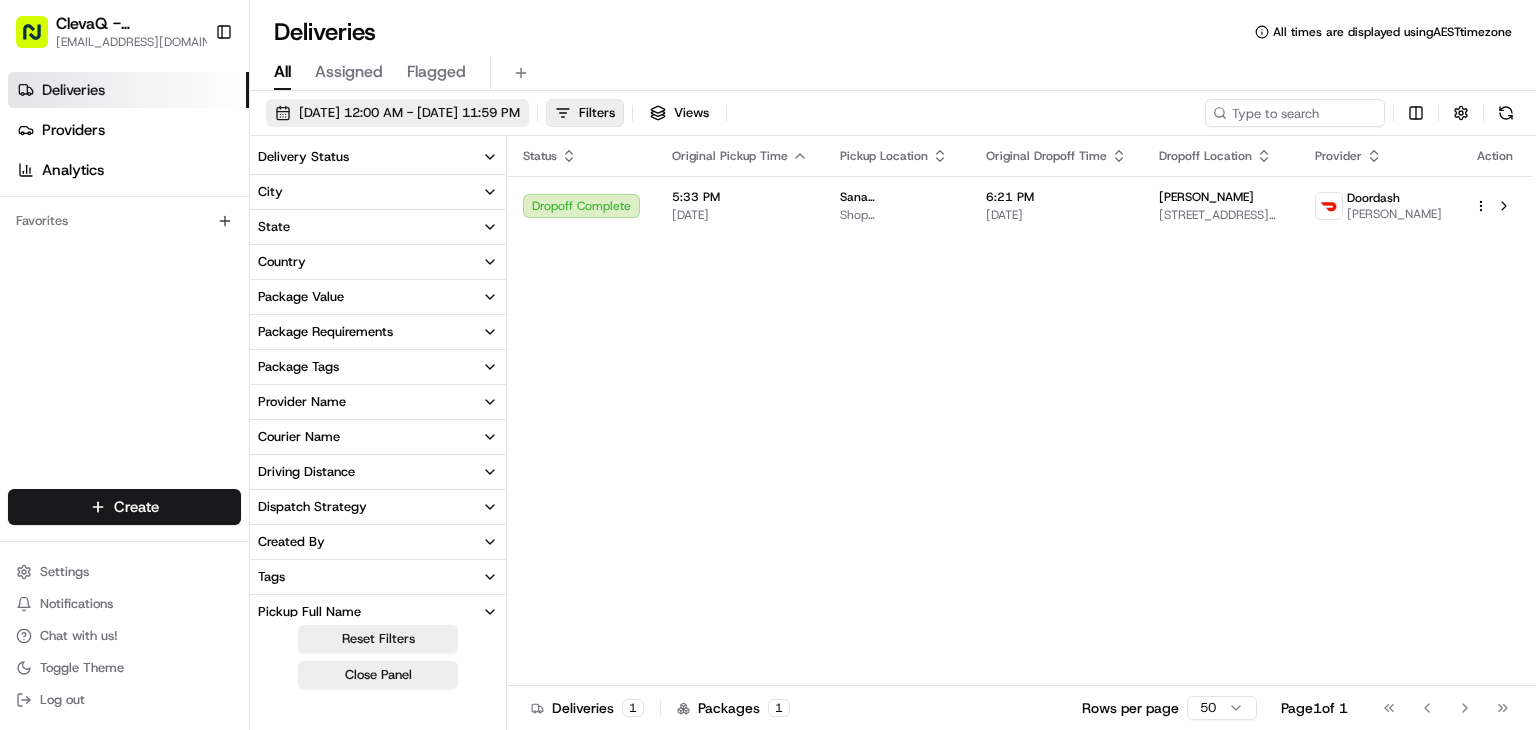 click on "07/12/2025 12:00 AM - 07/16/2025 11:59 PM" at bounding box center (409, 113) 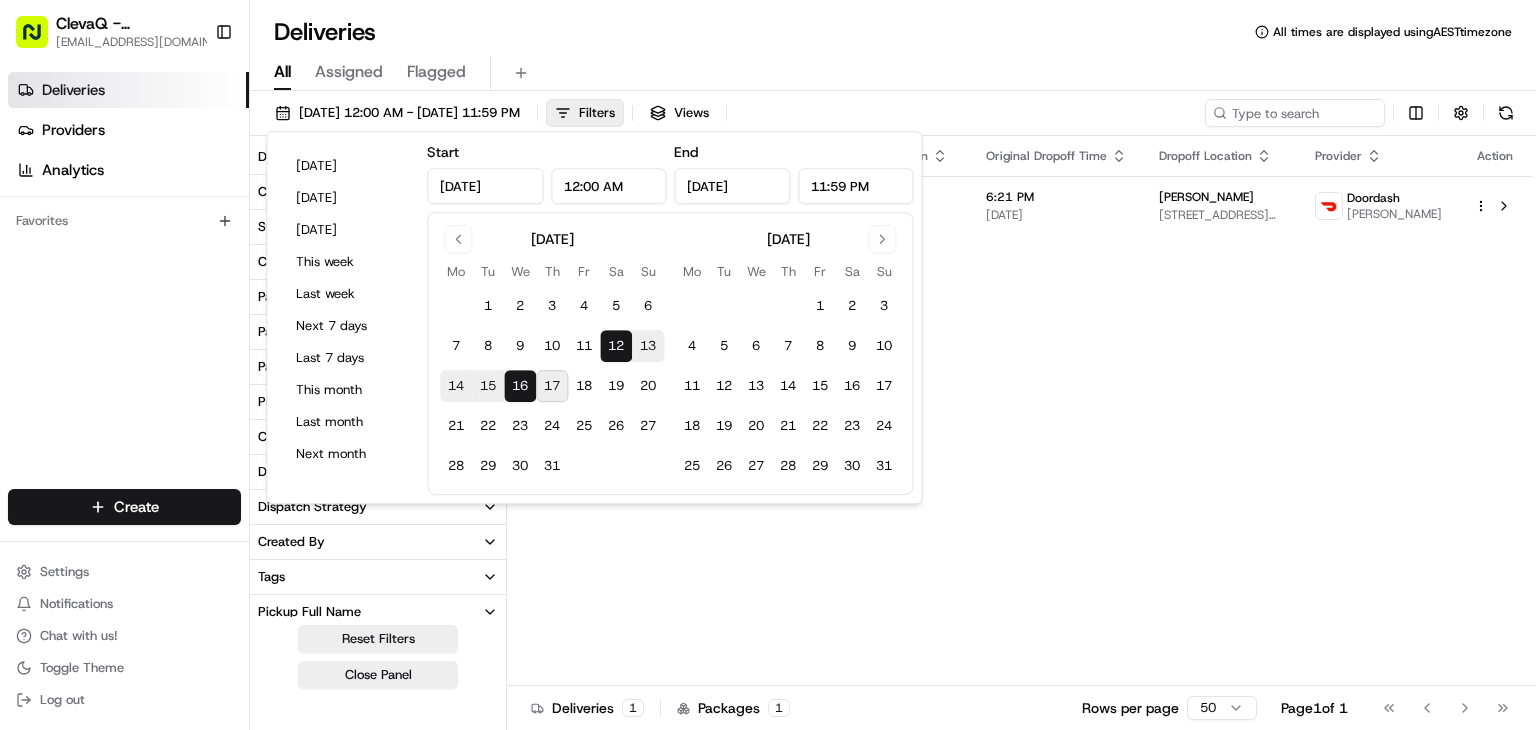 click on "17" at bounding box center [552, 386] 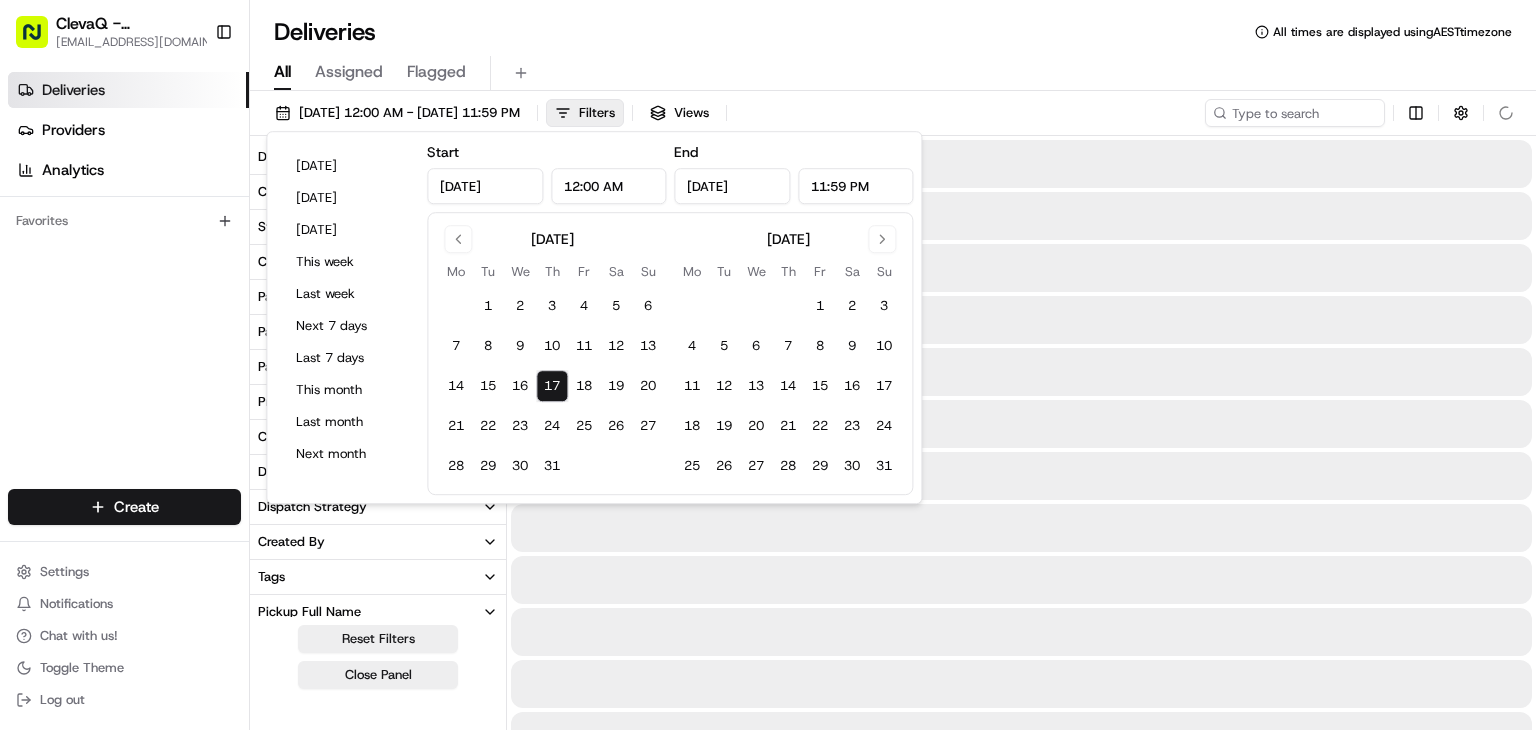 type on "[DATE]" 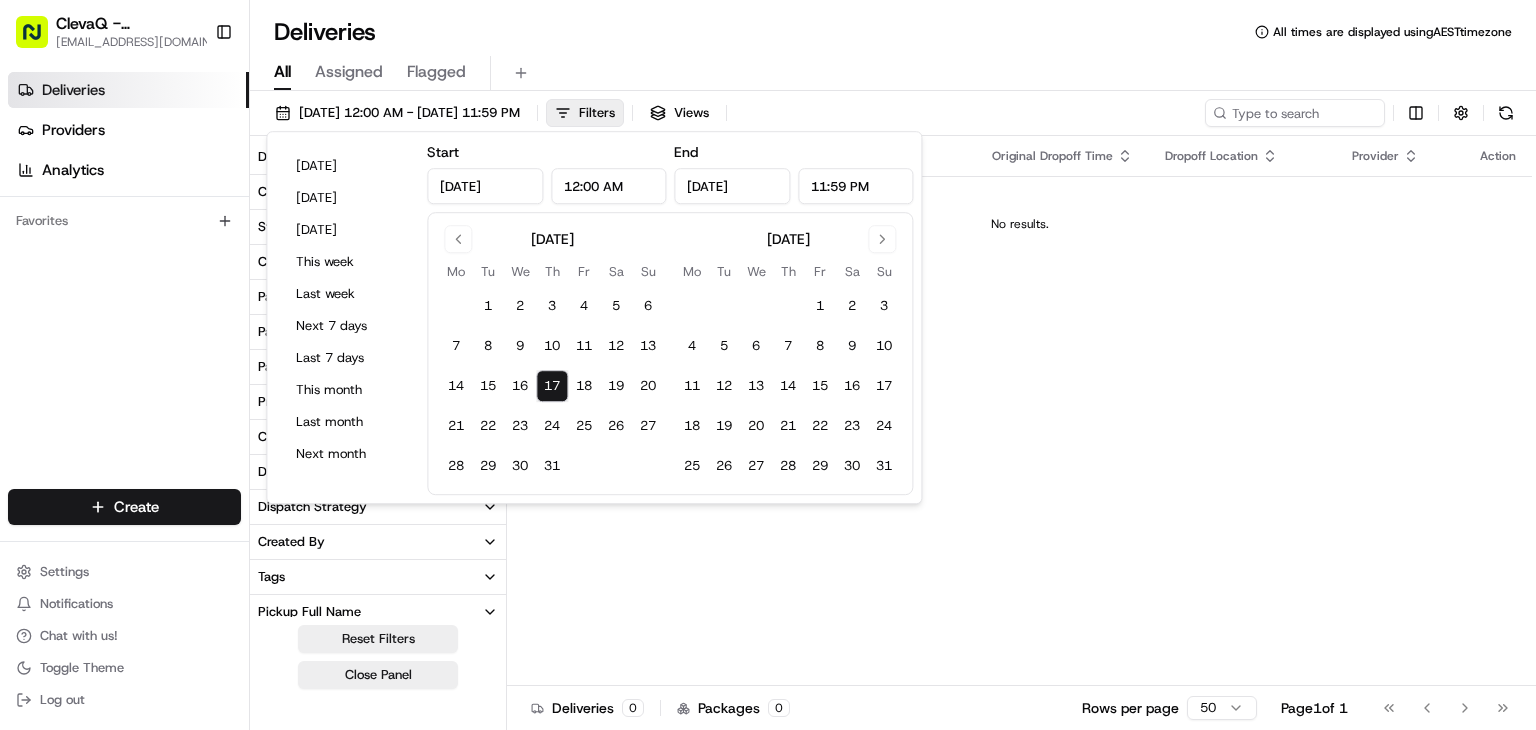 click on "Status Original Pickup Time Pickup Location Original Dropoff Time Dropoff Location Provider Action No results." at bounding box center (1019, 411) 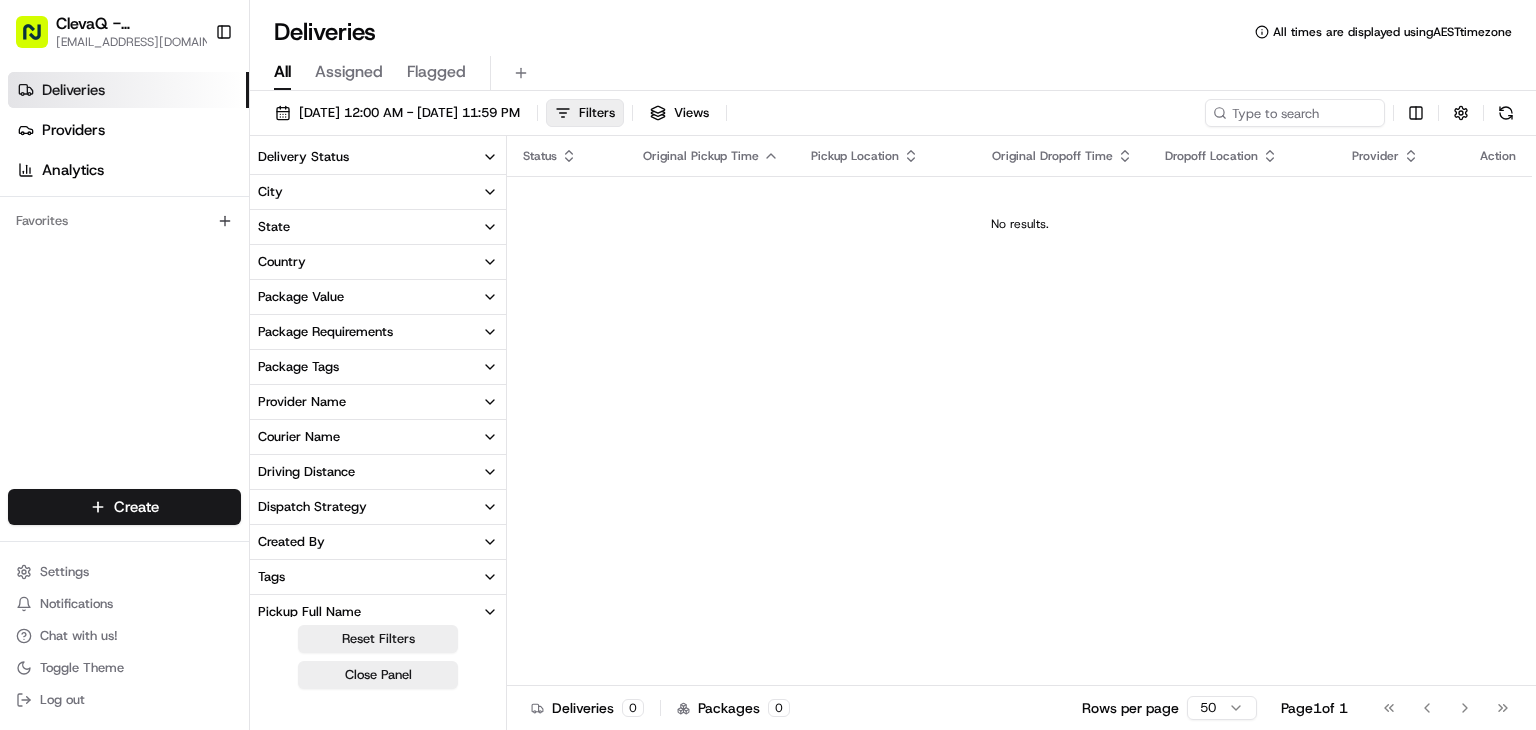 click on "Status Original Pickup Time Pickup Location Original Dropoff Time Dropoff Location Provider Action No results." at bounding box center [1019, 411] 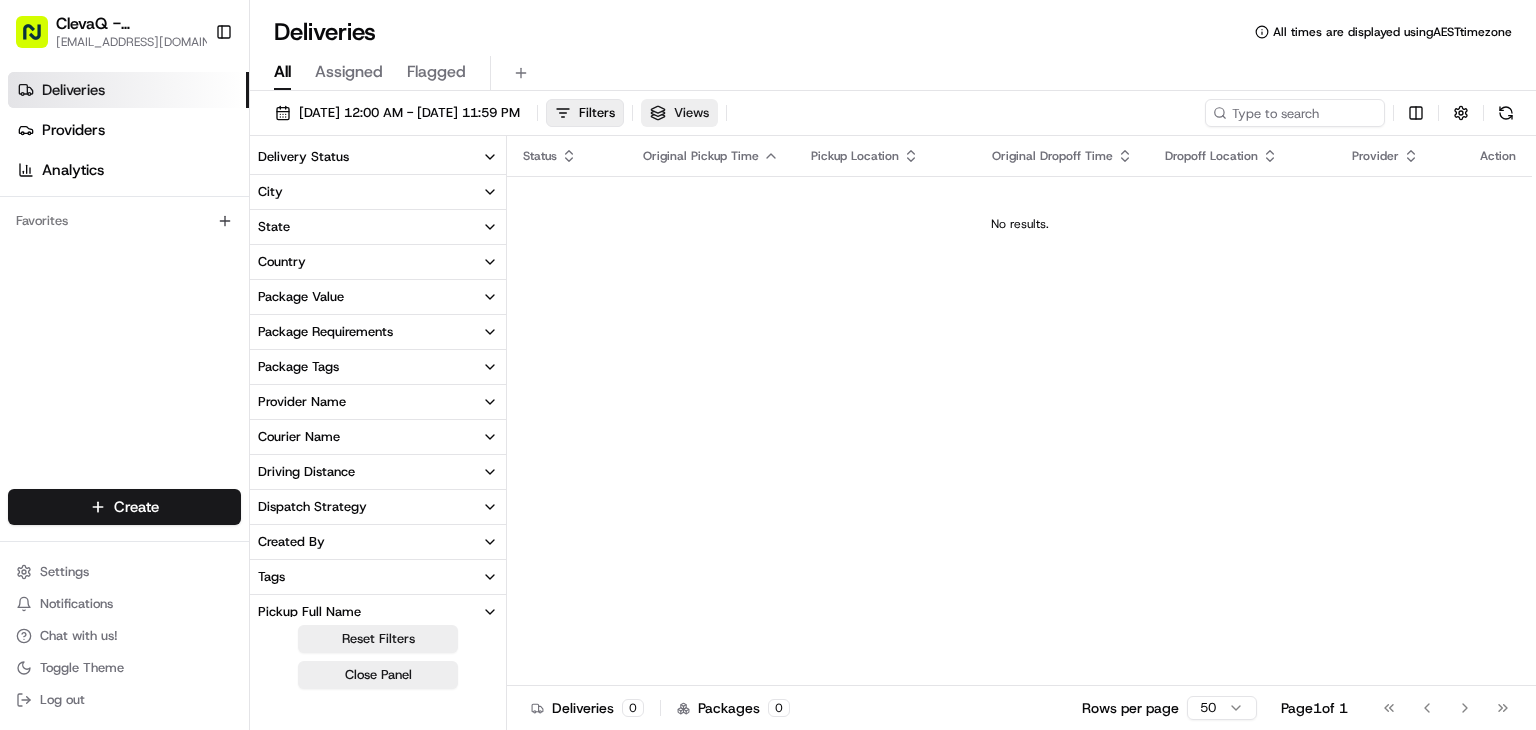 click on "Views" at bounding box center [691, 113] 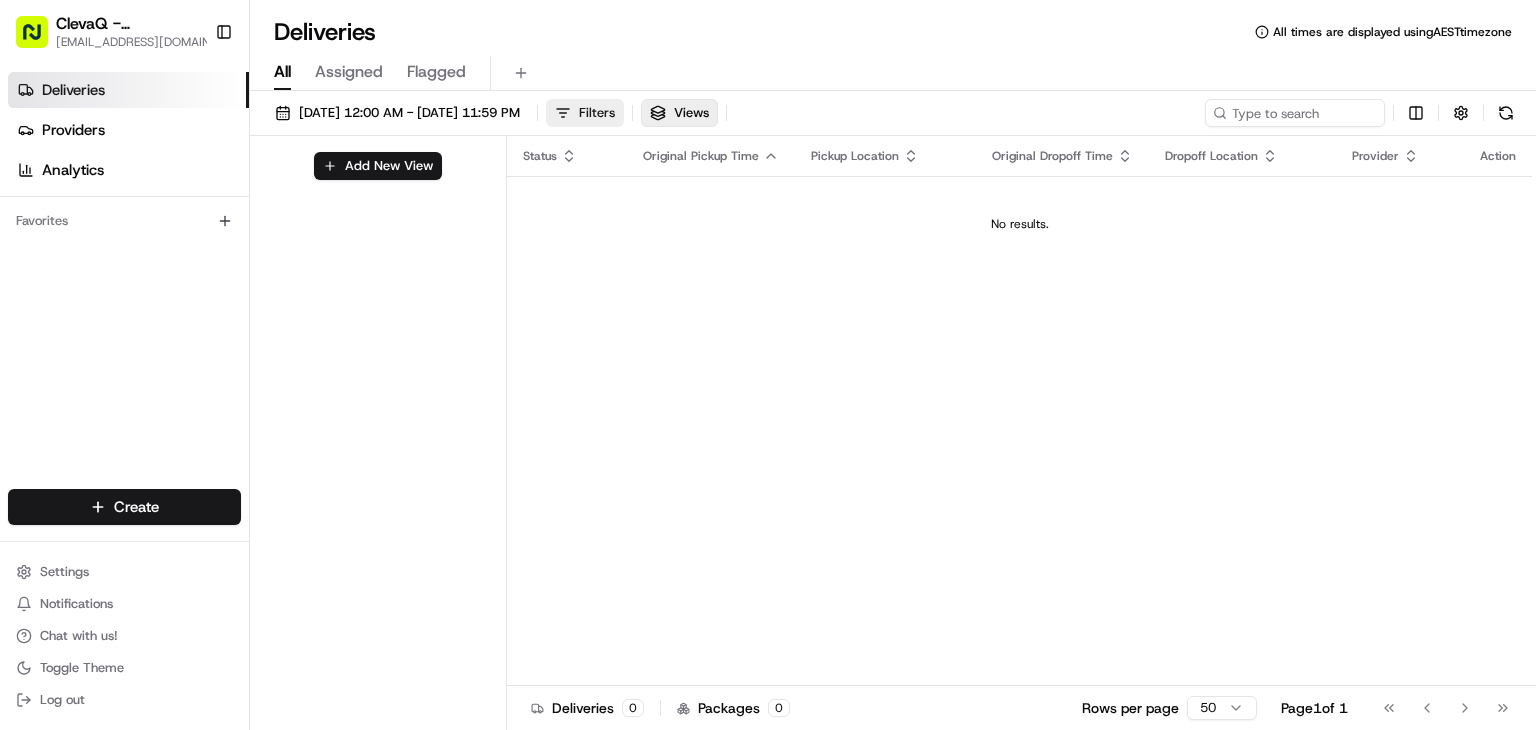 click on "Filters" at bounding box center (597, 113) 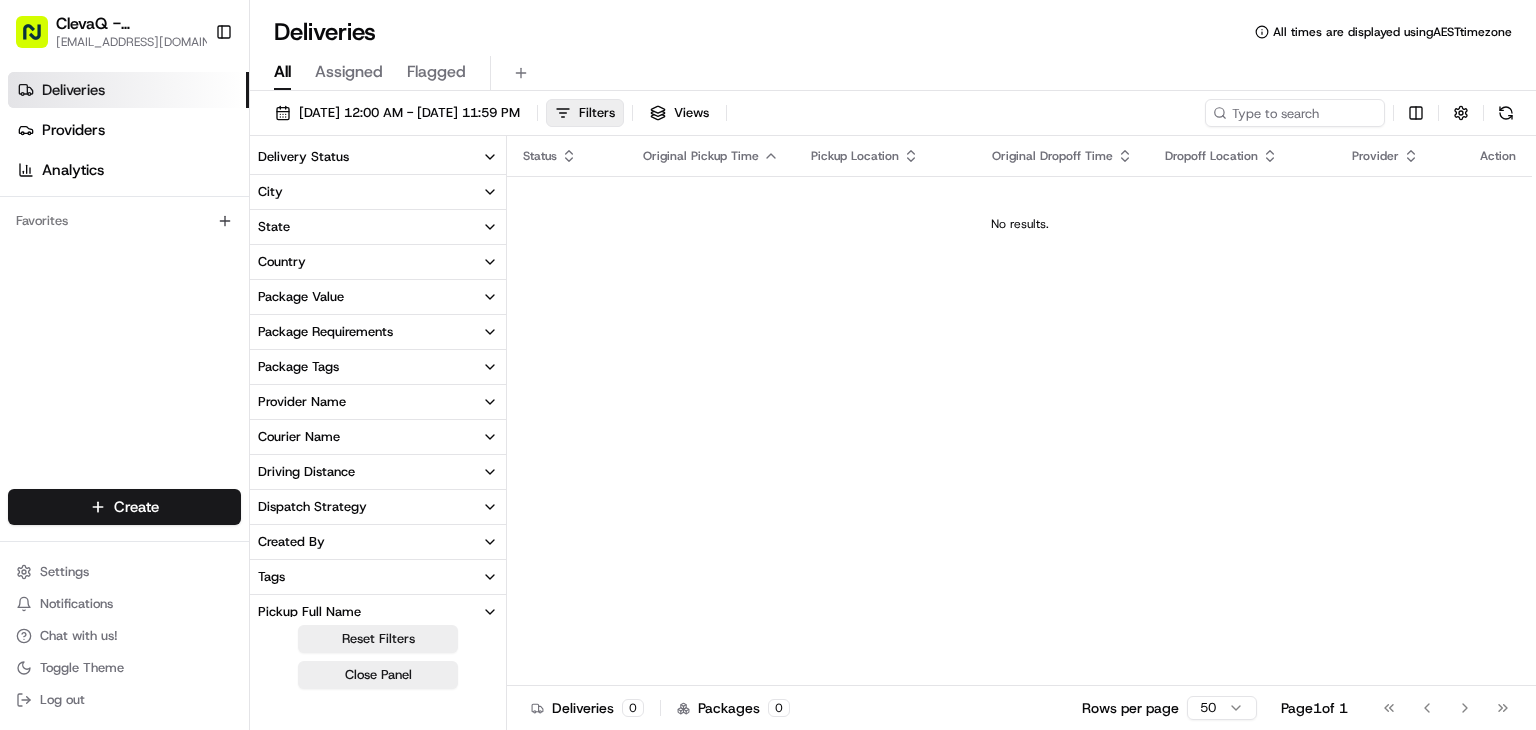 click on "Assigned" at bounding box center [349, 72] 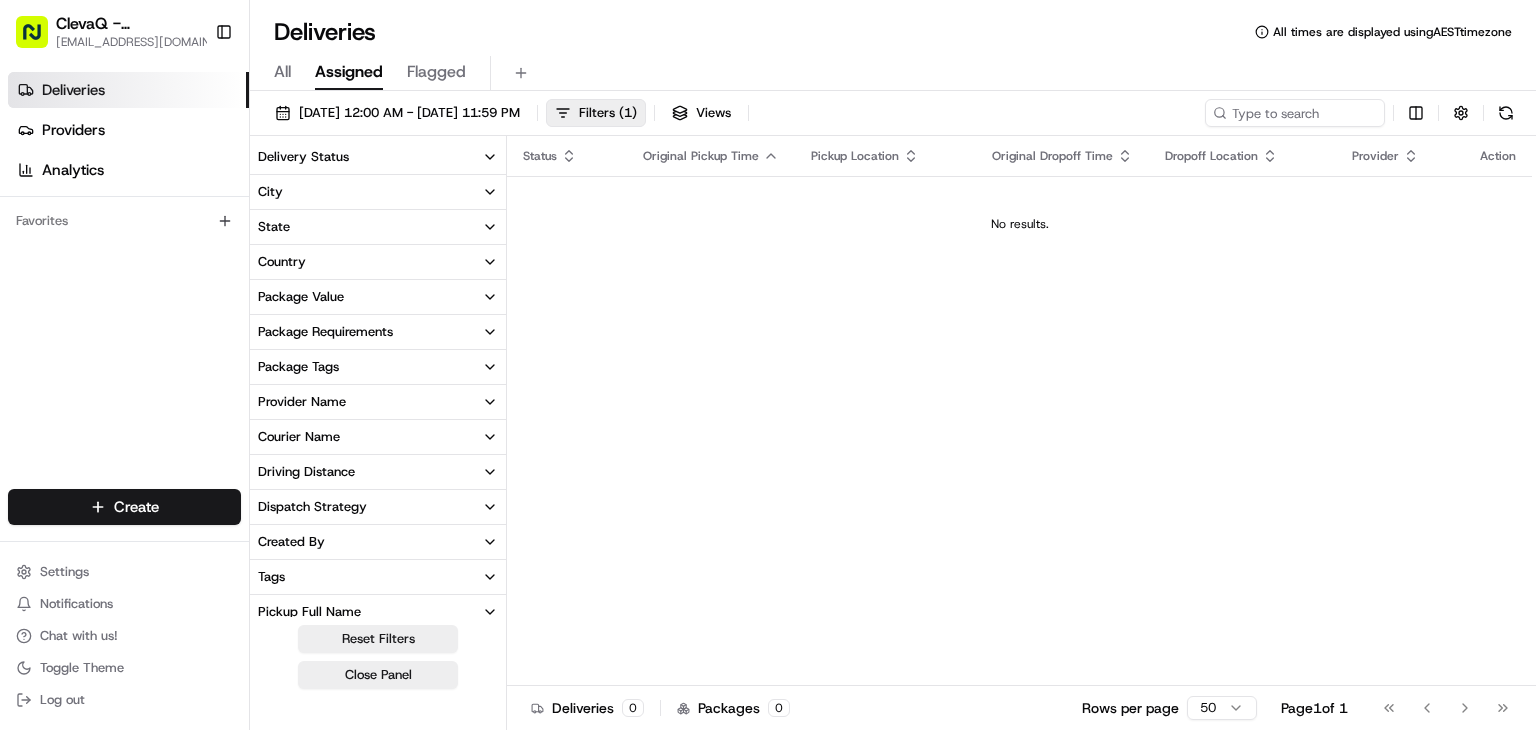 click on "No results." at bounding box center (1019, 224) 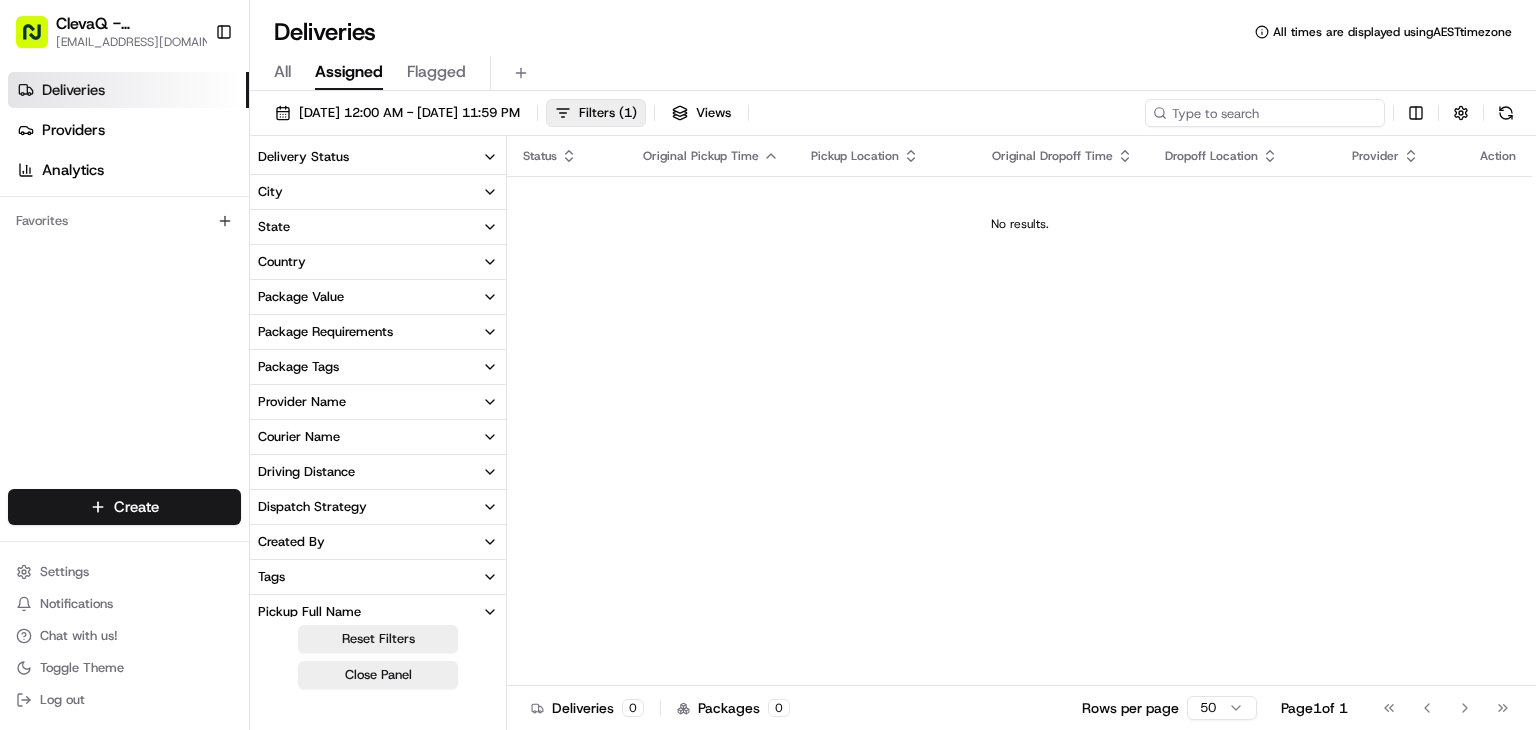 click at bounding box center (1265, 113) 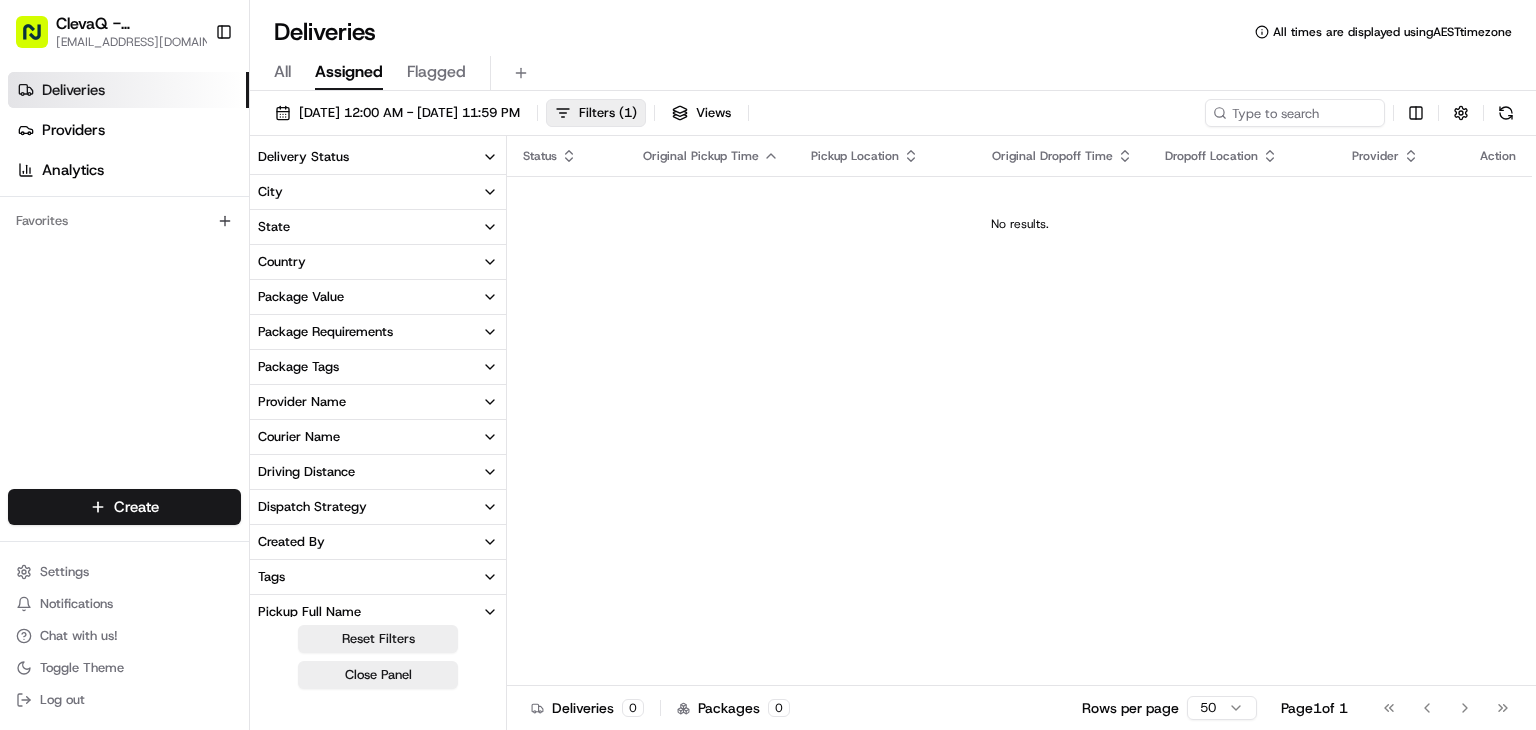 click on "Status Original Pickup Time Pickup Location Original Dropoff Time Dropoff Location Provider Action No results." at bounding box center [1019, 411] 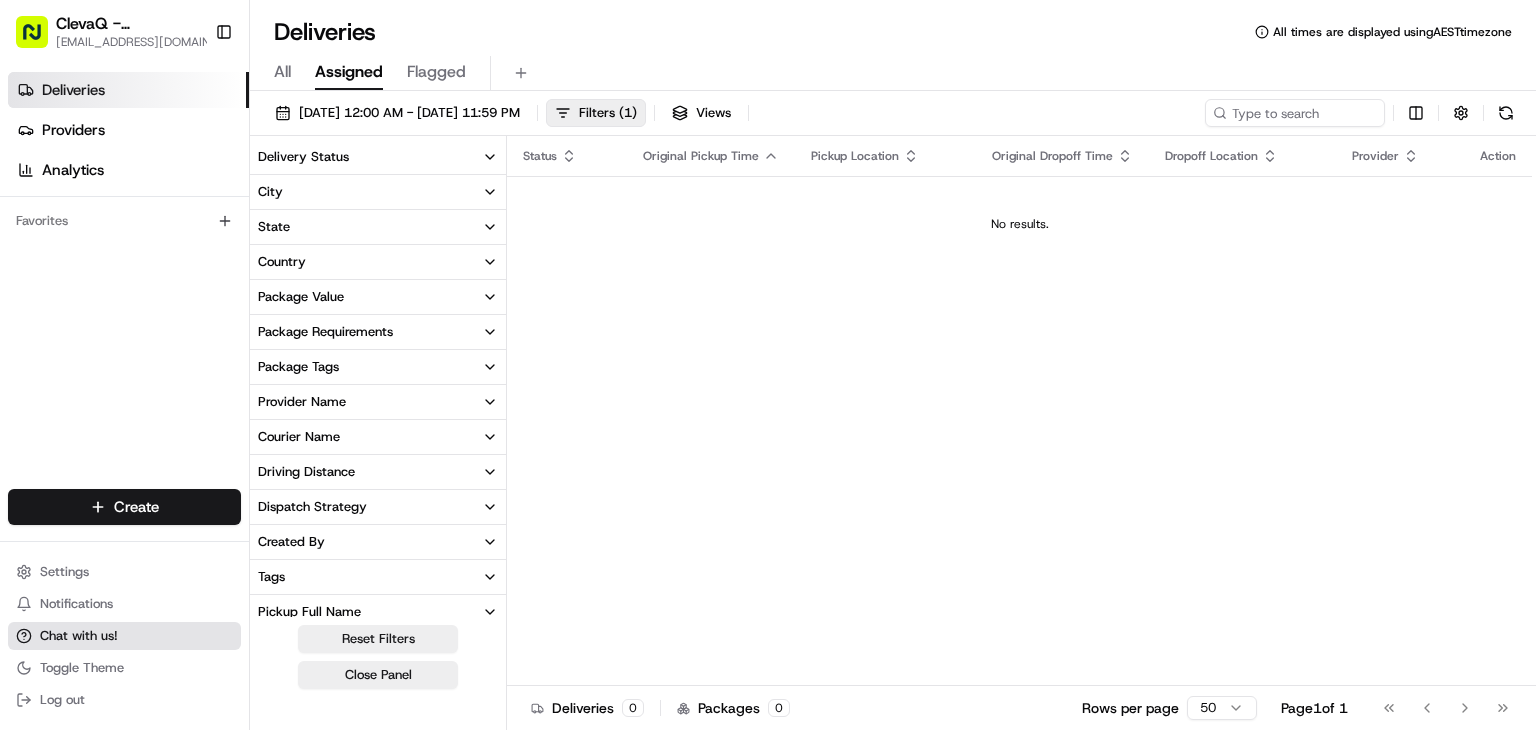 click on "Chat with us!" at bounding box center [79, 636] 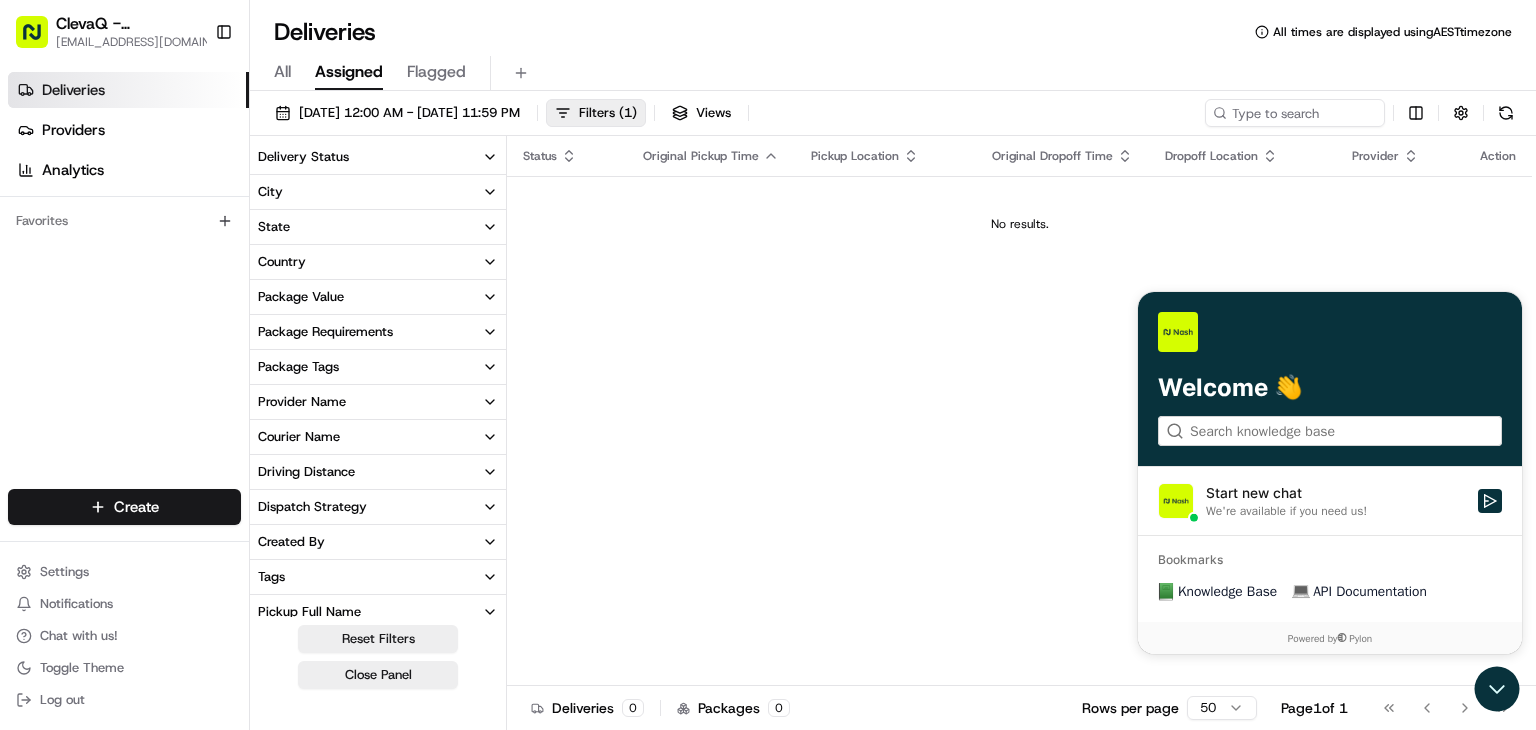 click on "We're available if you need us!" at bounding box center (1286, 511) 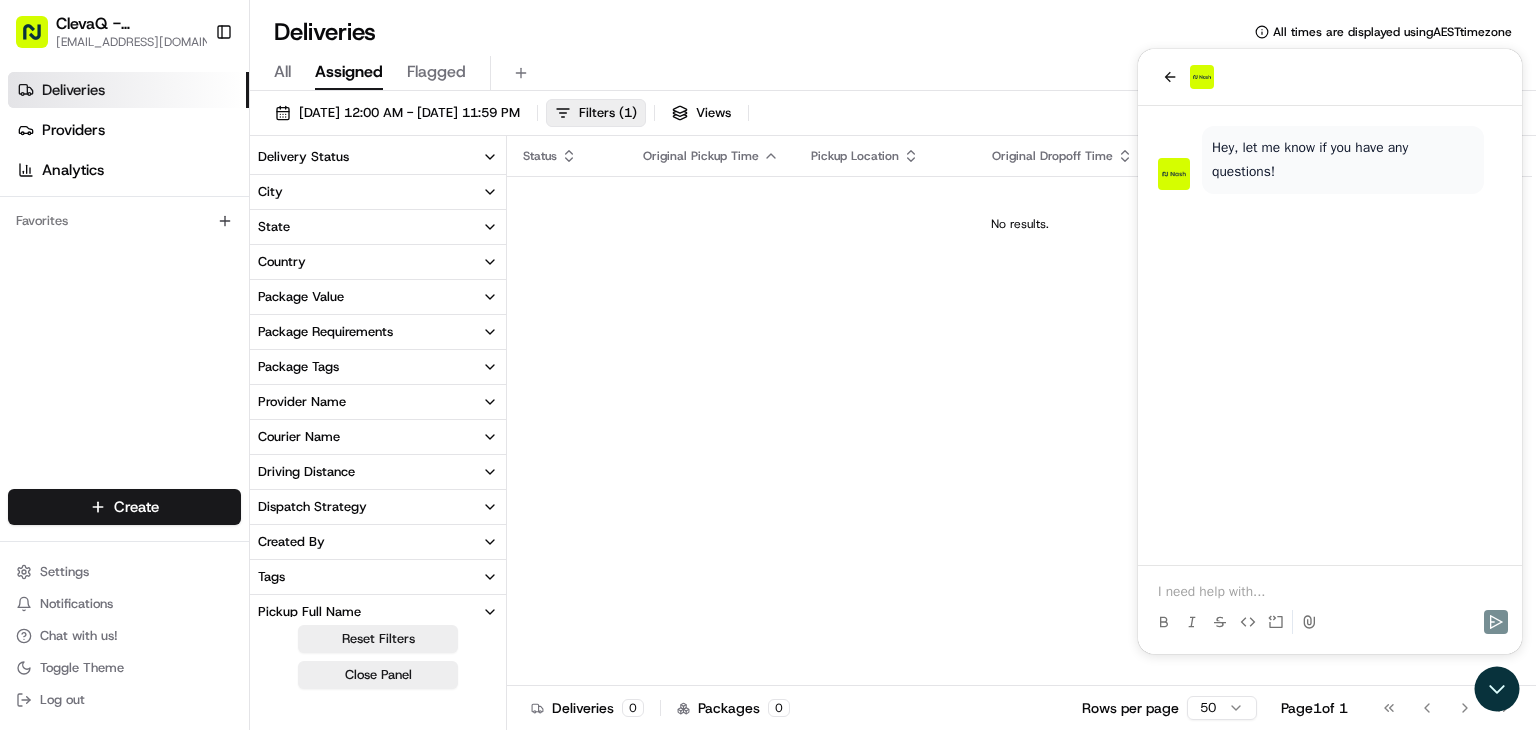 click at bounding box center (1330, 604) 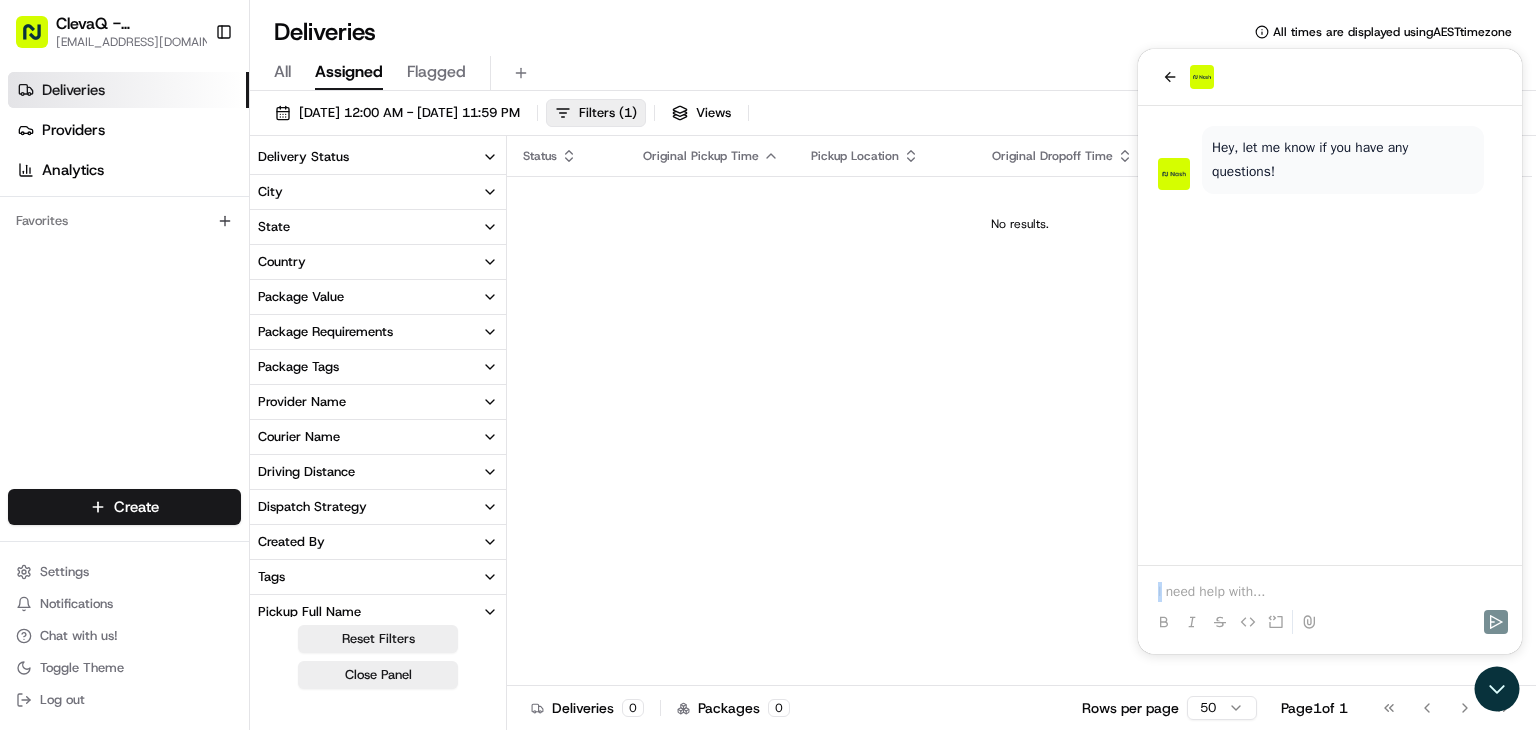 drag, startPoint x: 1224, startPoint y: 576, endPoint x: 1240, endPoint y: 594, distance: 24.083189 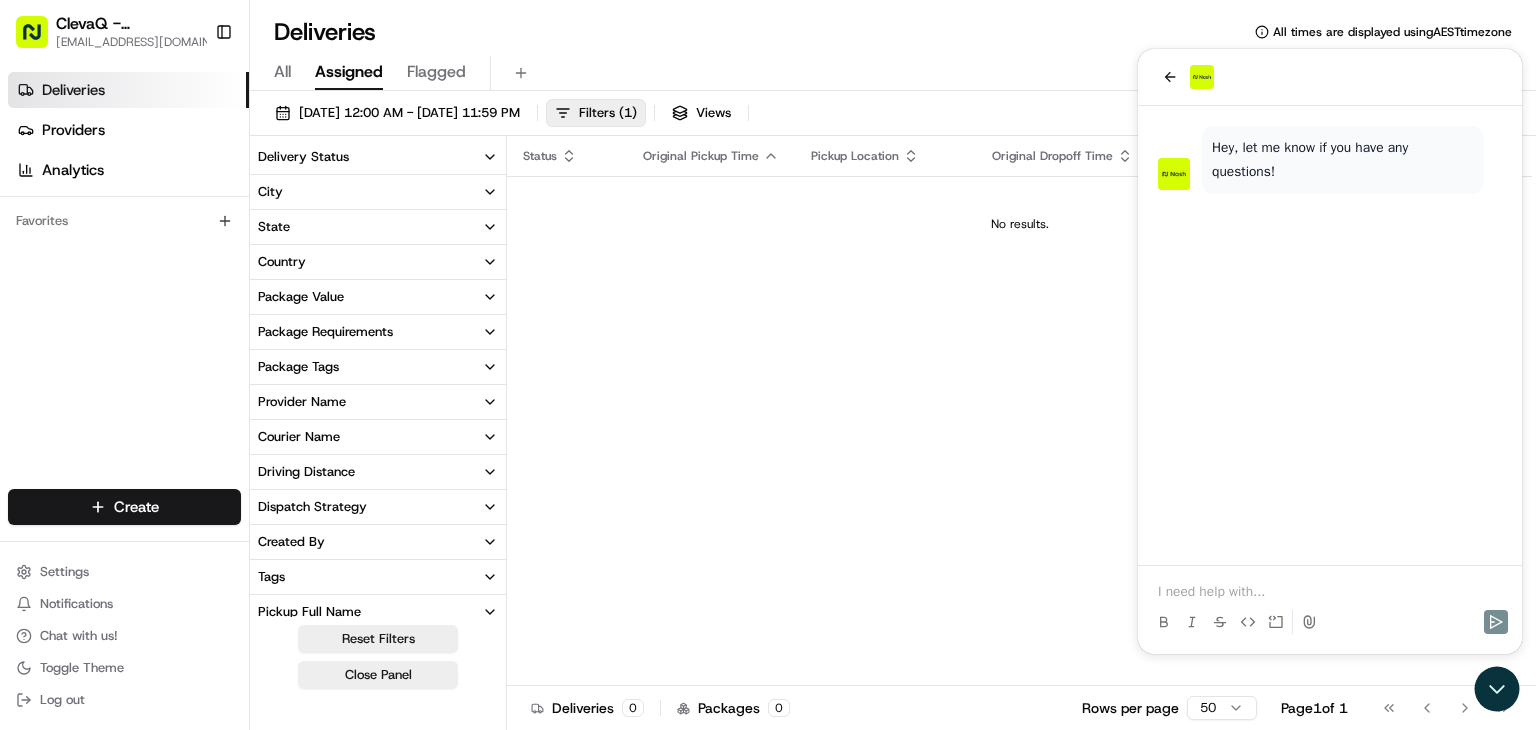 click at bounding box center [1330, 592] 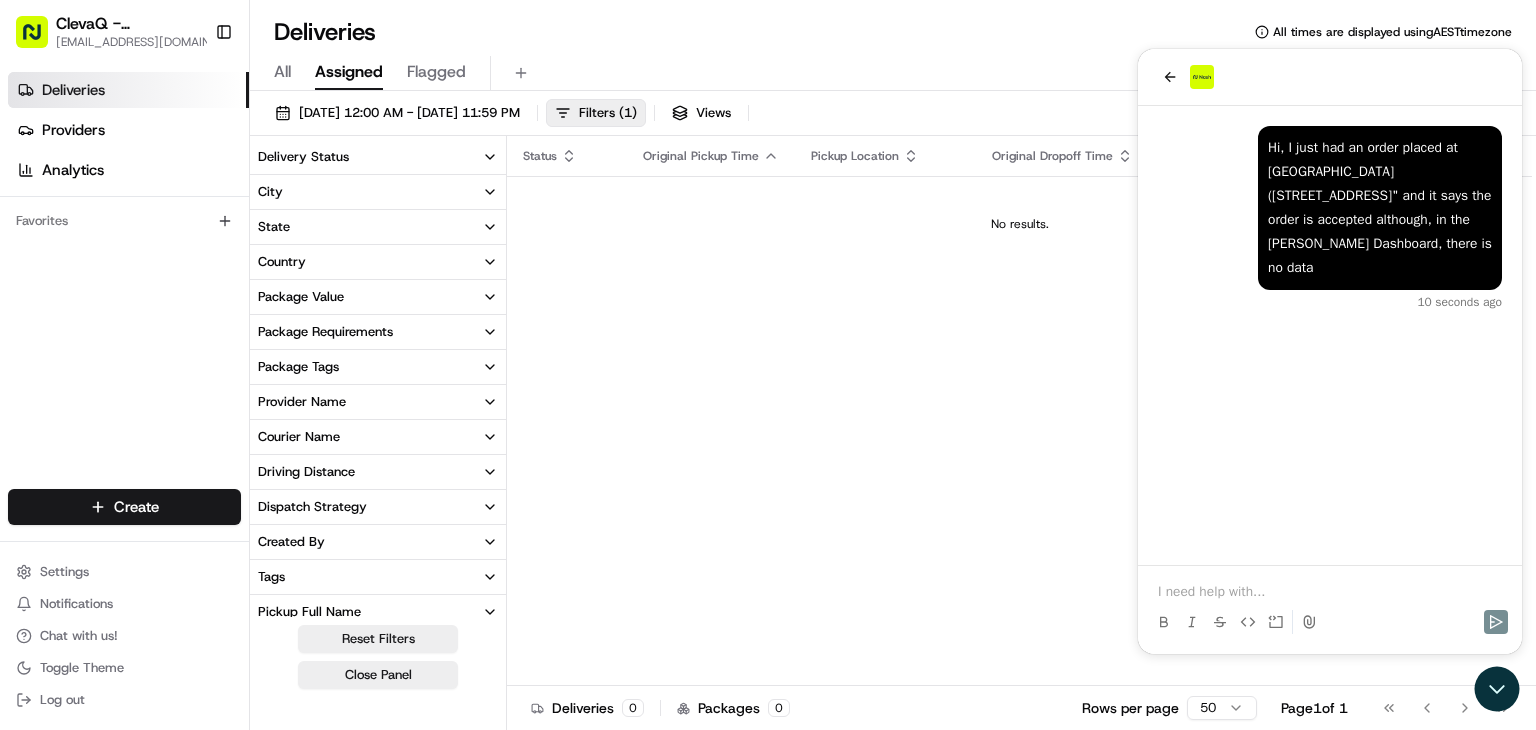 click at bounding box center (1330, 592) 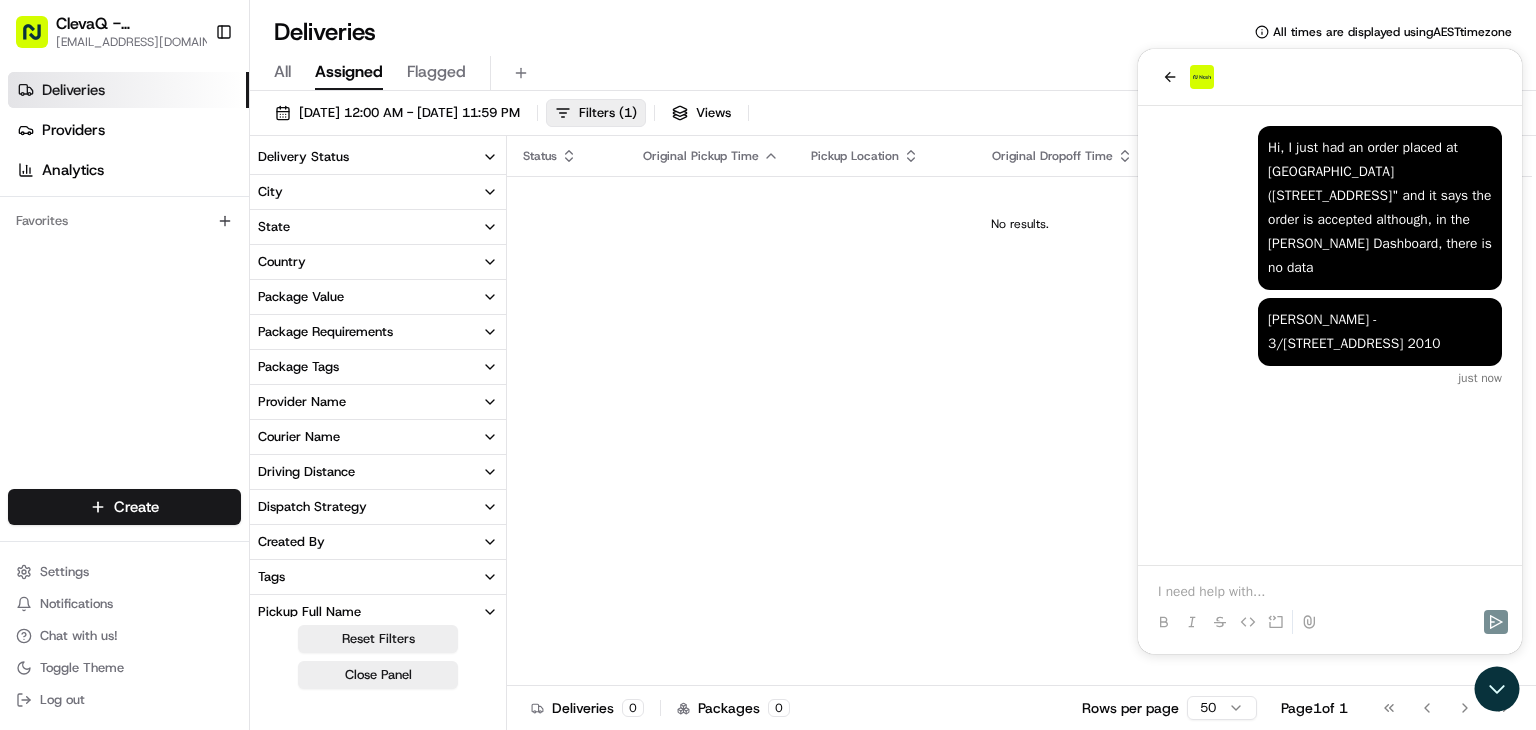 click at bounding box center [1330, 604] 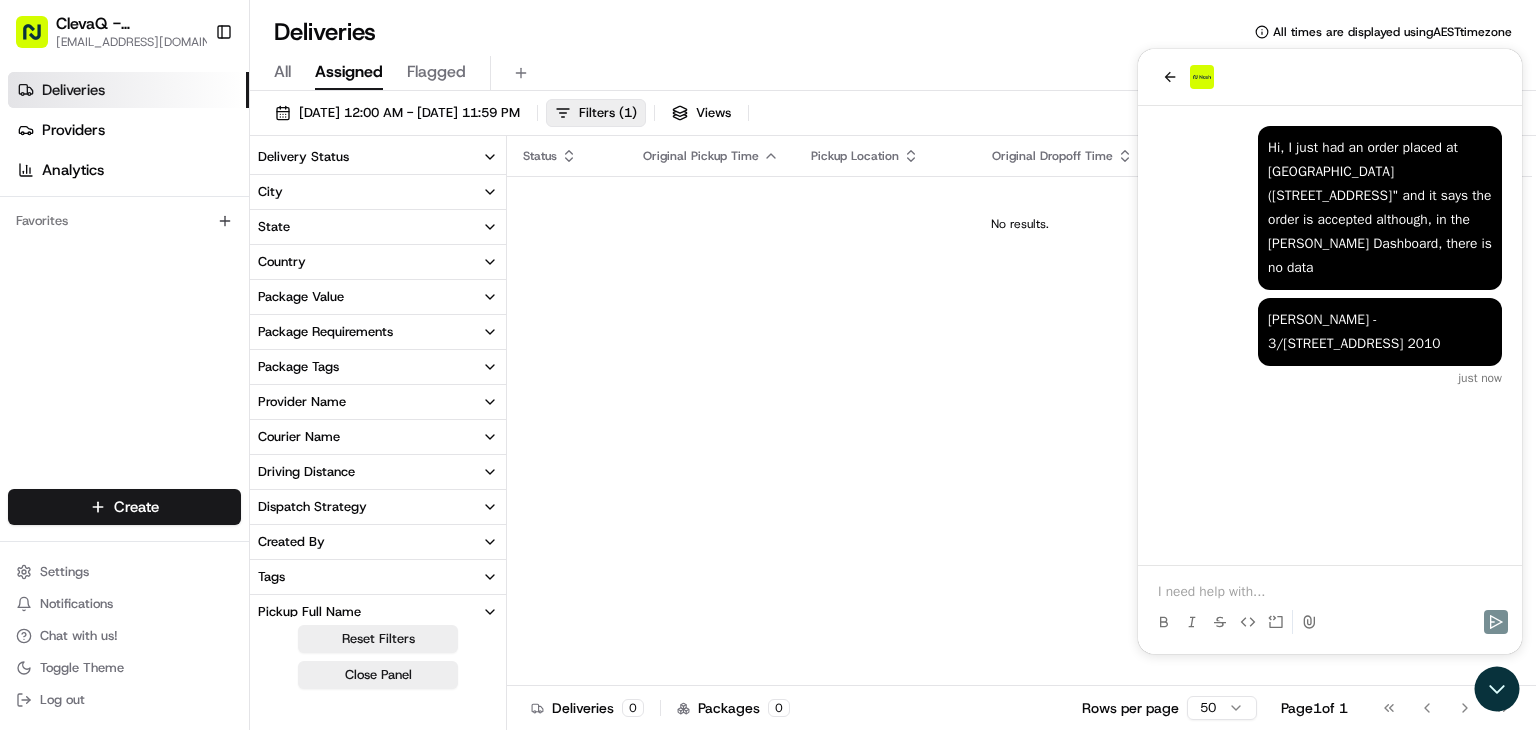 click at bounding box center (1330, 592) 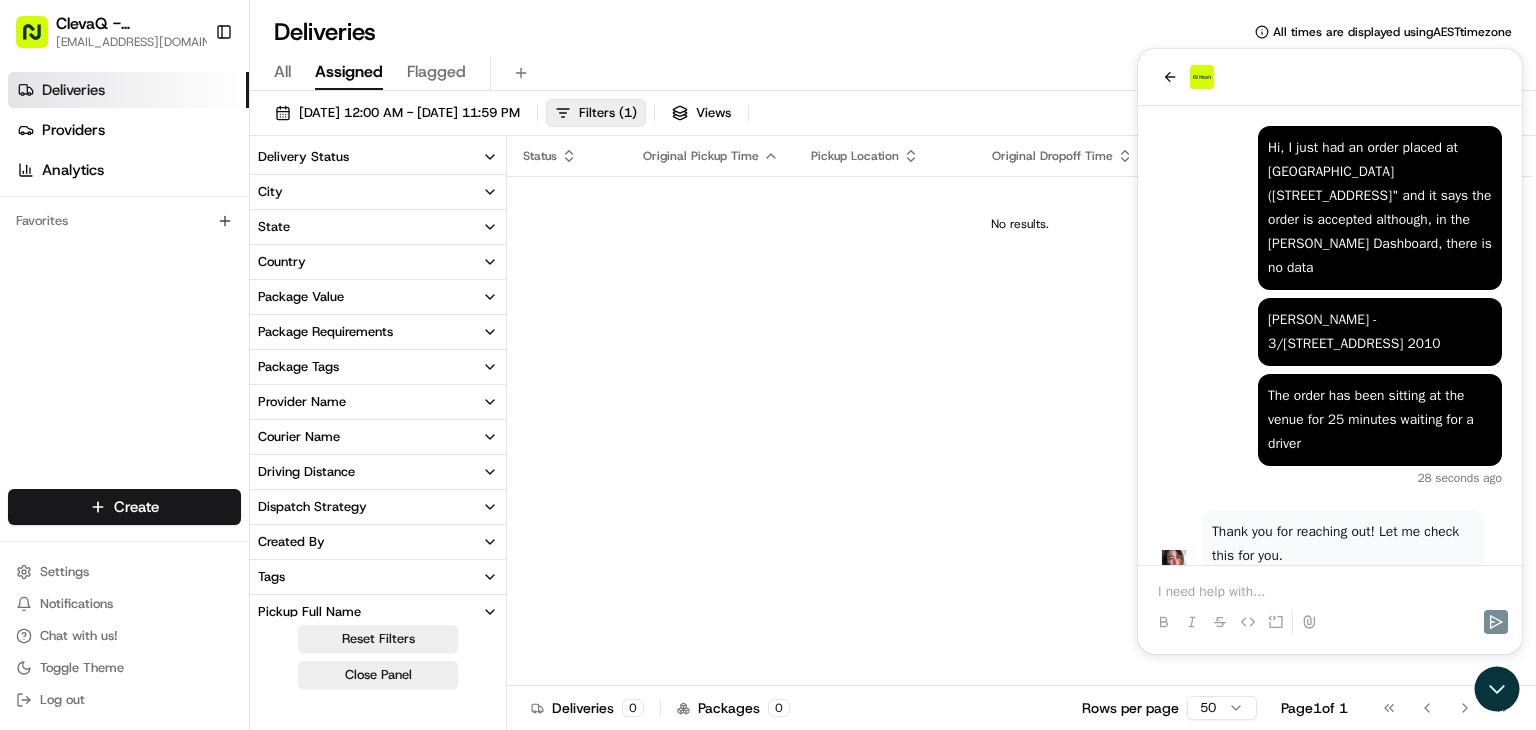 scroll, scrollTop: 44, scrollLeft: 0, axis: vertical 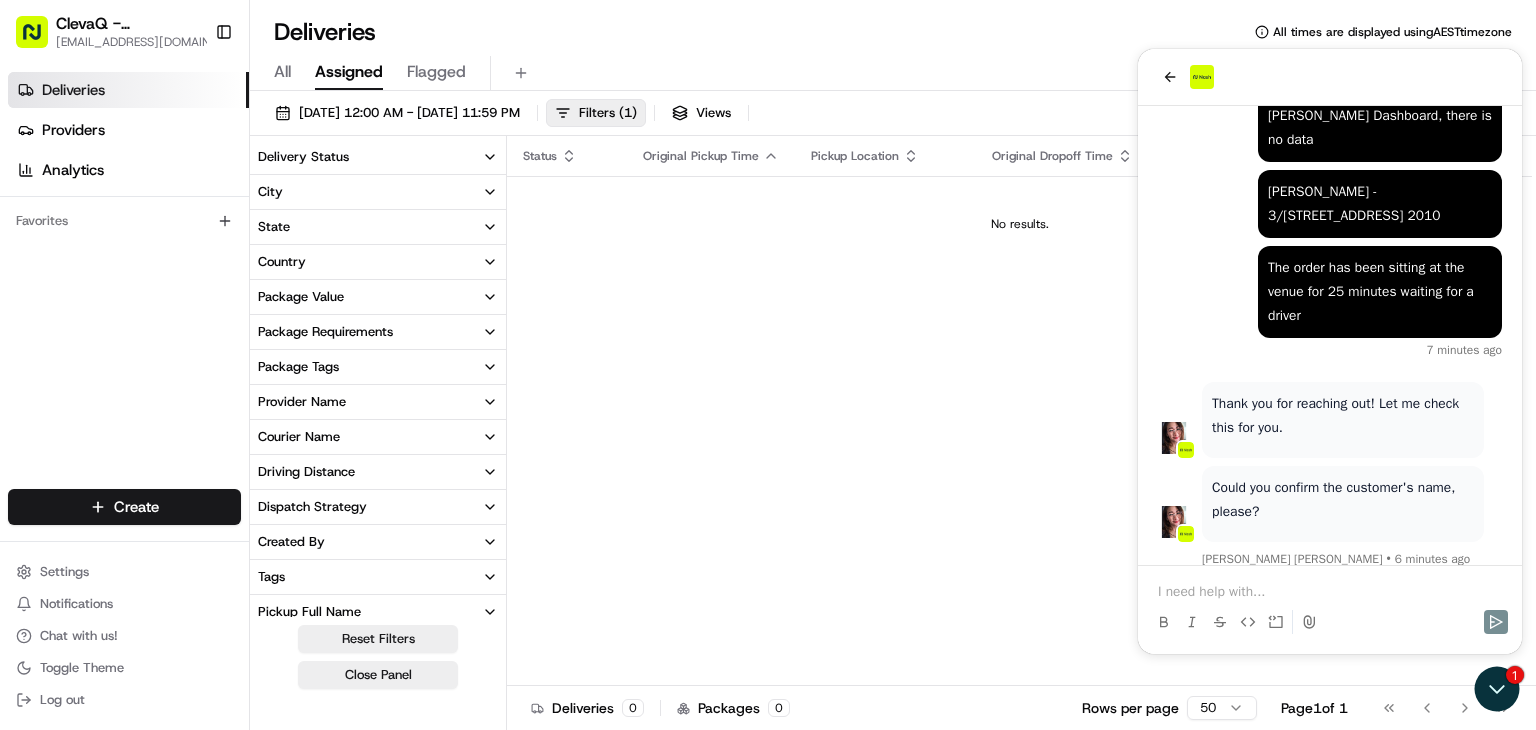 click at bounding box center [1330, 592] 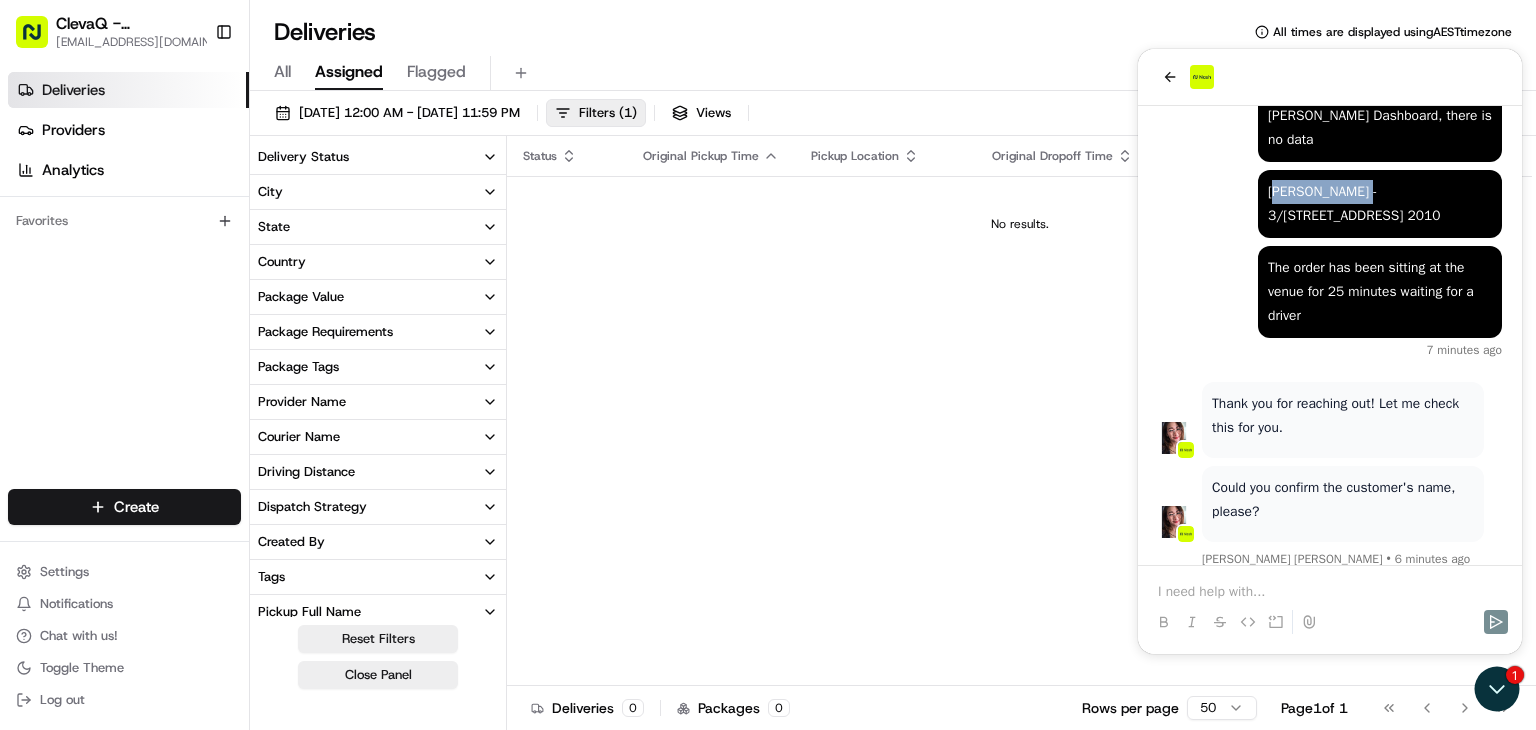 drag, startPoint x: 1272, startPoint y: 167, endPoint x: 1352, endPoint y: 168, distance: 80.00625 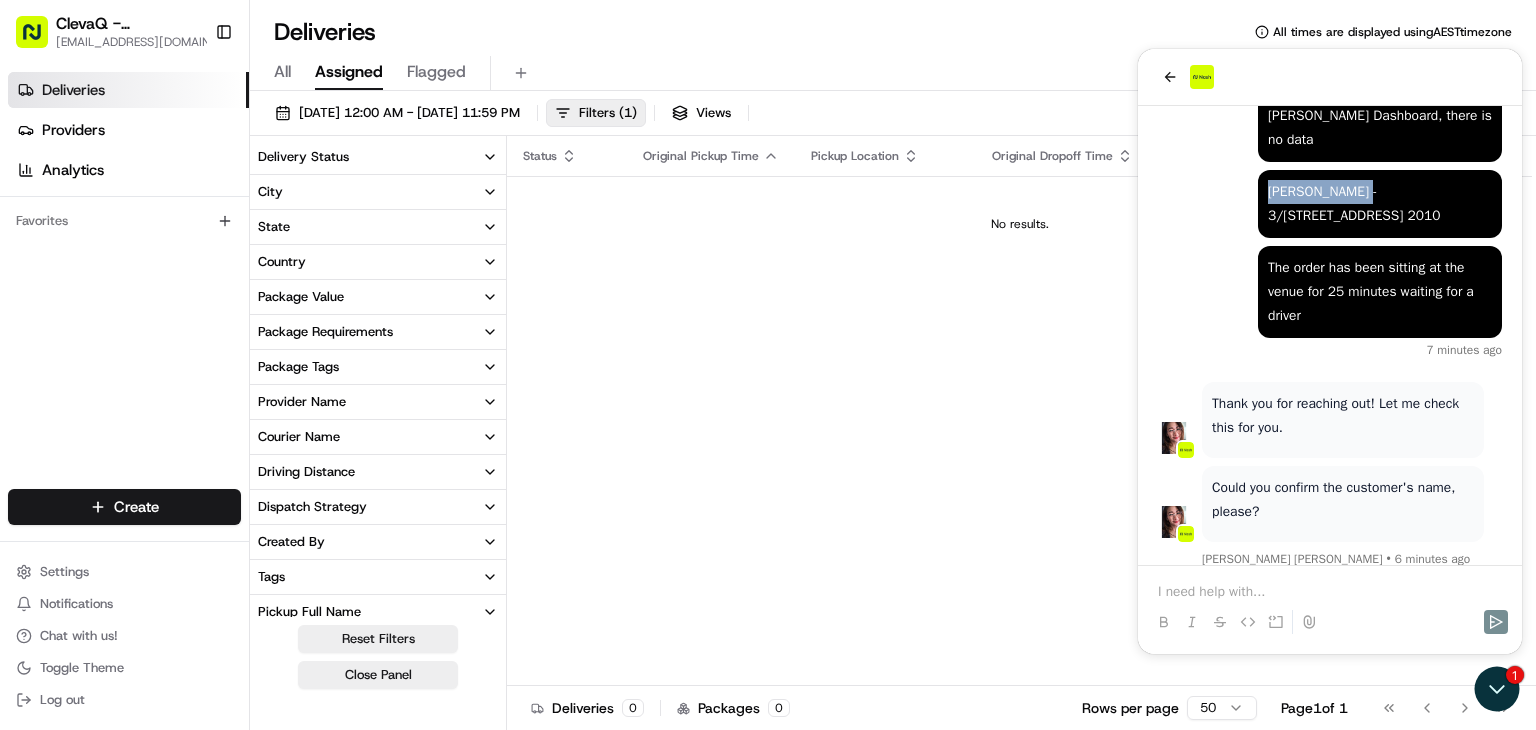 drag, startPoint x: 1352, startPoint y: 168, endPoint x: 1269, endPoint y: 167, distance: 83.00603 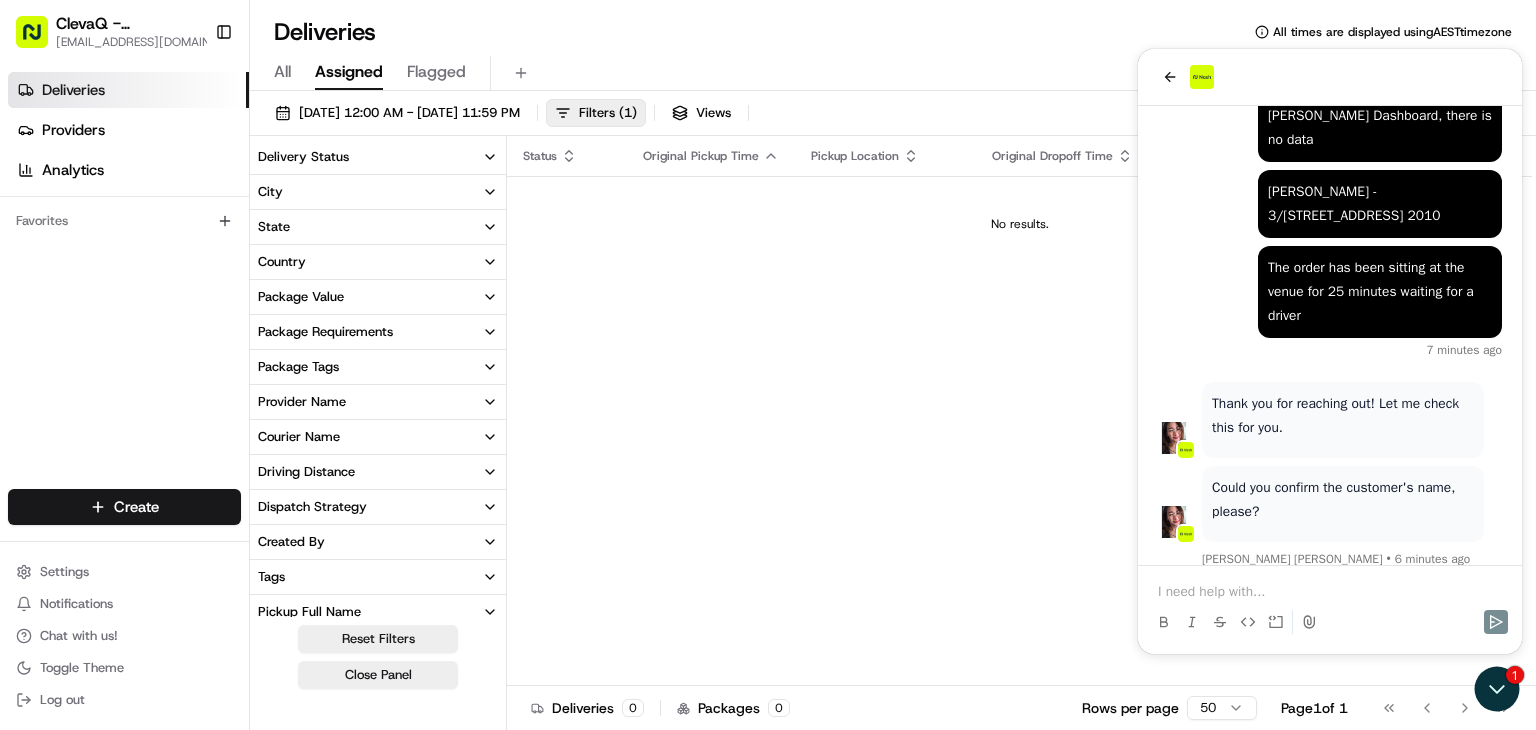 click at bounding box center [1330, 592] 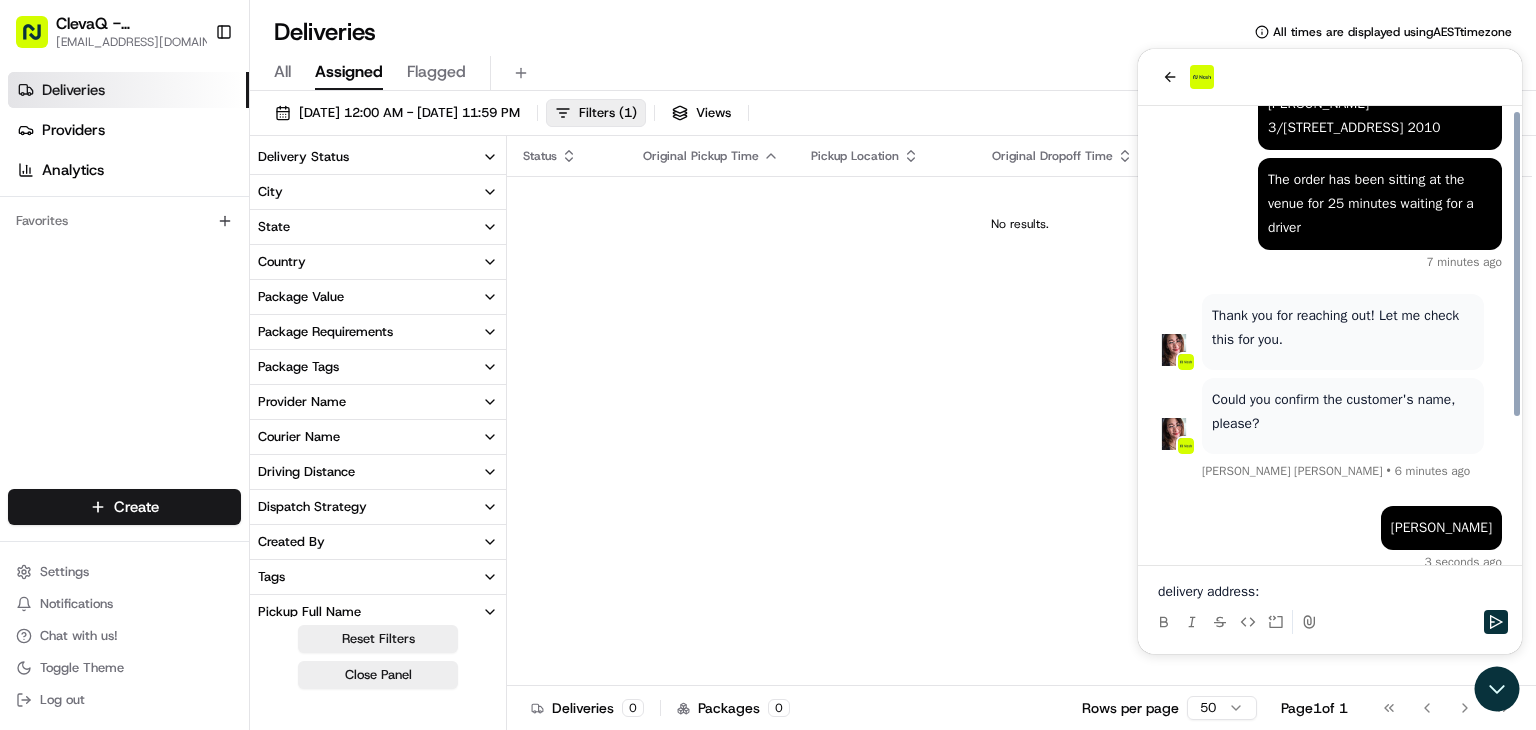 scroll, scrollTop: 0, scrollLeft: 0, axis: both 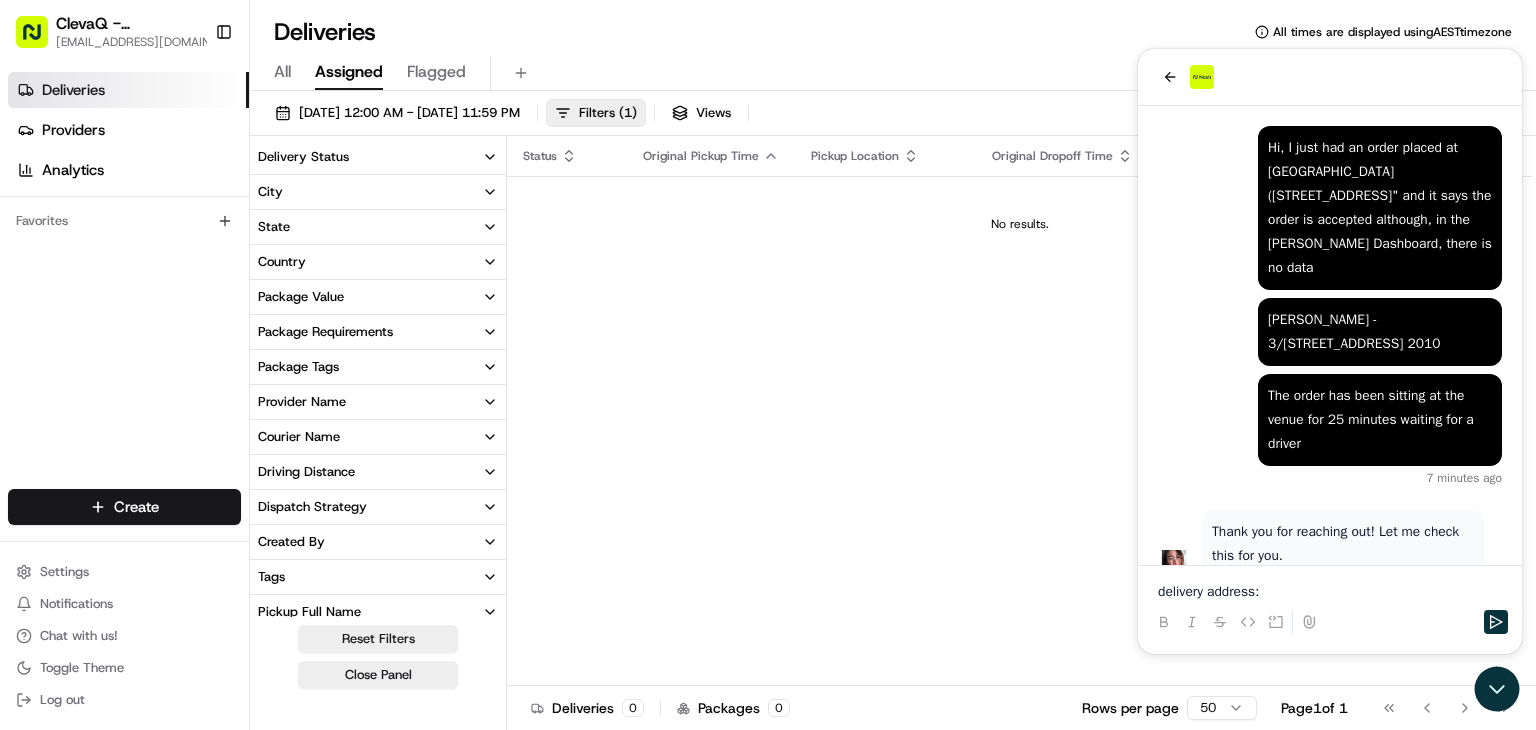 drag, startPoint x: 1363, startPoint y: 291, endPoint x: 1409, endPoint y: 317, distance: 52.83938 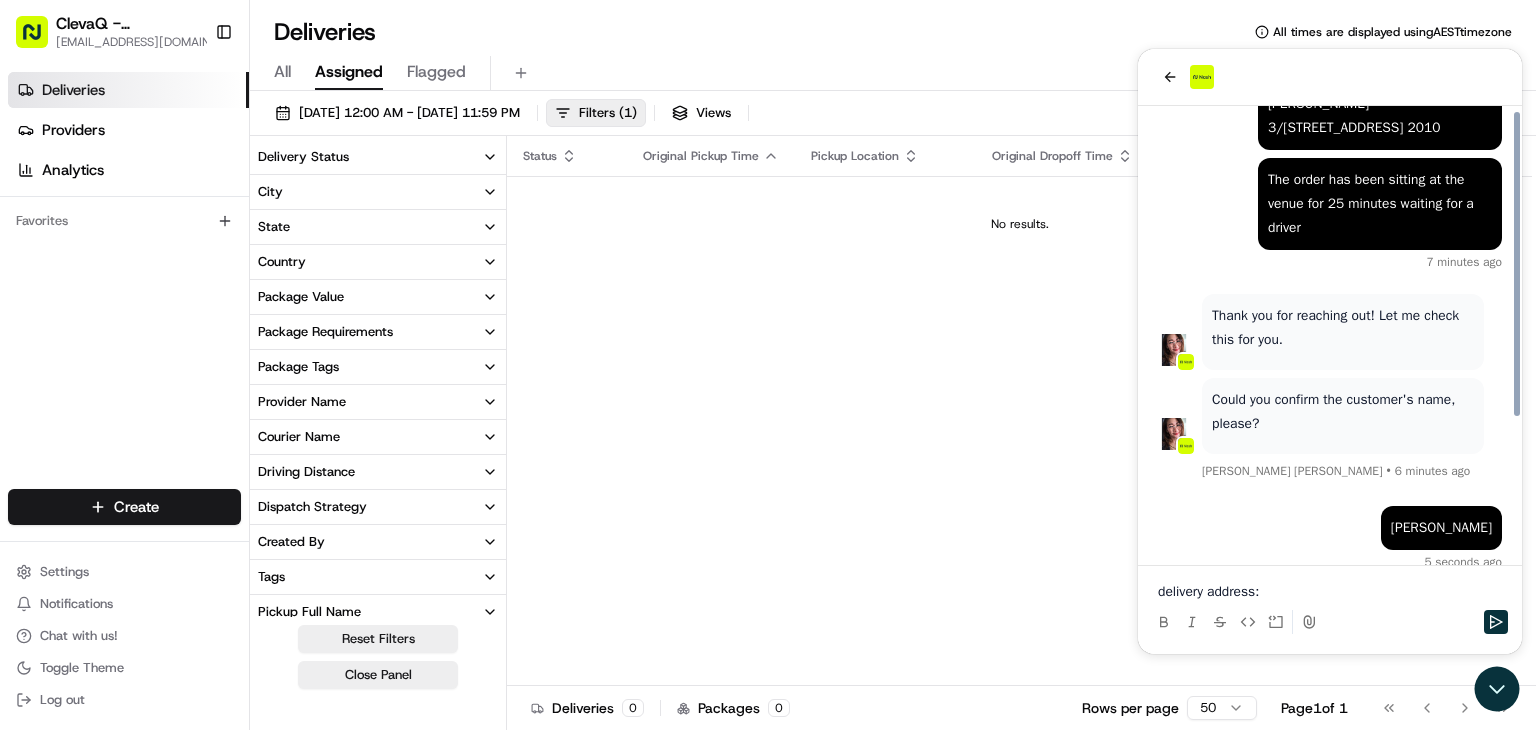 click at bounding box center (1330, 622) 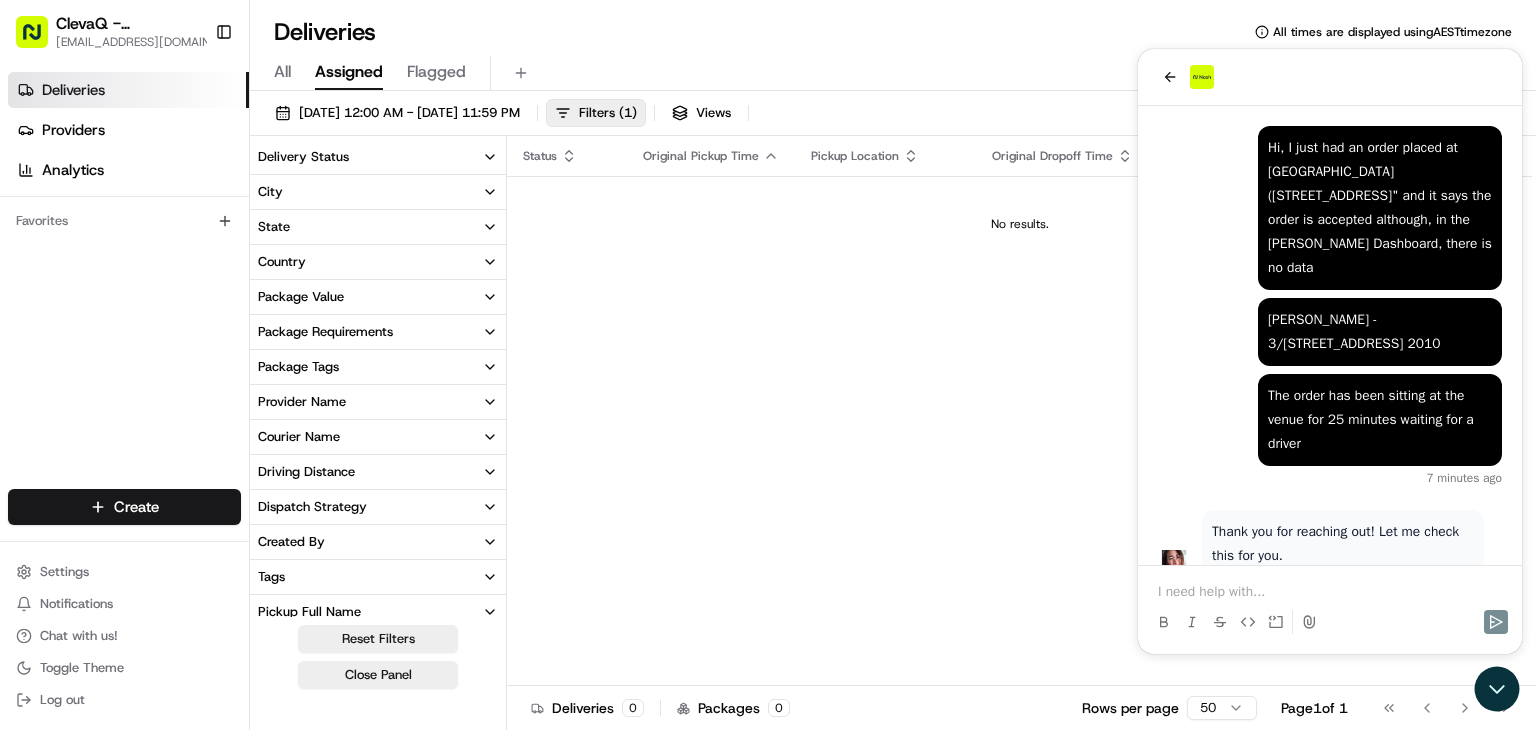 scroll, scrollTop: 292, scrollLeft: 0, axis: vertical 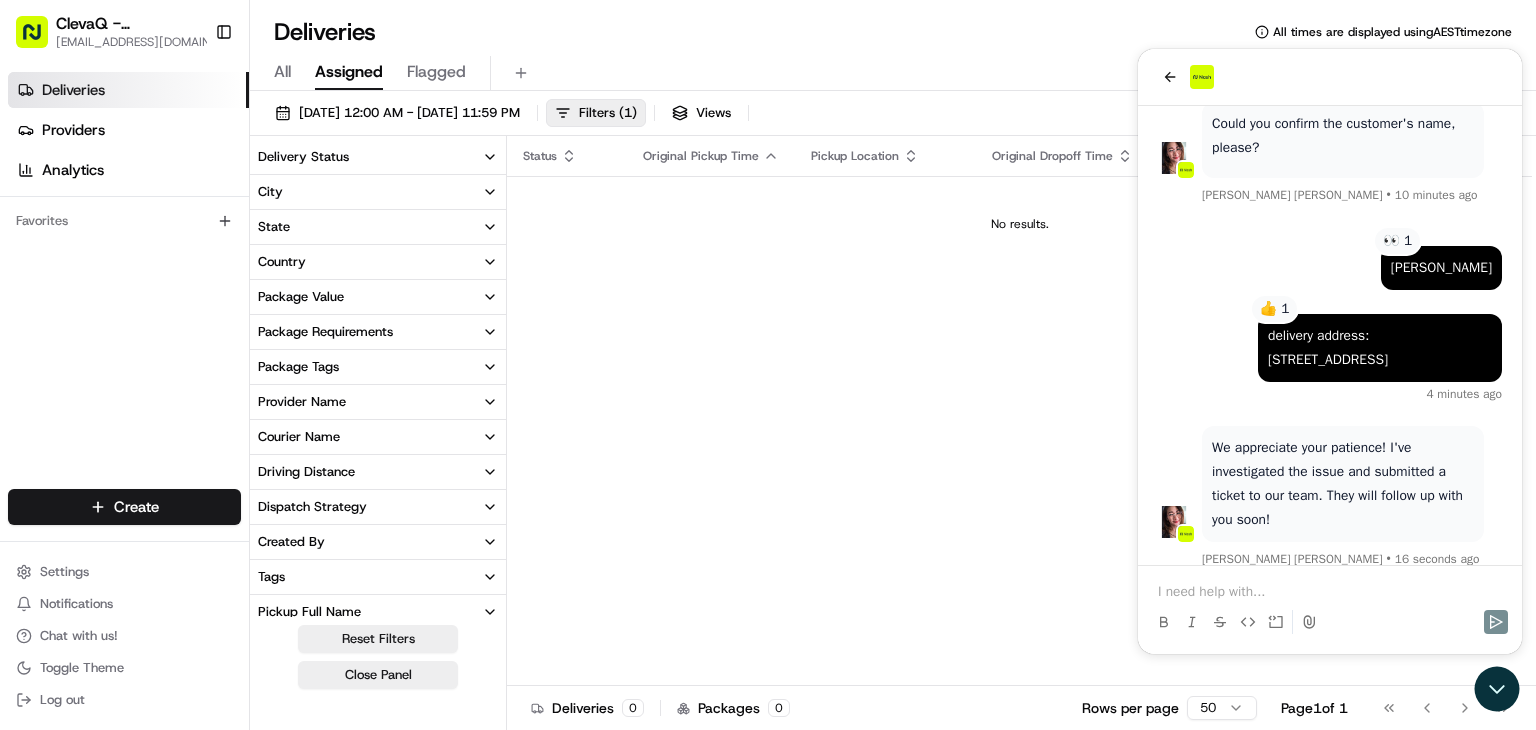click at bounding box center [1330, 592] 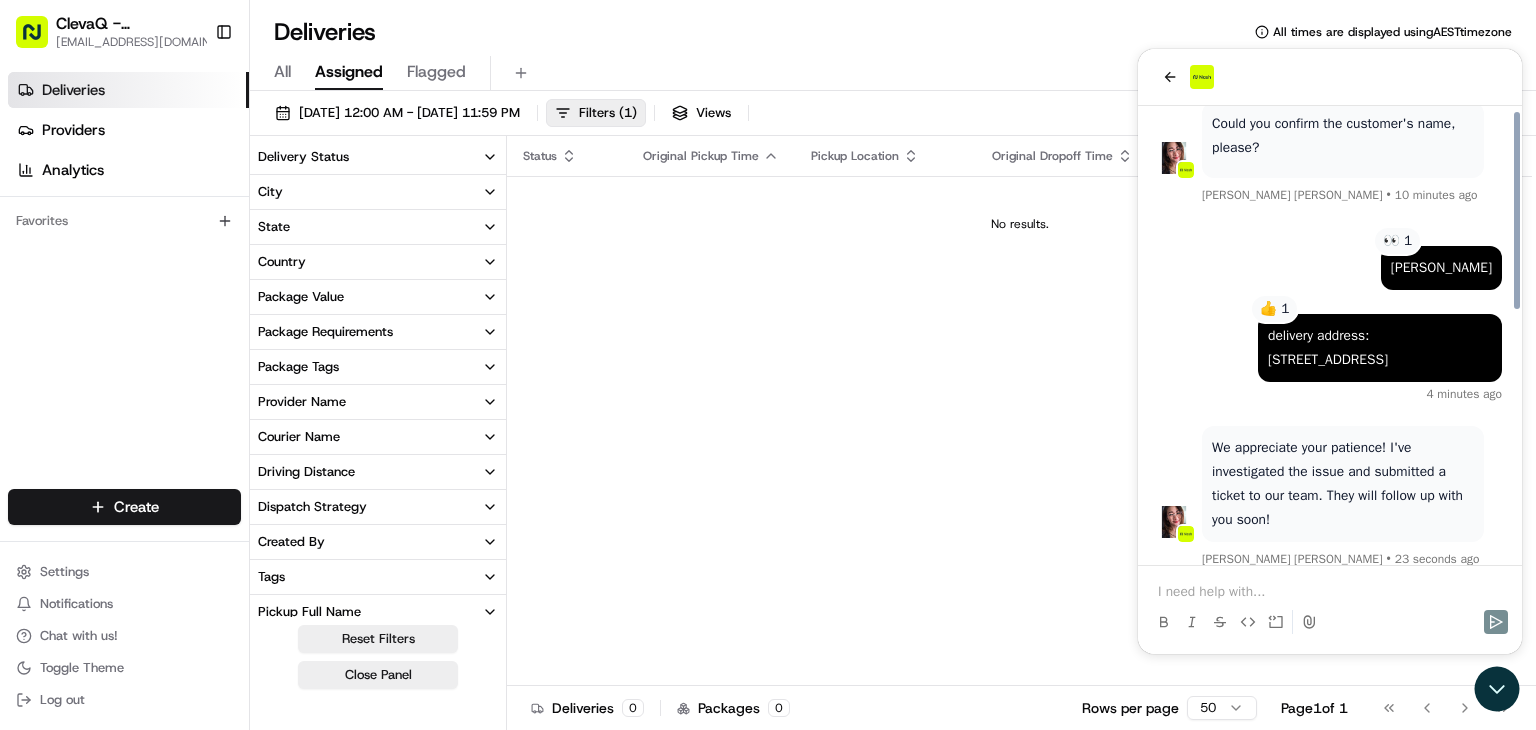 scroll, scrollTop: 580, scrollLeft: 0, axis: vertical 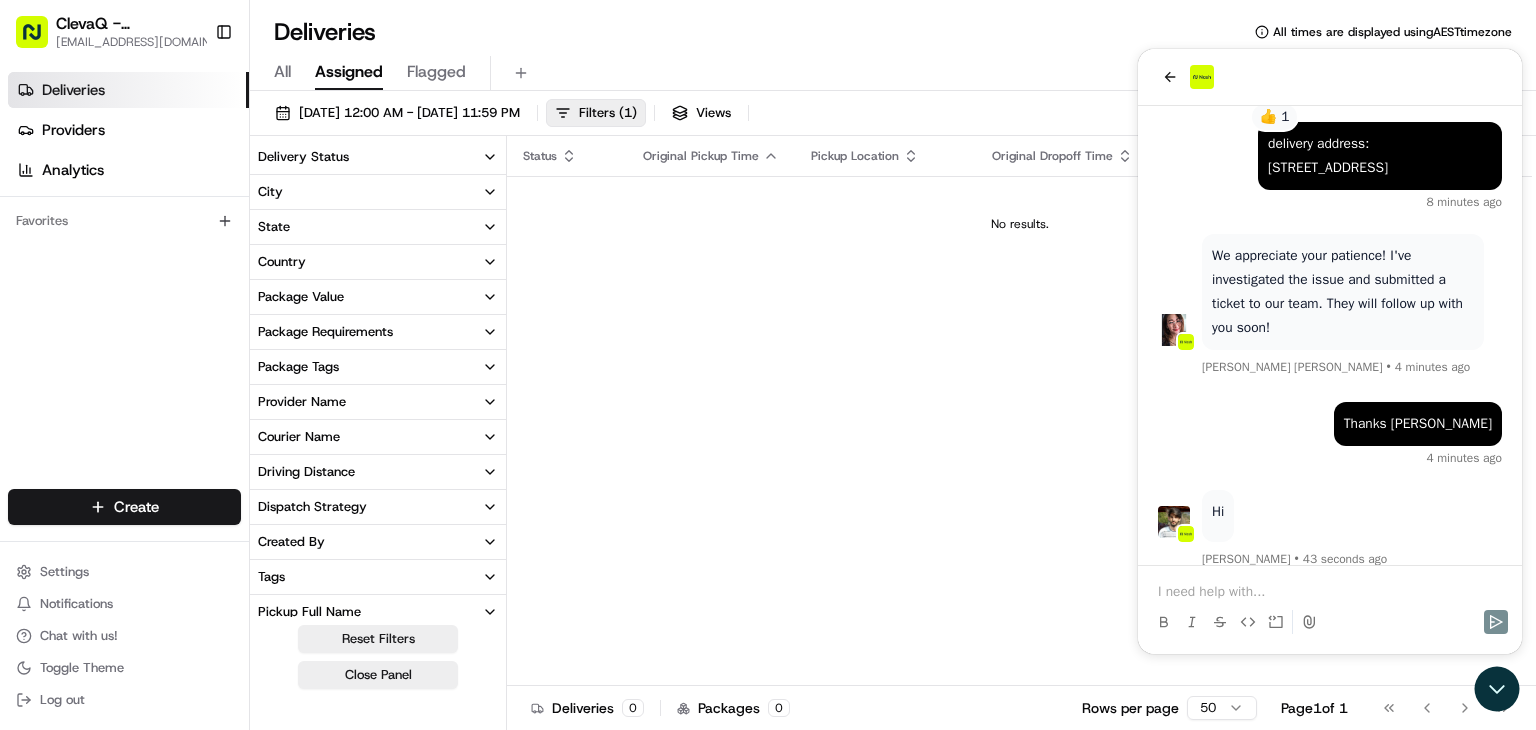click at bounding box center (1330, 592) 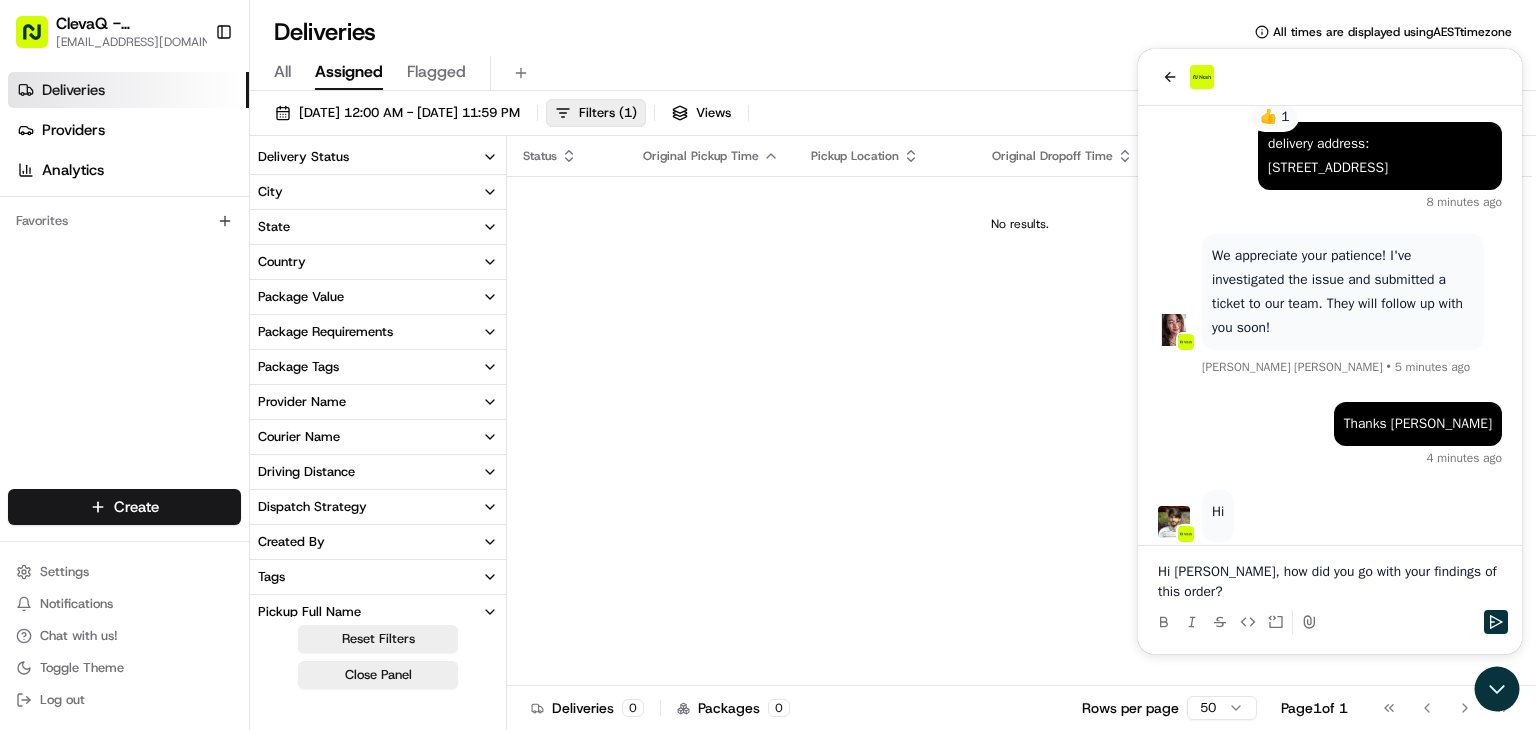 scroll, scrollTop: 796, scrollLeft: 0, axis: vertical 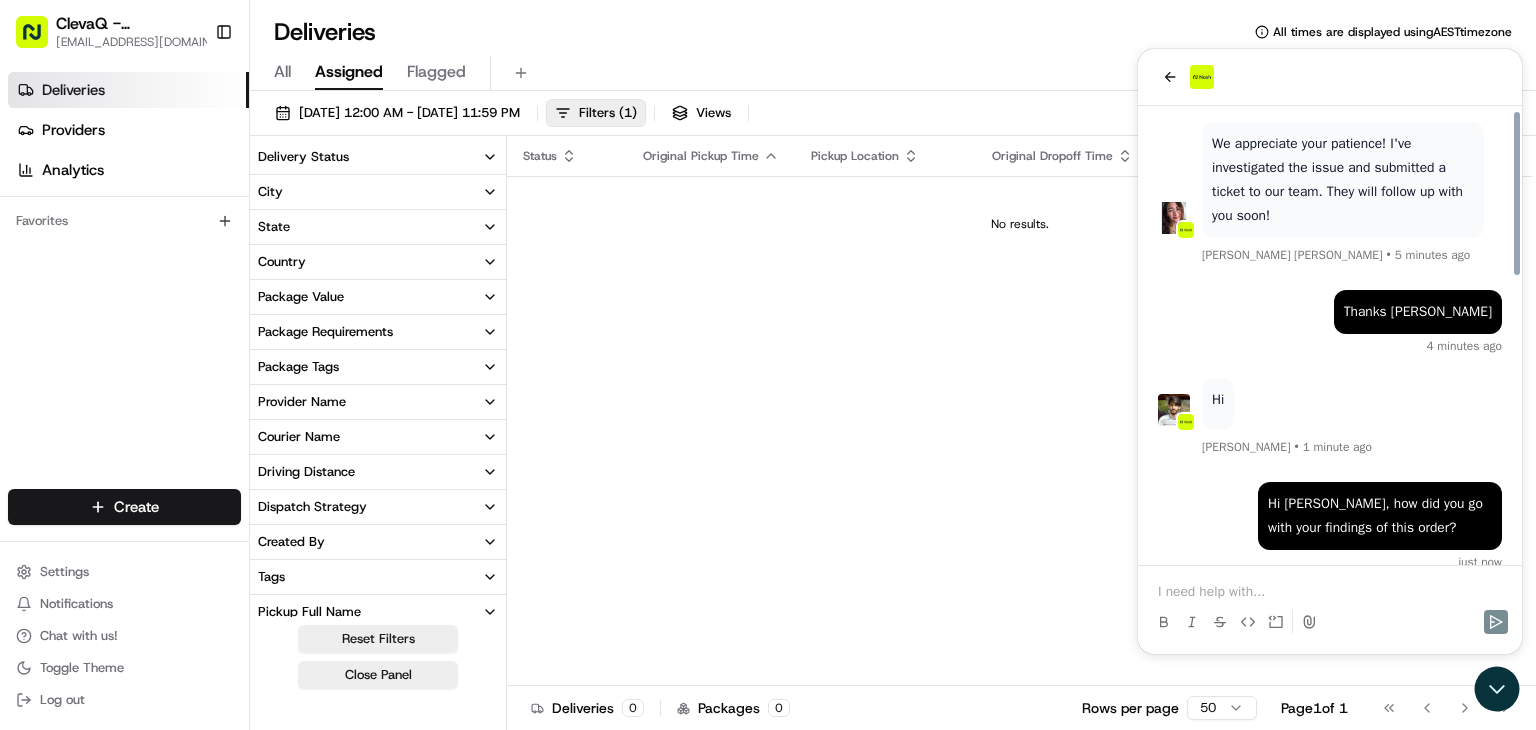 click at bounding box center [1330, 592] 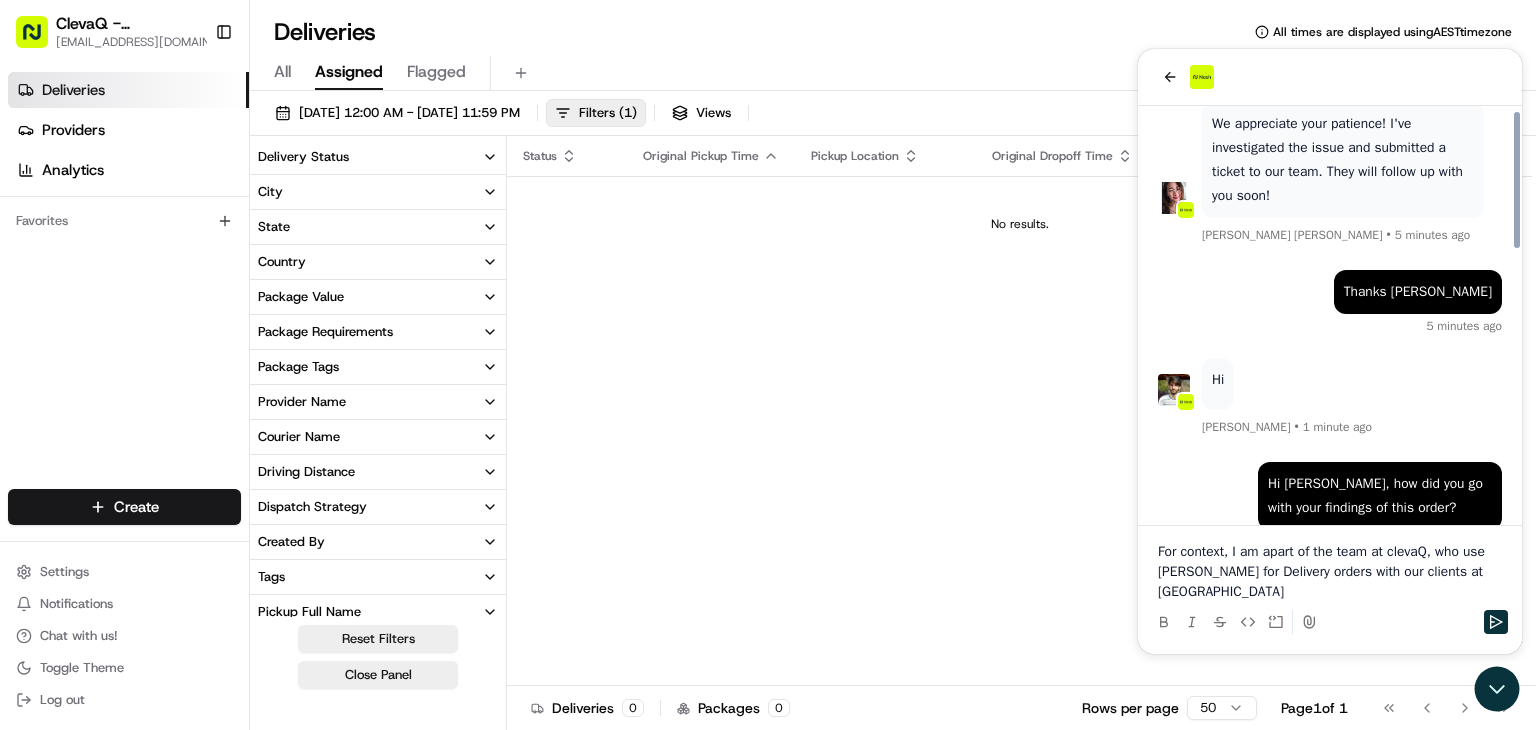scroll, scrollTop: 836, scrollLeft: 0, axis: vertical 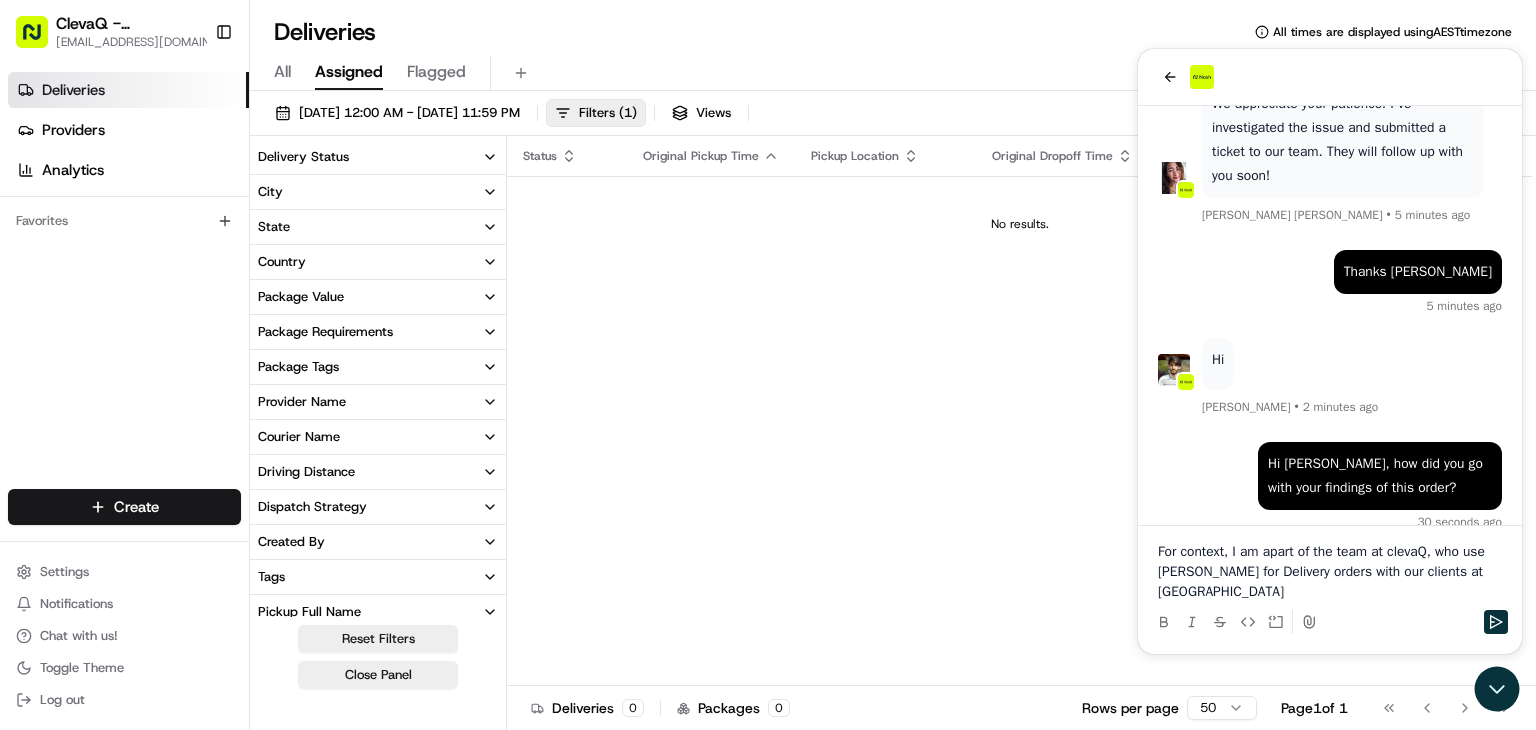 click on "For context, I am apart of the team at clevaQ, who use [PERSON_NAME] for Delivery orders with our clients at [GEOGRAPHIC_DATA]" at bounding box center [1330, 572] 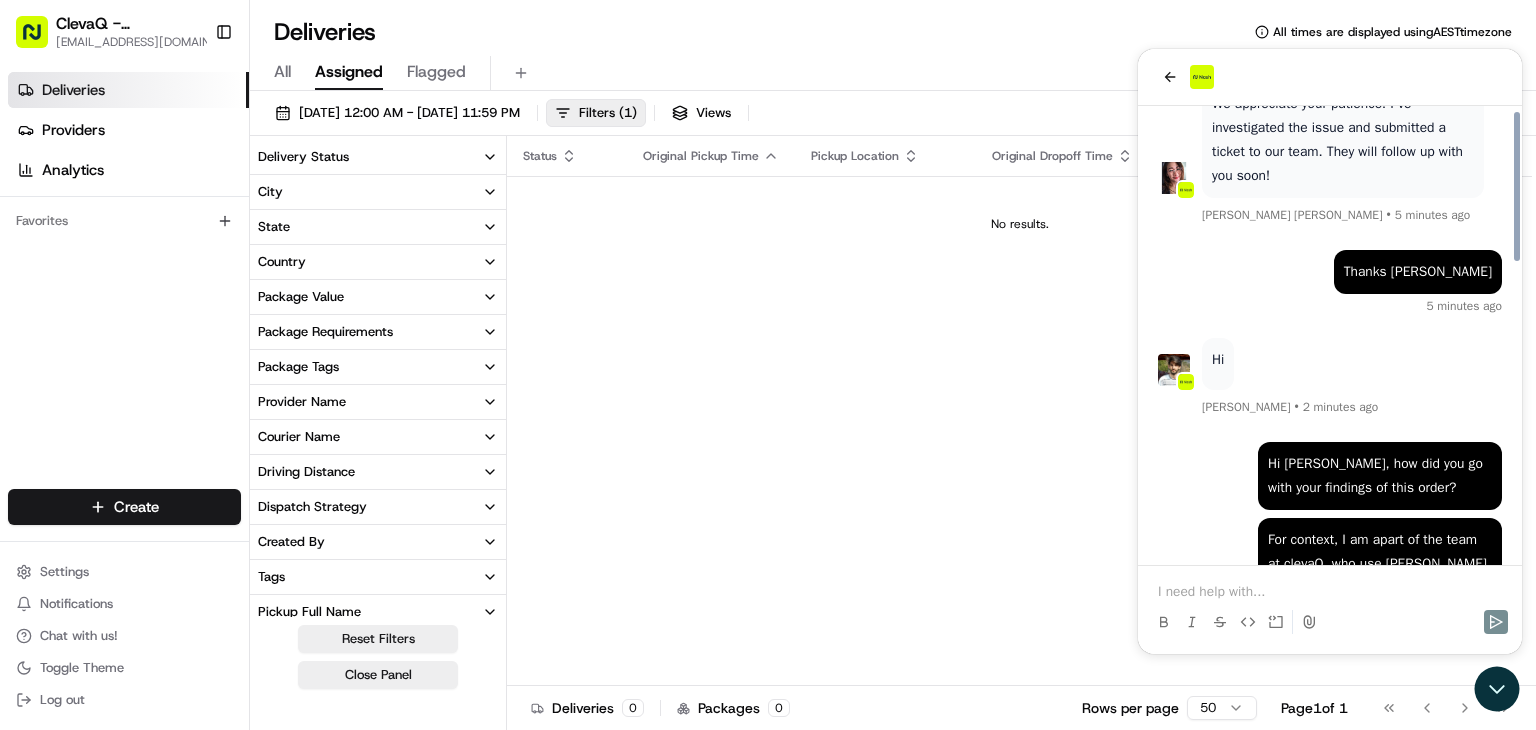 scroll, scrollTop: 920, scrollLeft: 0, axis: vertical 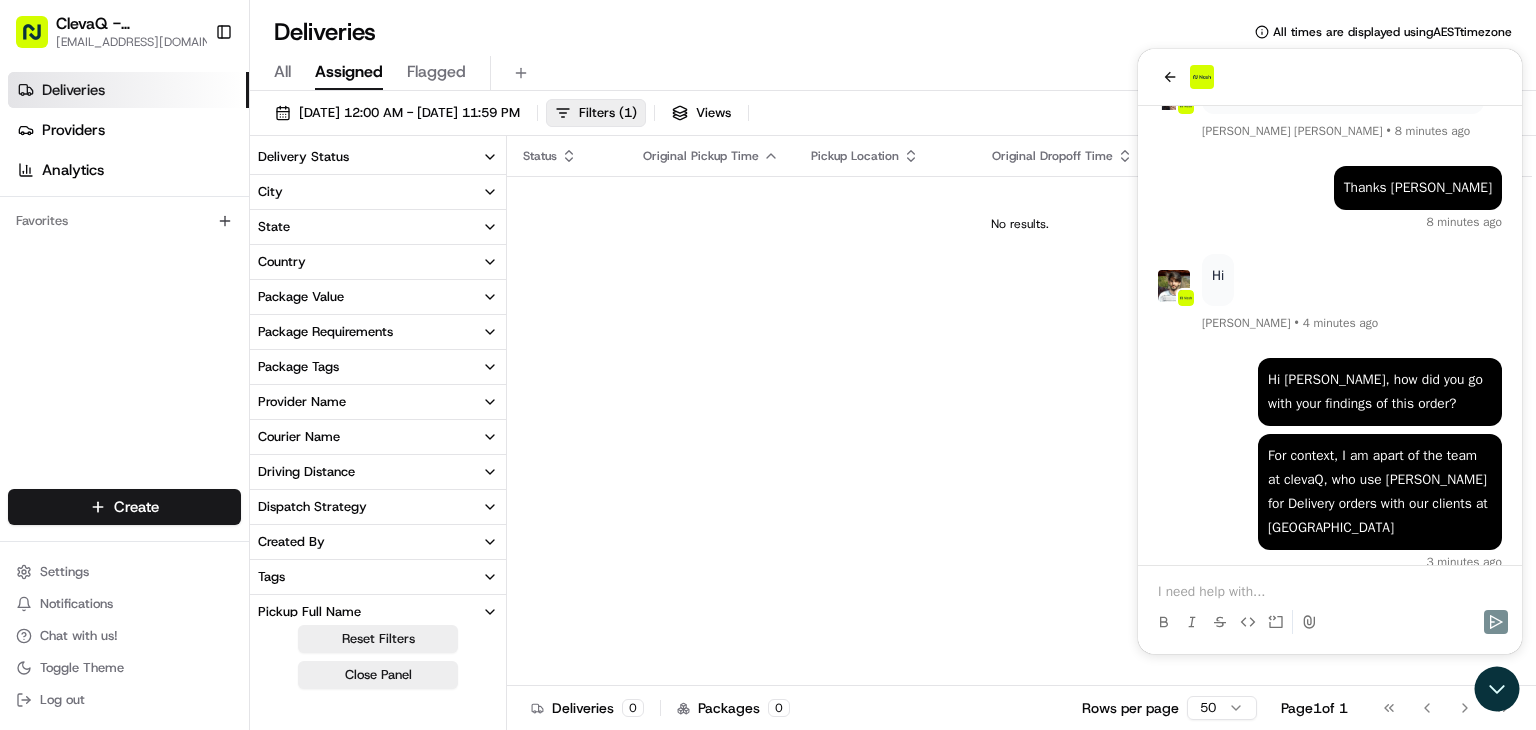 click at bounding box center (1330, 592) 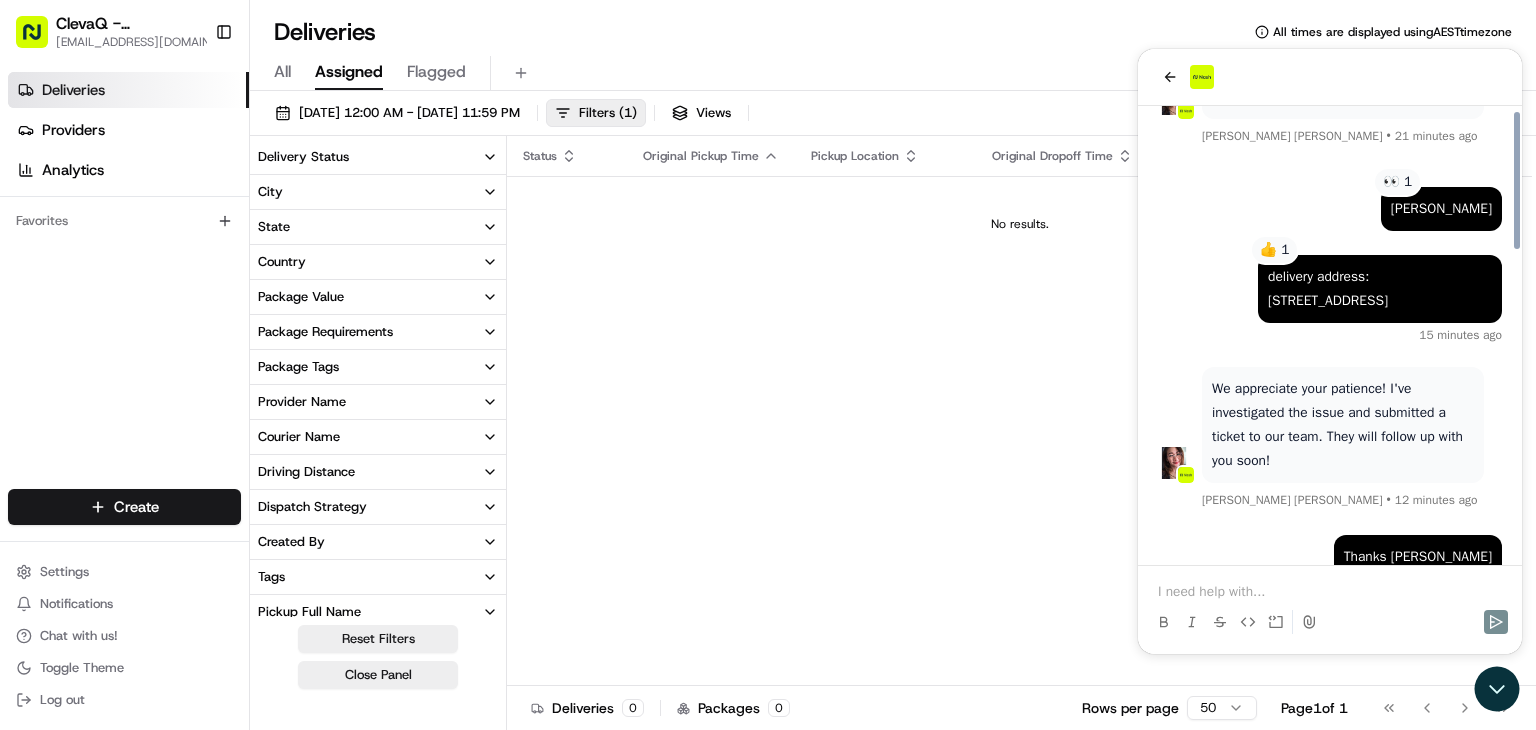 scroll, scrollTop: 634, scrollLeft: 0, axis: vertical 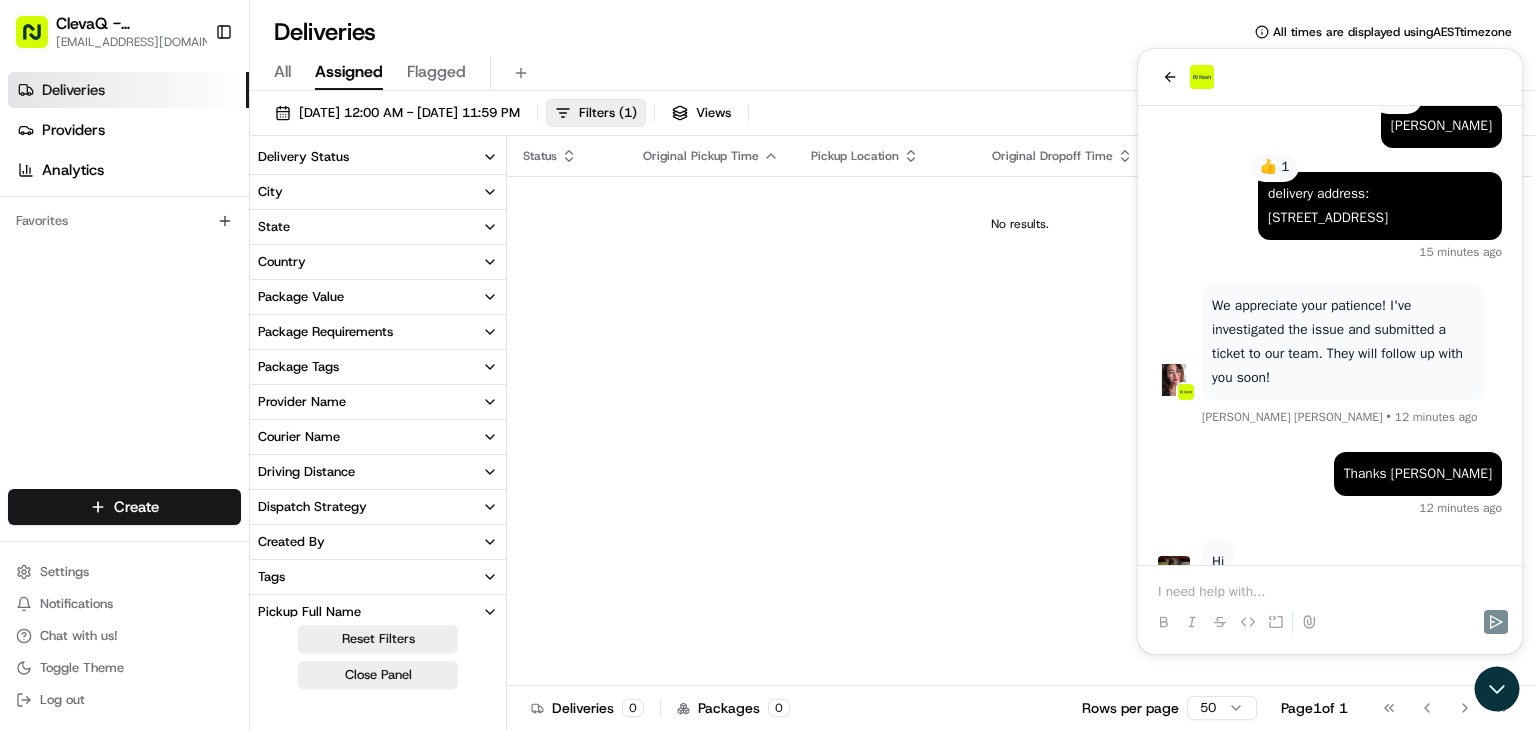 click on "We appreciate your patience! I've investigated the issue and submitted a ticket to our team. They will follow up with you soon!" at bounding box center (1343, 342) 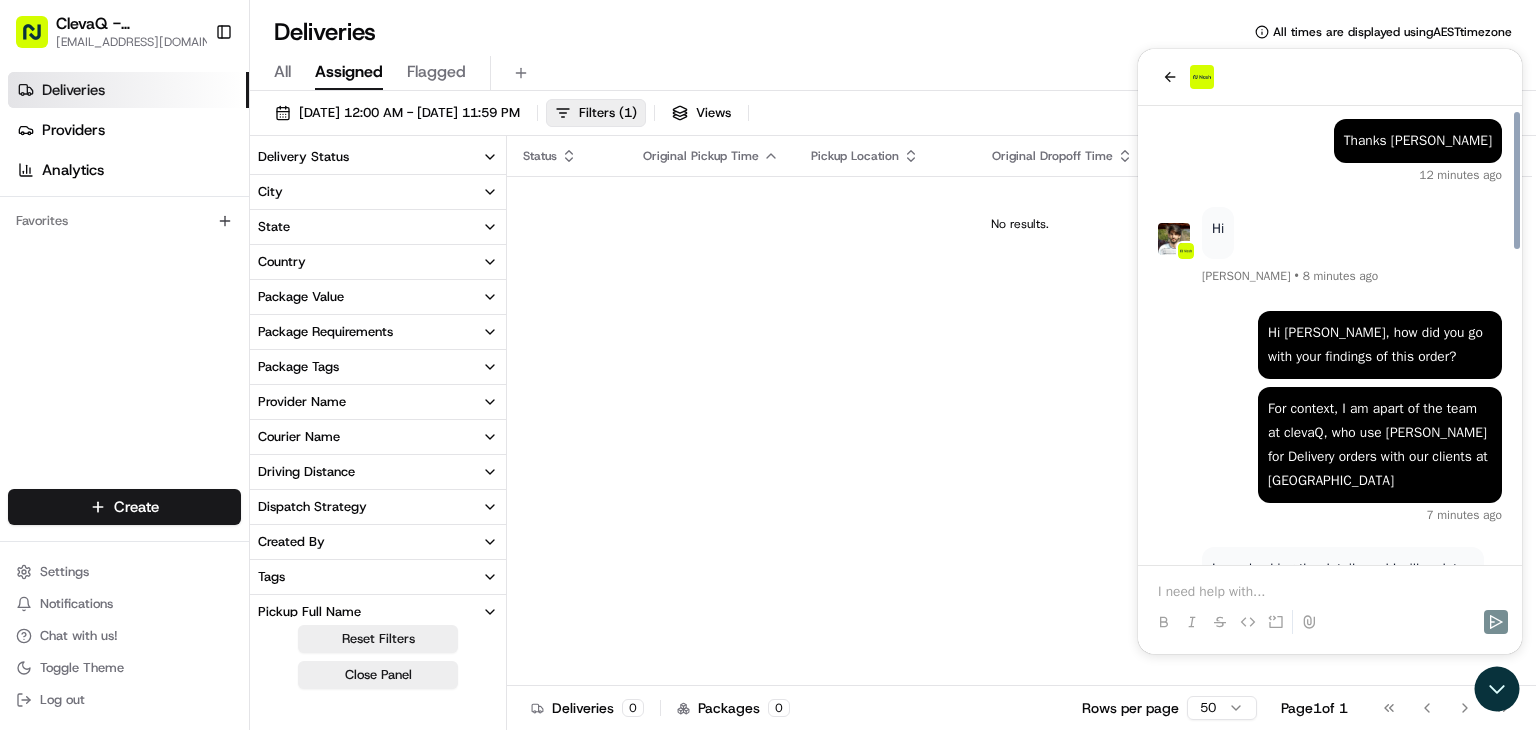 scroll, scrollTop: 1040, scrollLeft: 0, axis: vertical 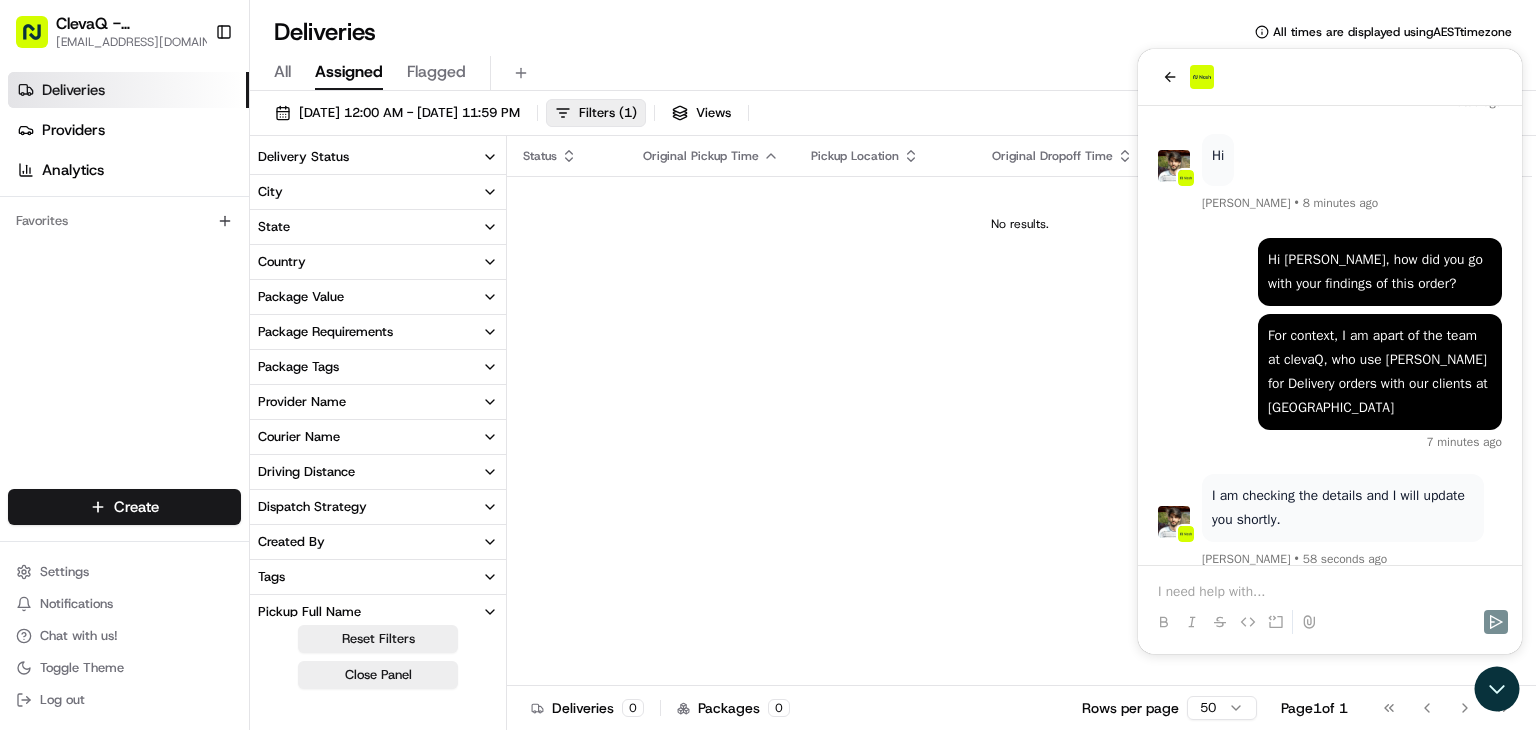 click on "I am checking the details and I will update you shortly." at bounding box center [1343, 508] 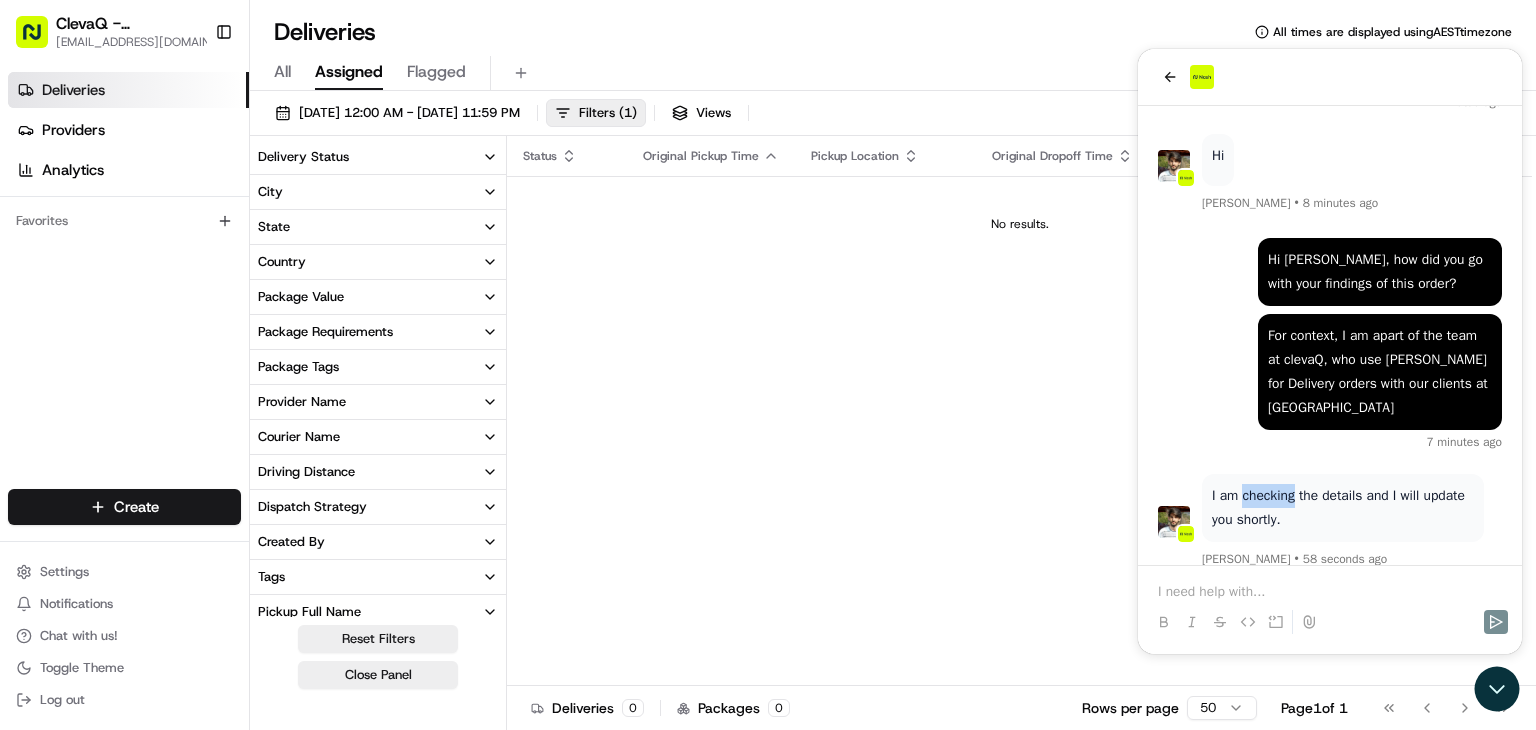 click on "I am checking the details and I will update you shortly." at bounding box center [1343, 508] 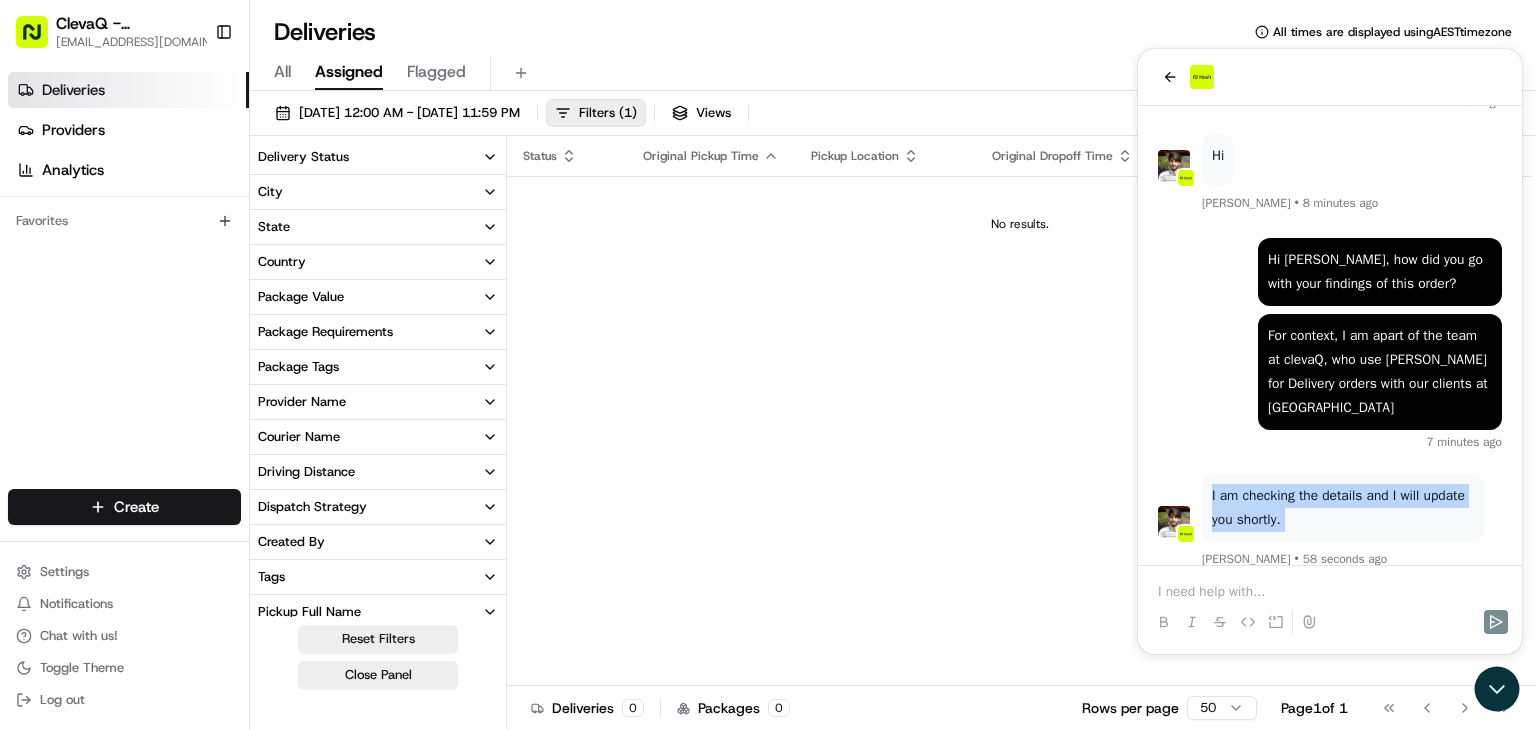 click on "I am checking the details and I will update you shortly." at bounding box center (1343, 508) 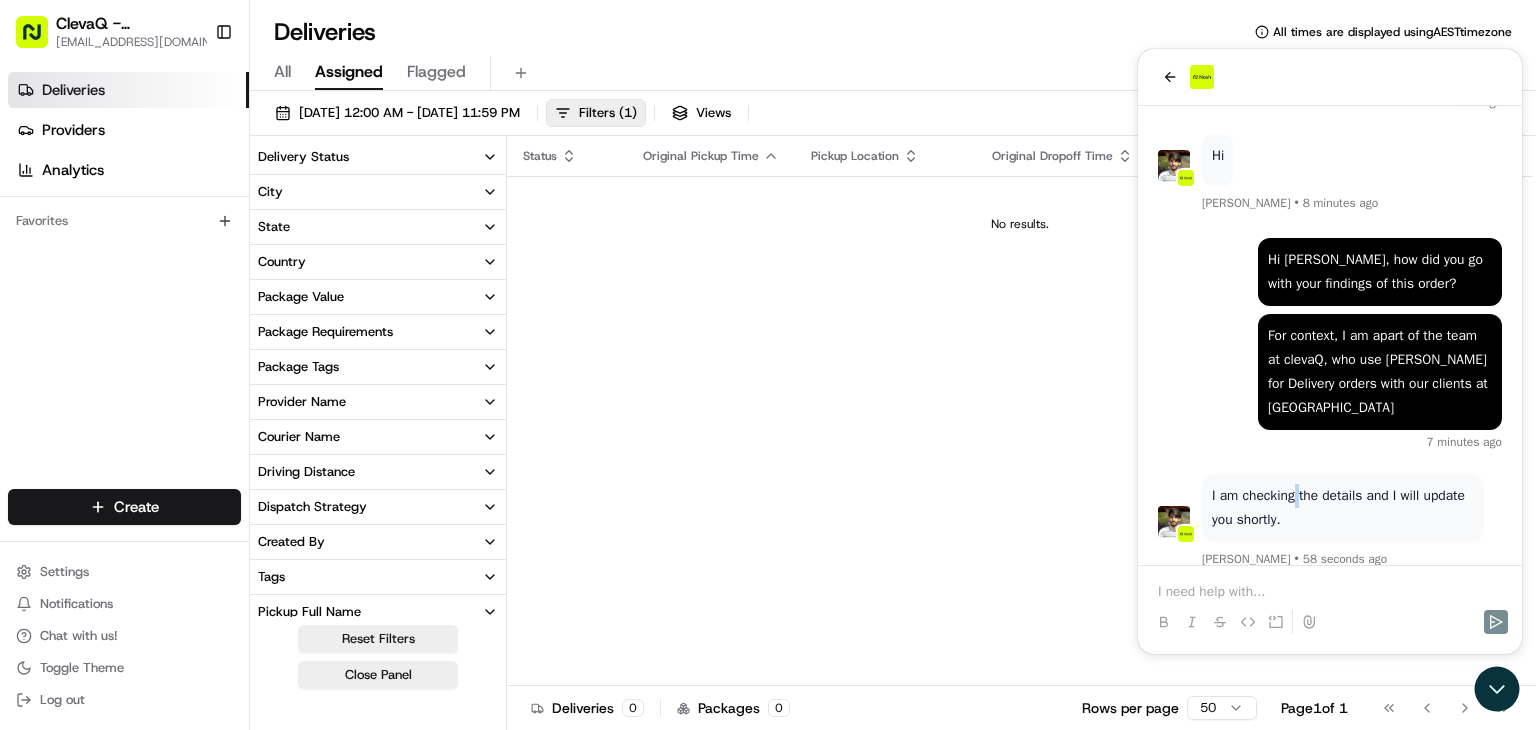 click on "I am checking the details and I will update you shortly." at bounding box center (1343, 508) 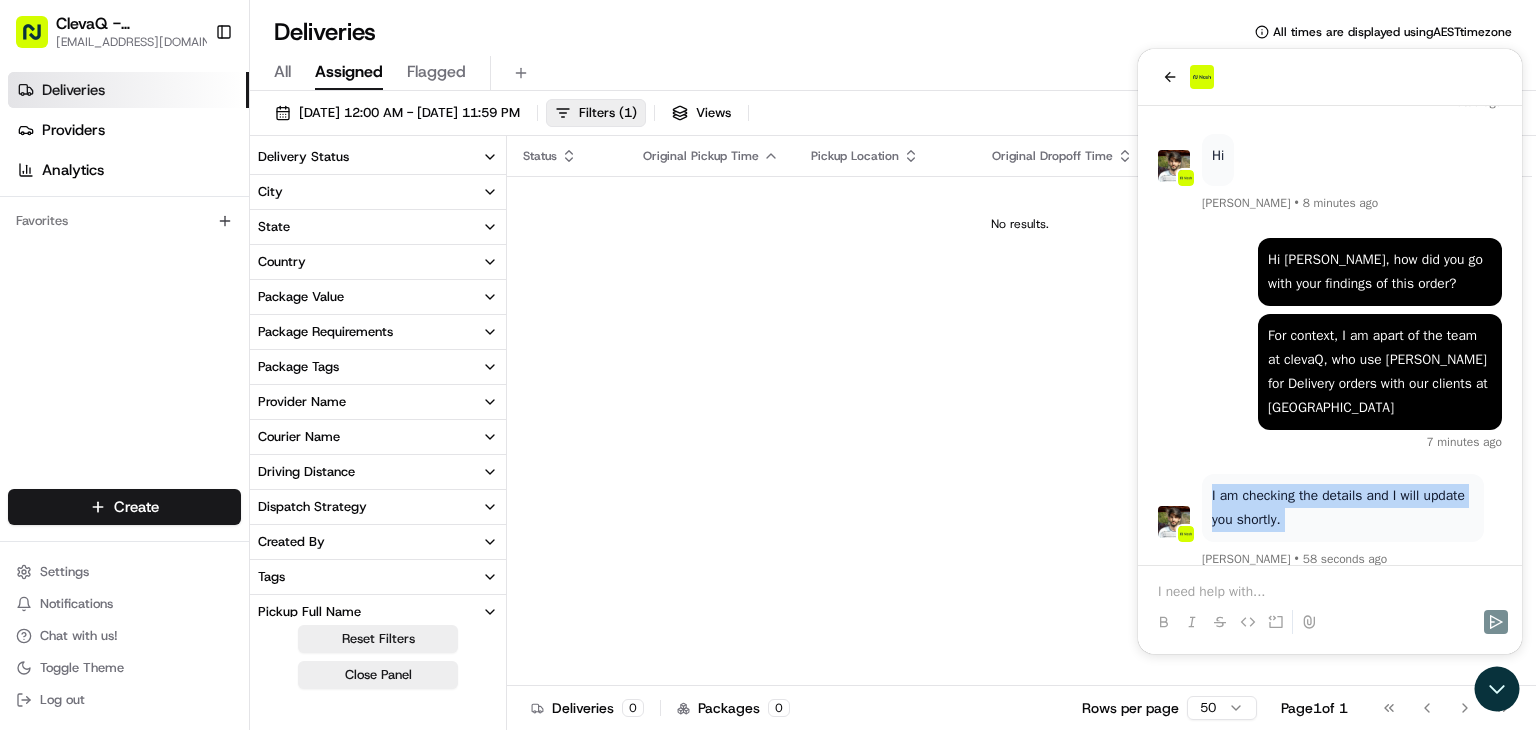 click on "I am checking the details and I will update you shortly." at bounding box center (1343, 508) 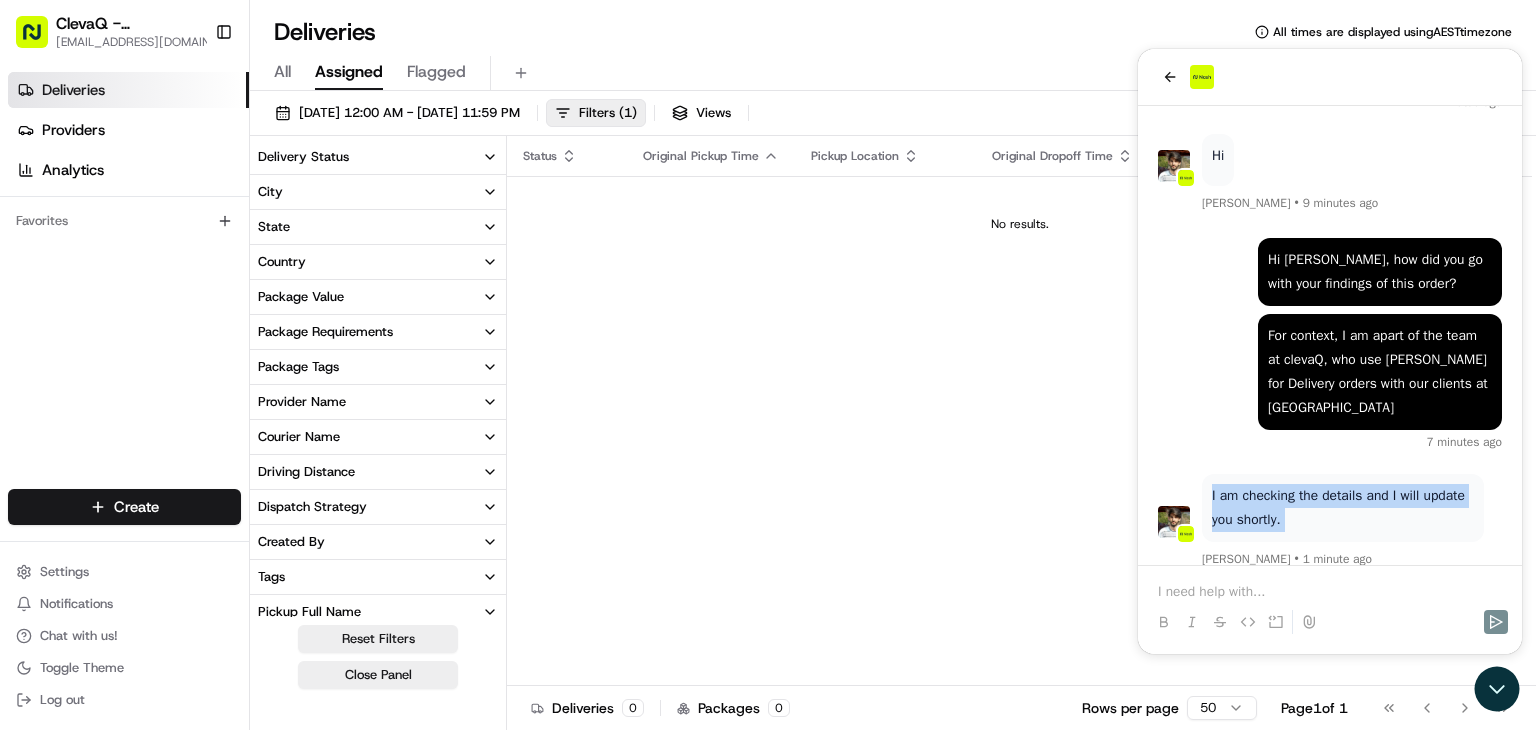 click on "I am checking the details and I will update you shortly." at bounding box center (1343, 508) 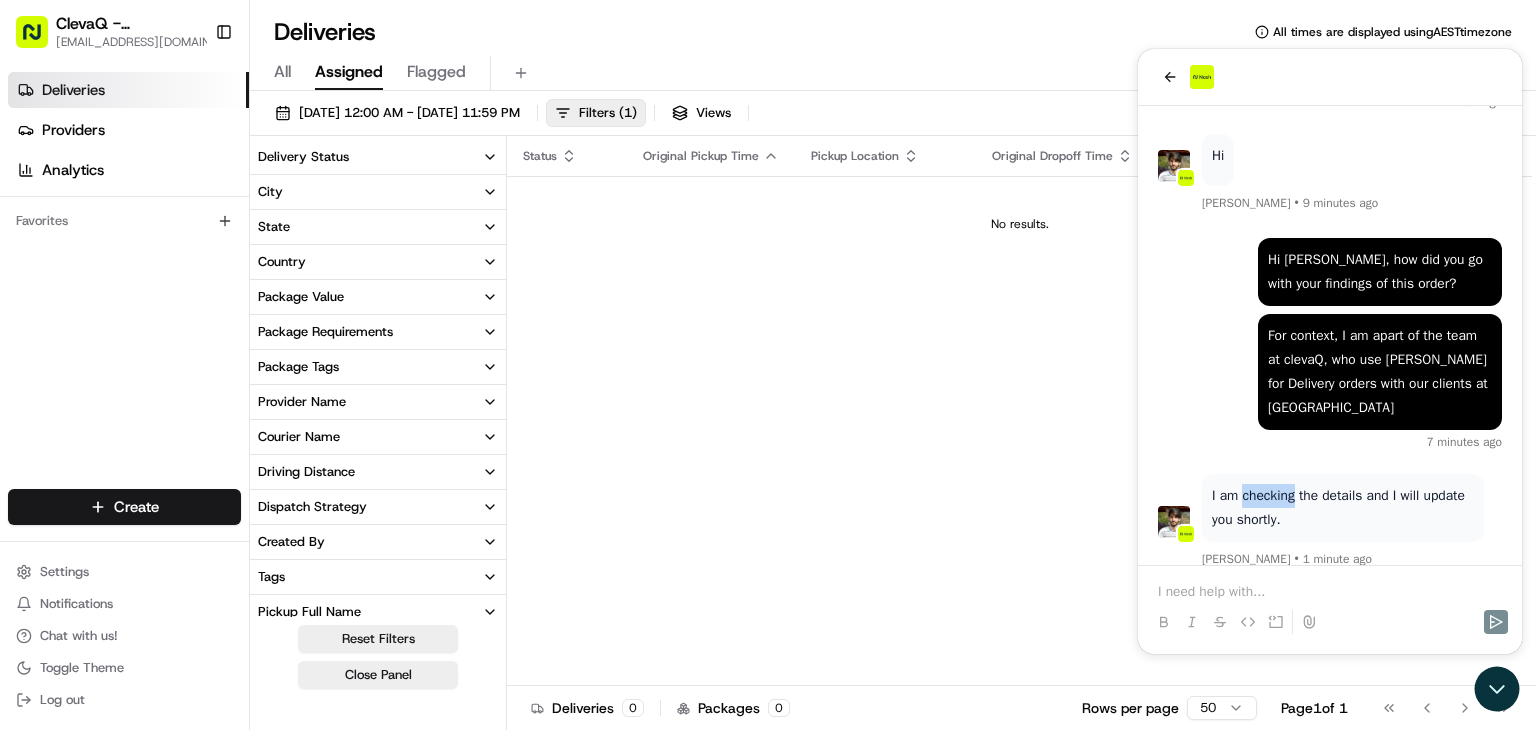 click on "I am checking the details and I will update you shortly." at bounding box center (1343, 508) 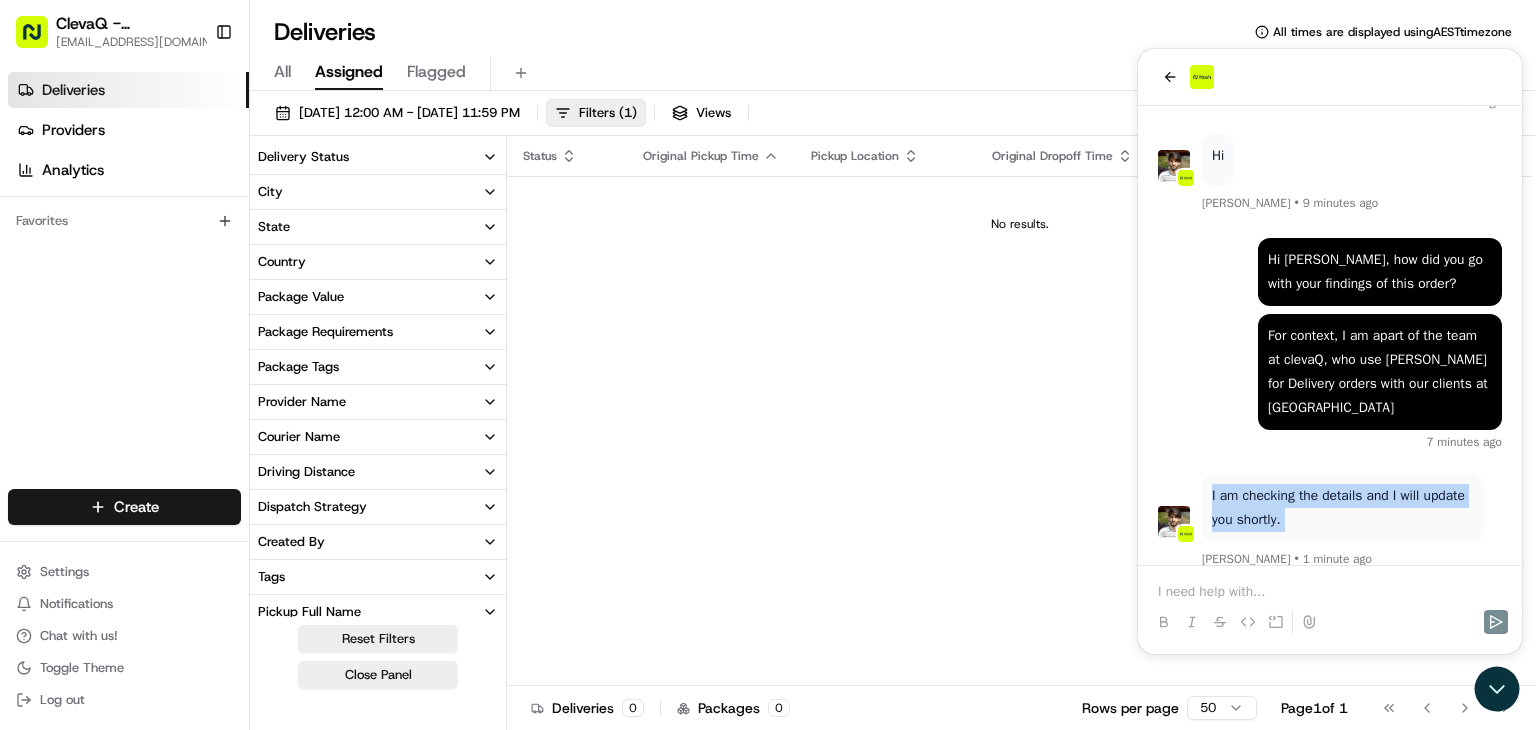 click on "I am checking the details and I will update you shortly." at bounding box center (1343, 508) 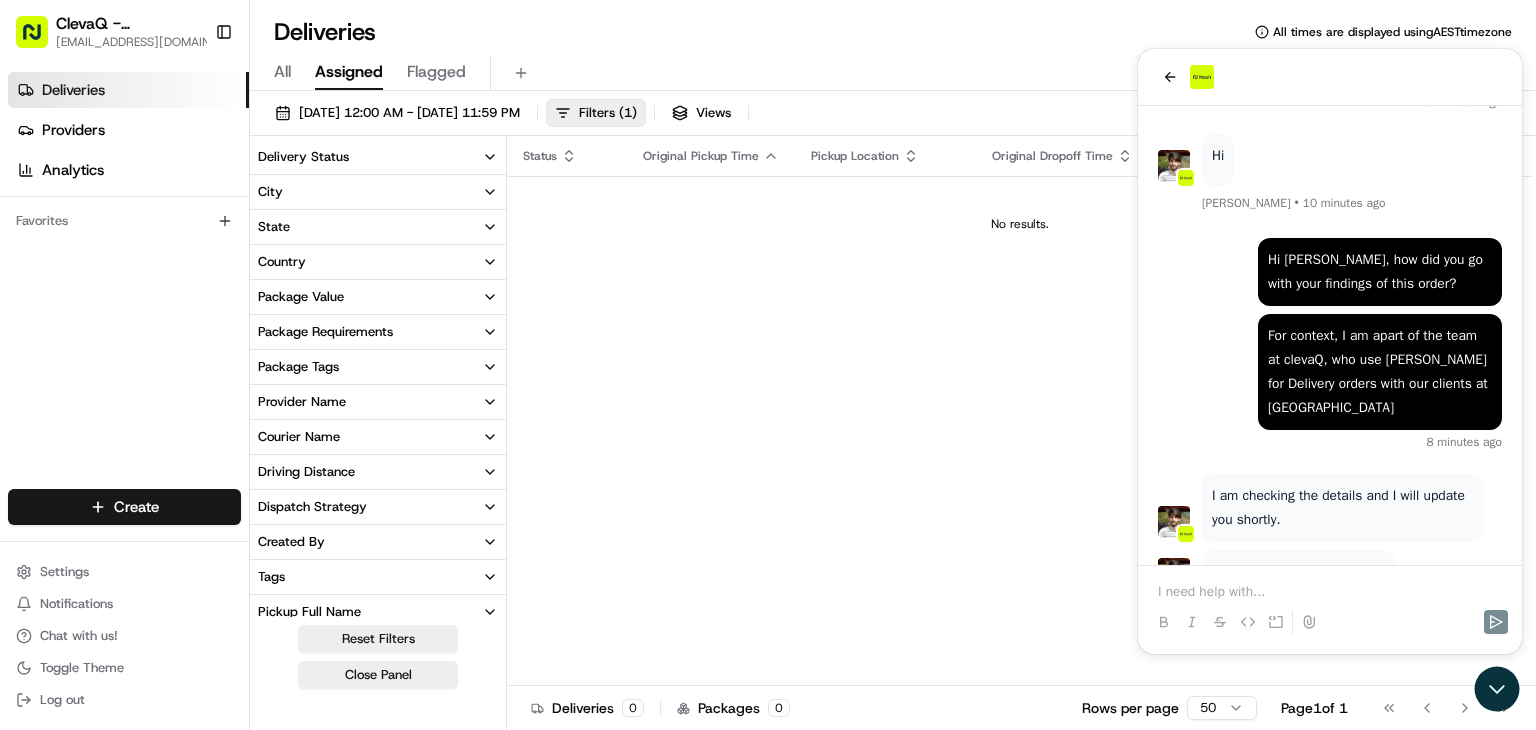 scroll, scrollTop: 1092, scrollLeft: 0, axis: vertical 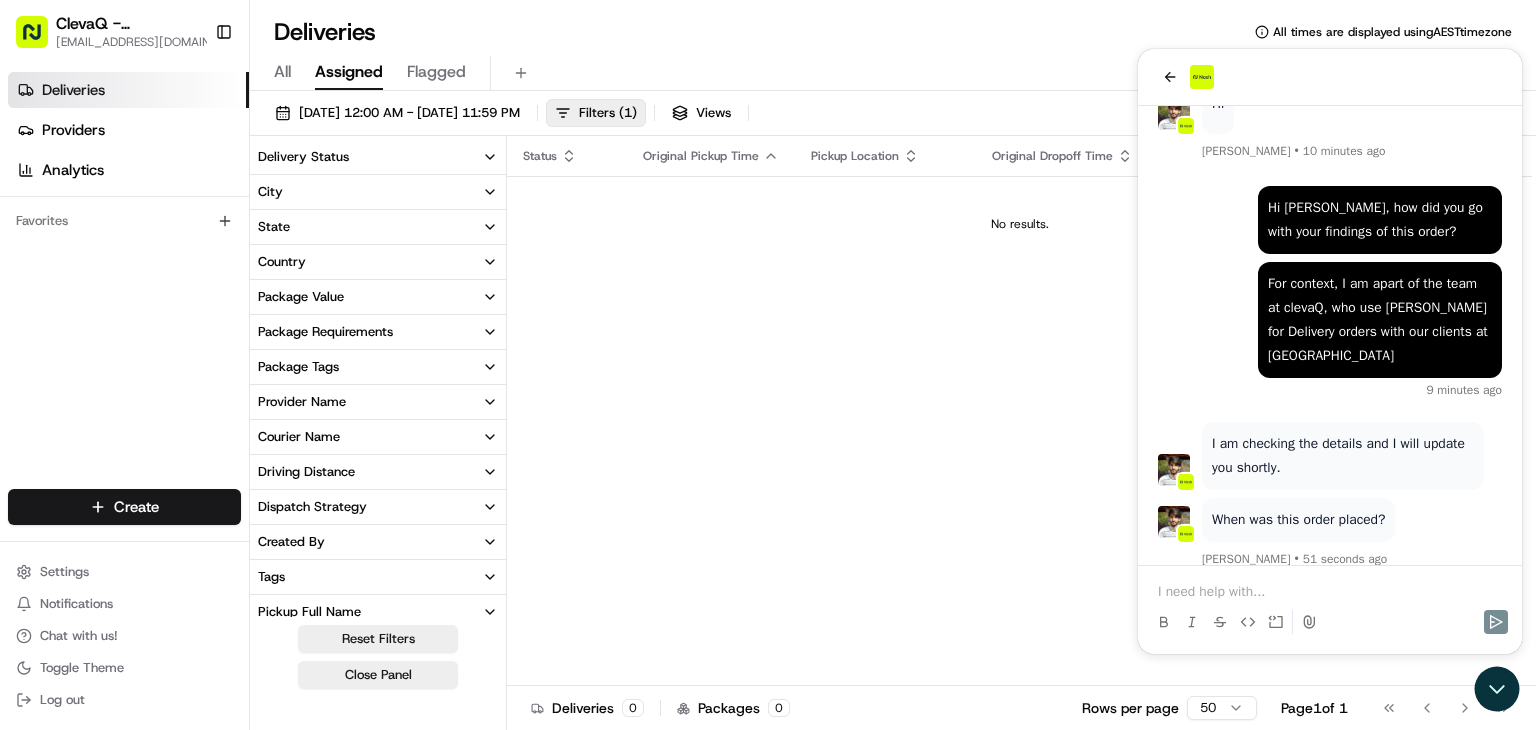 click at bounding box center (1330, 592) 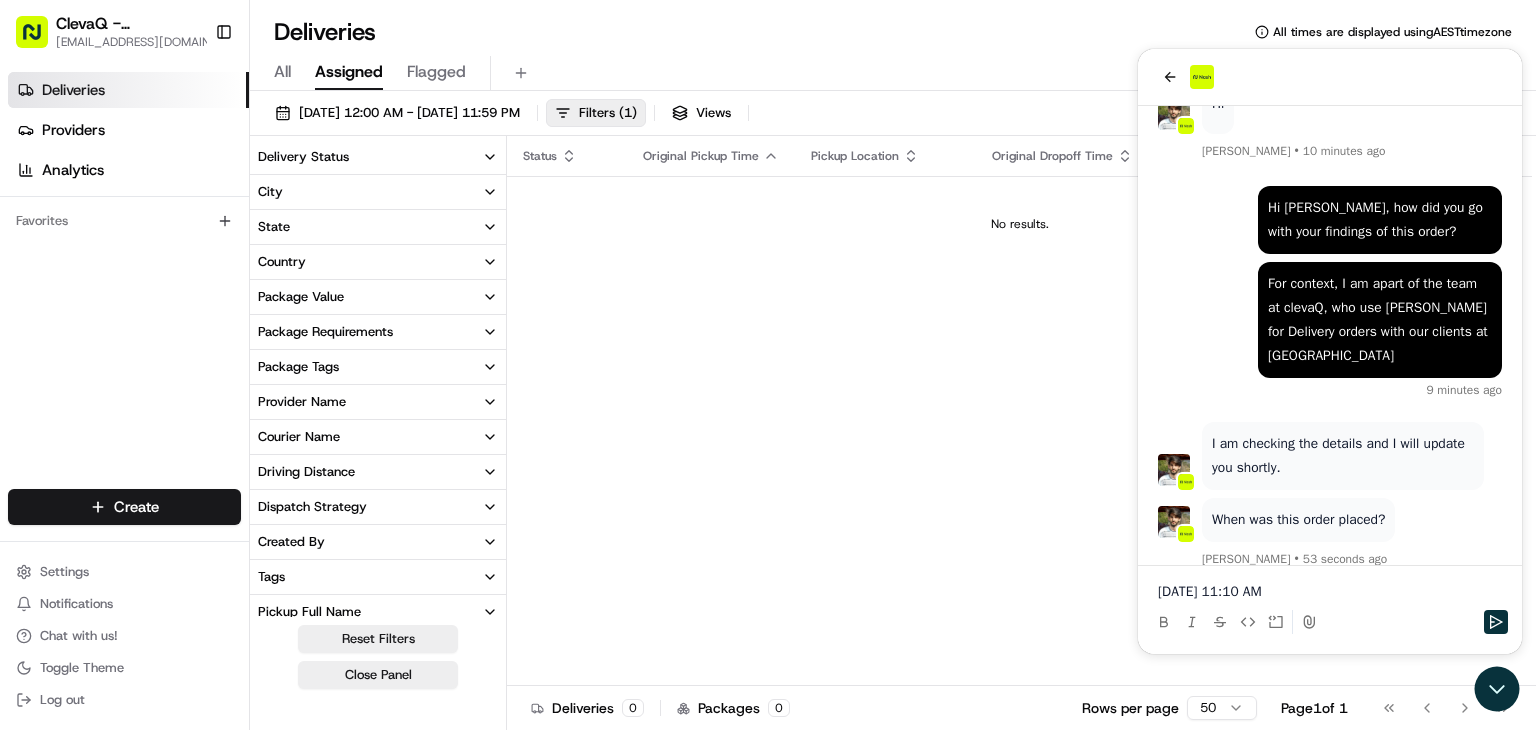 scroll, scrollTop: 1180, scrollLeft: 0, axis: vertical 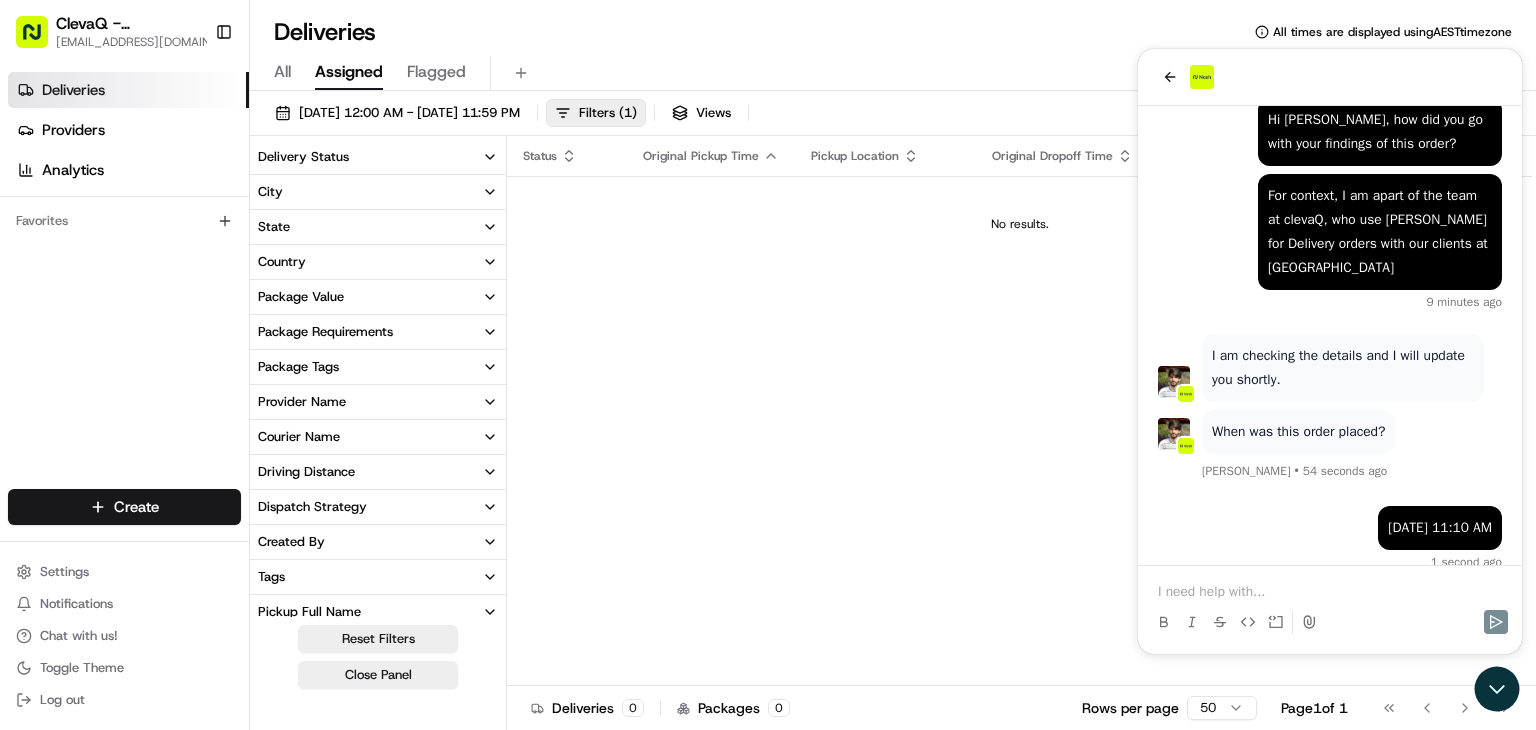 click at bounding box center [1330, 592] 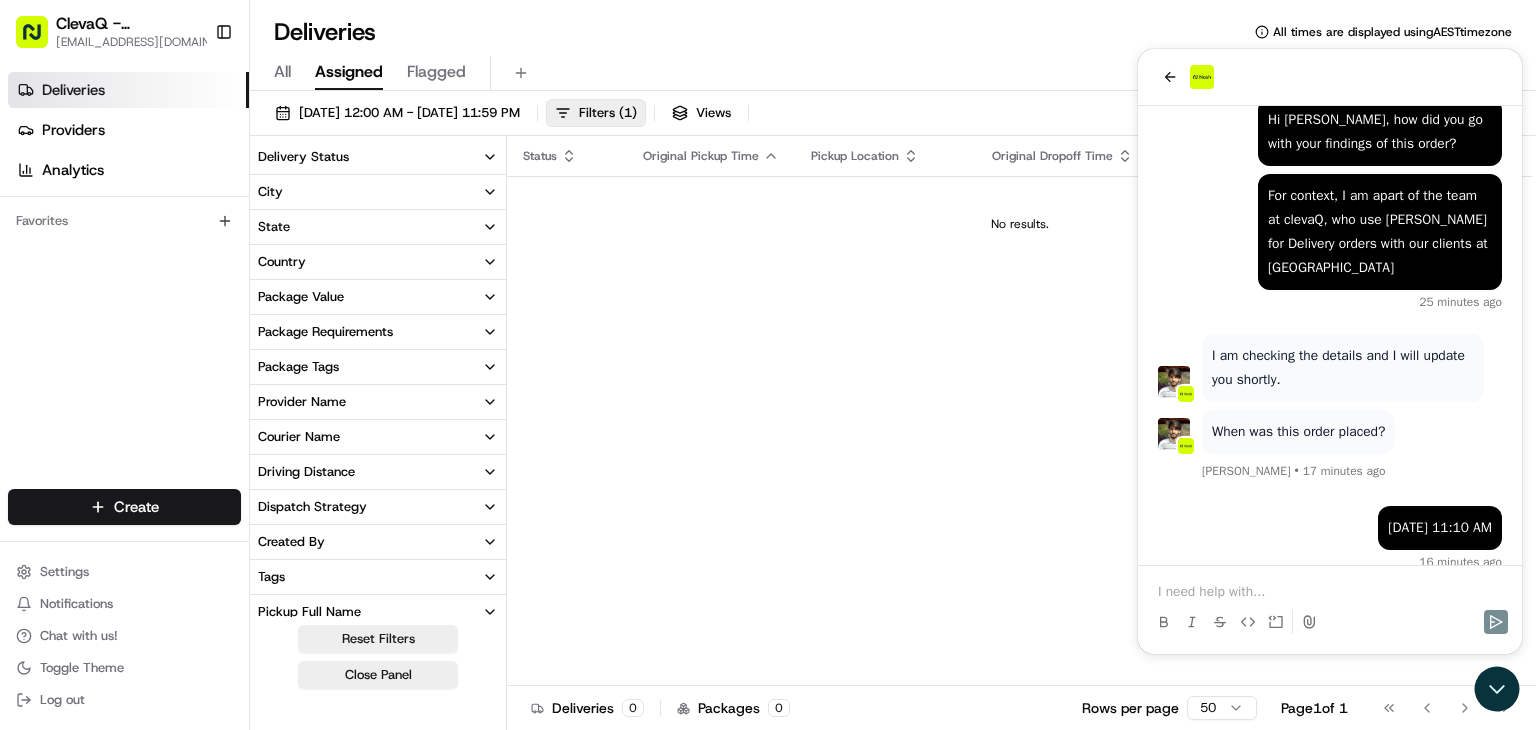 click at bounding box center [1330, 592] 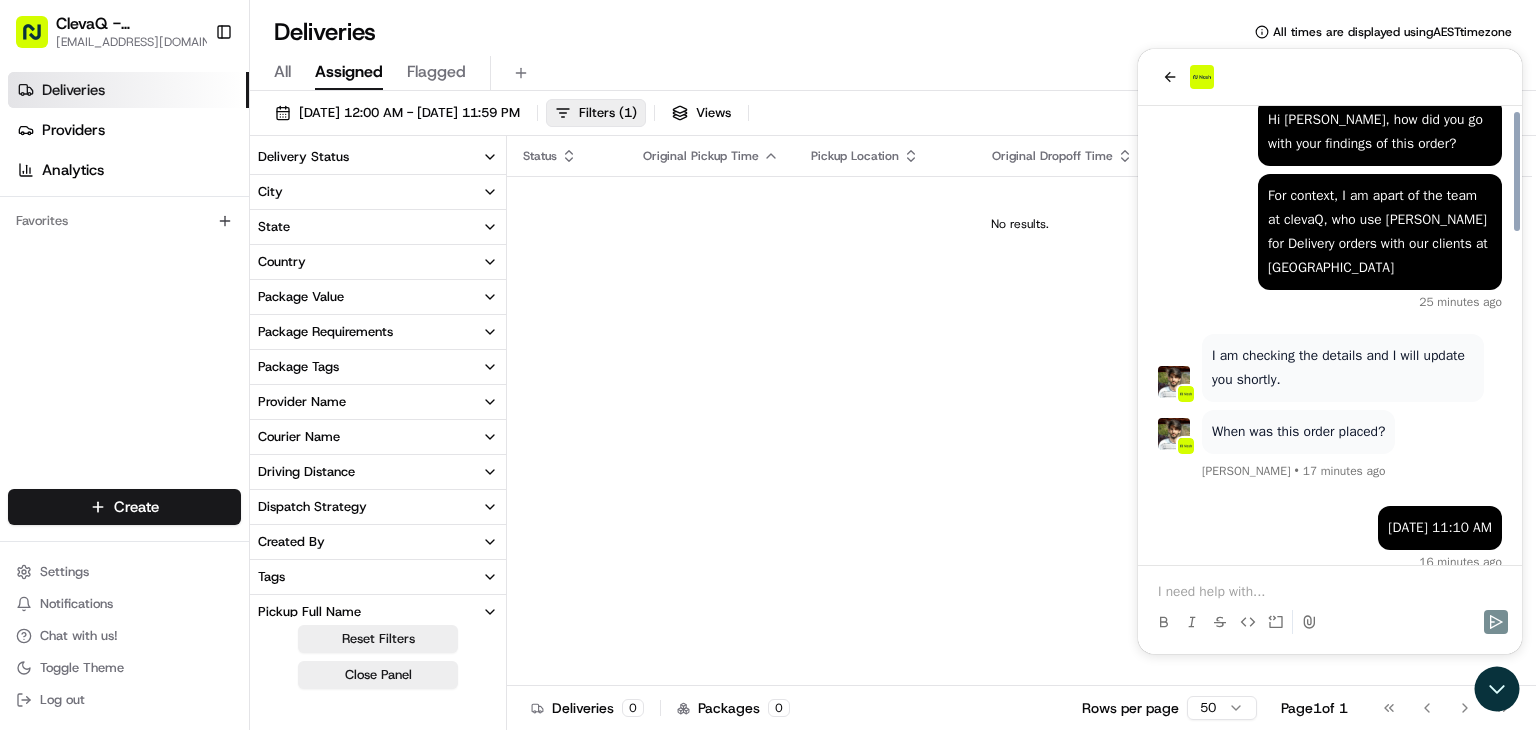 scroll, scrollTop: 1268, scrollLeft: 0, axis: vertical 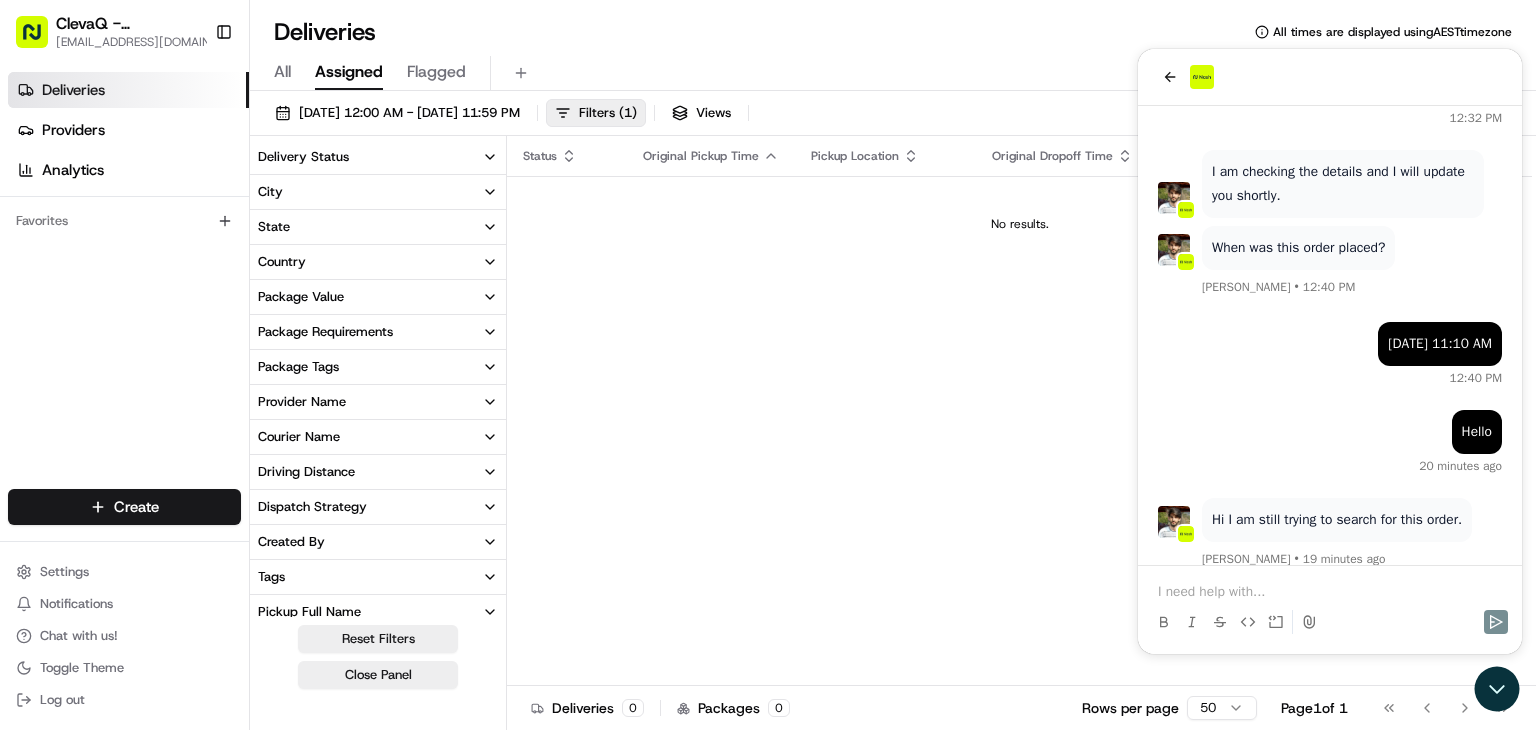 click at bounding box center (1330, 592) 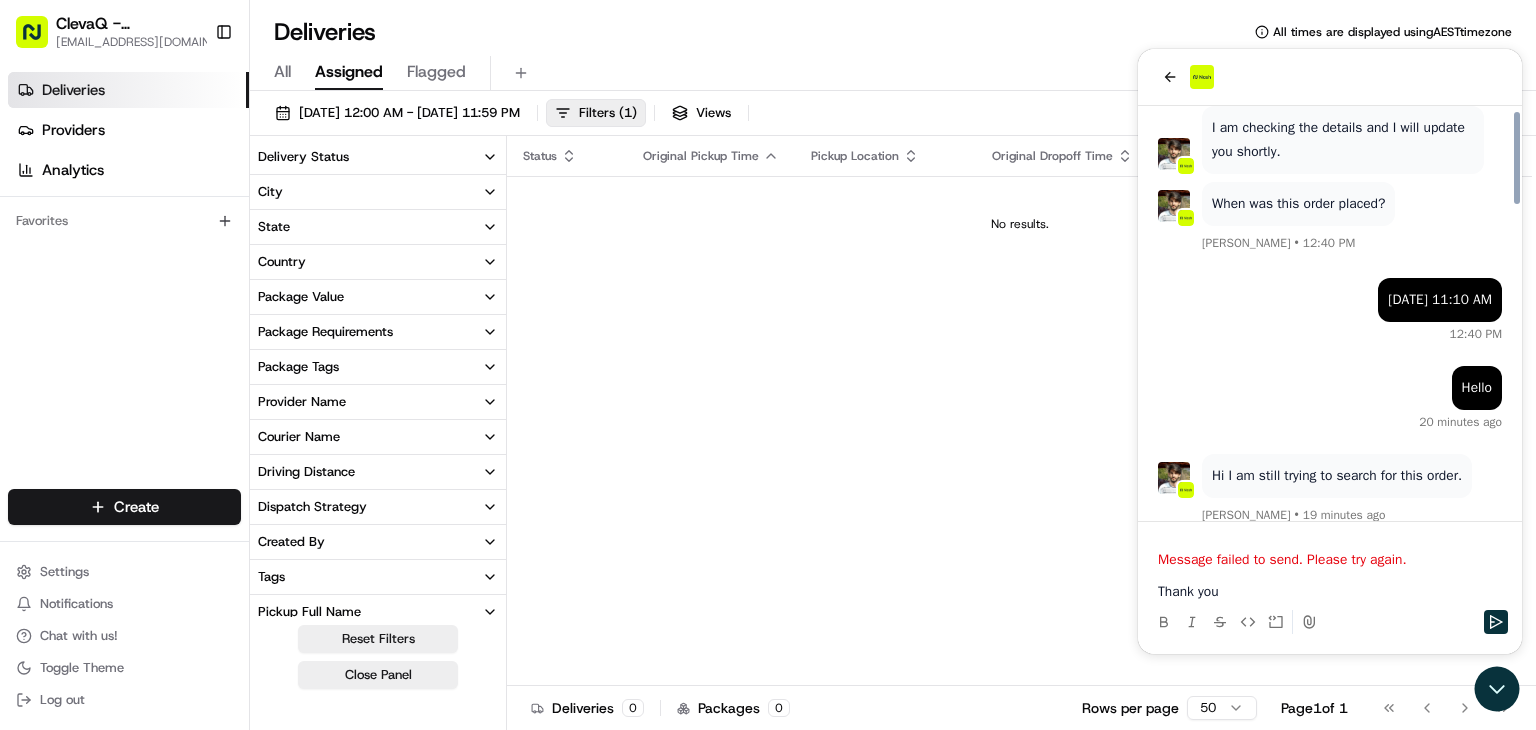 scroll, scrollTop: 1408, scrollLeft: 0, axis: vertical 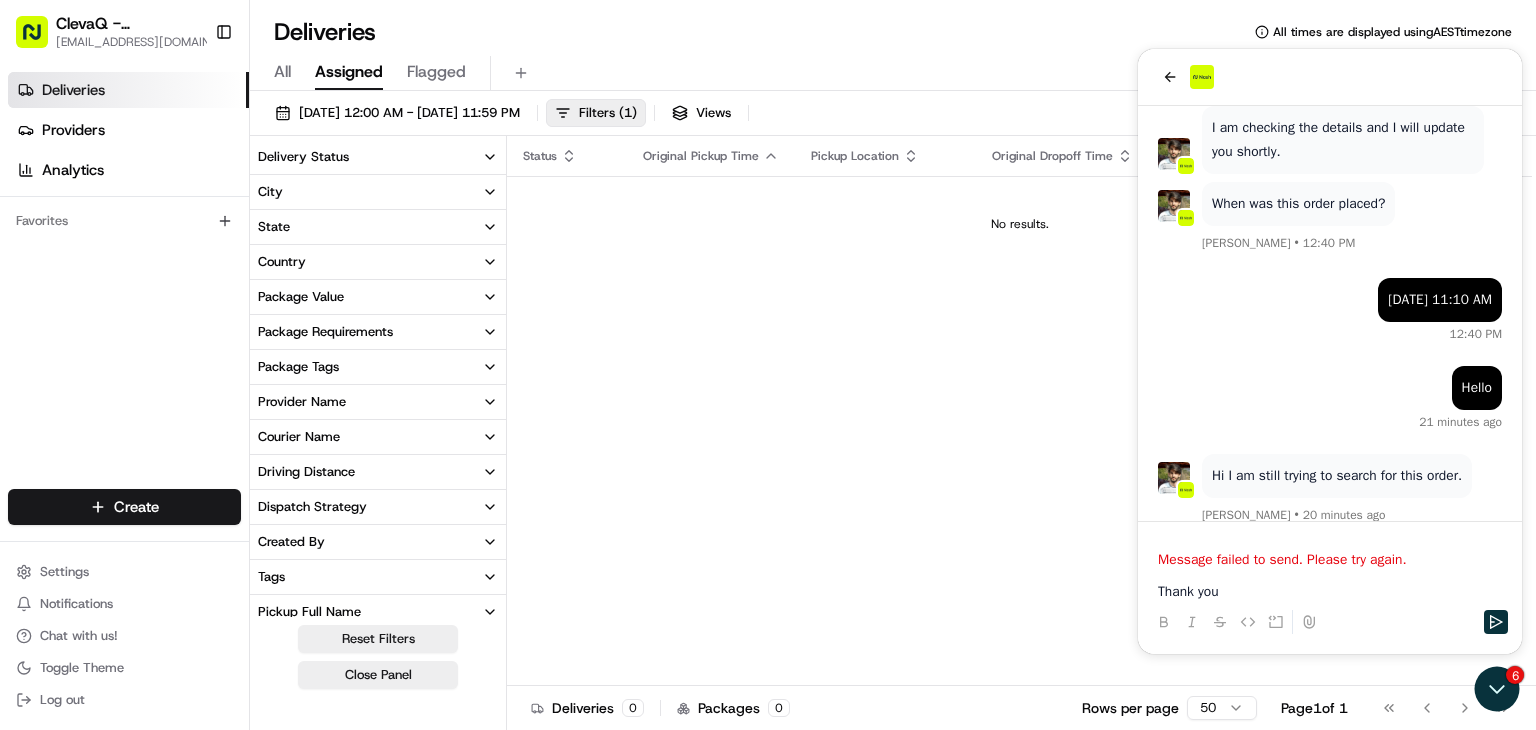 click on "17/07/2025 11:10 AM 12:40 PM" at bounding box center [1330, 310] 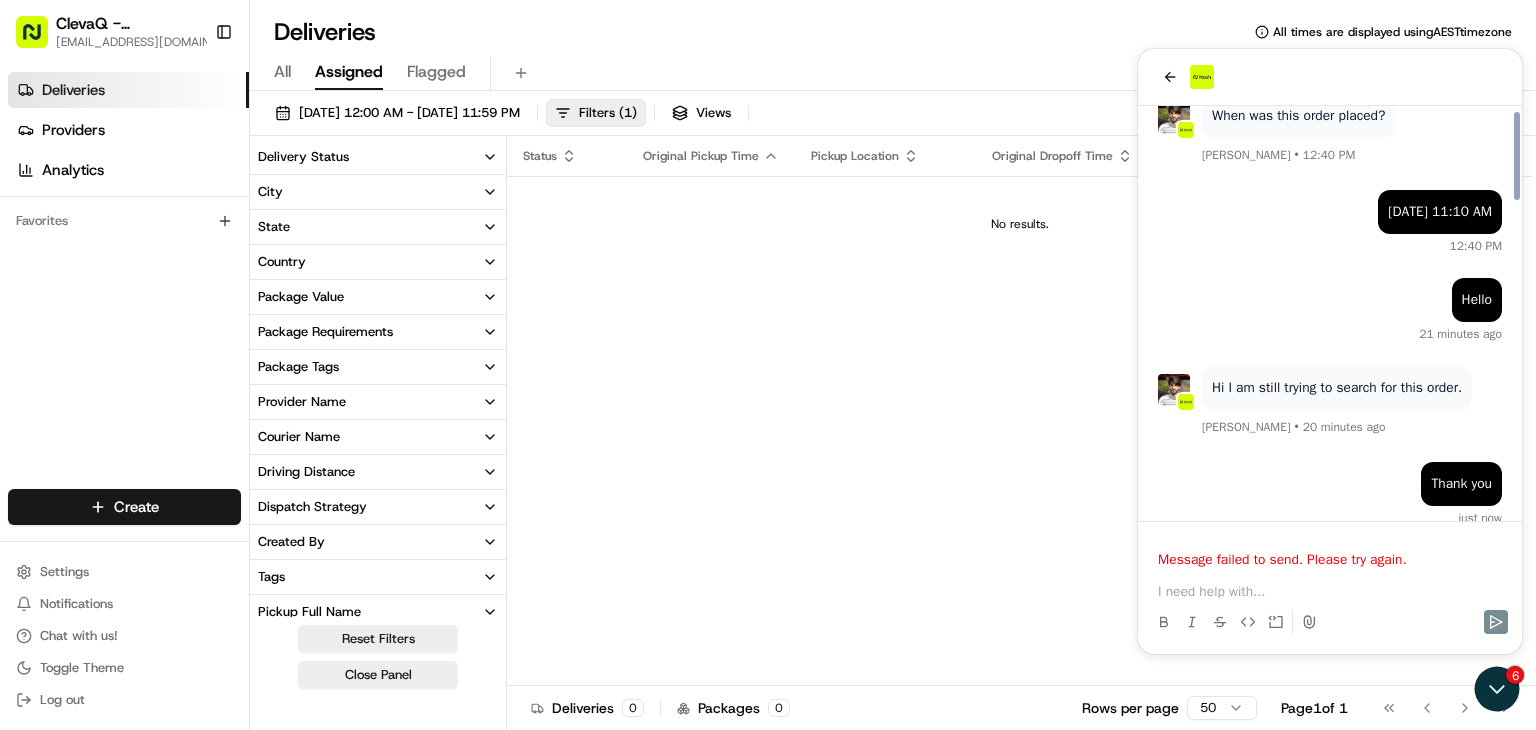 scroll, scrollTop: 1452, scrollLeft: 0, axis: vertical 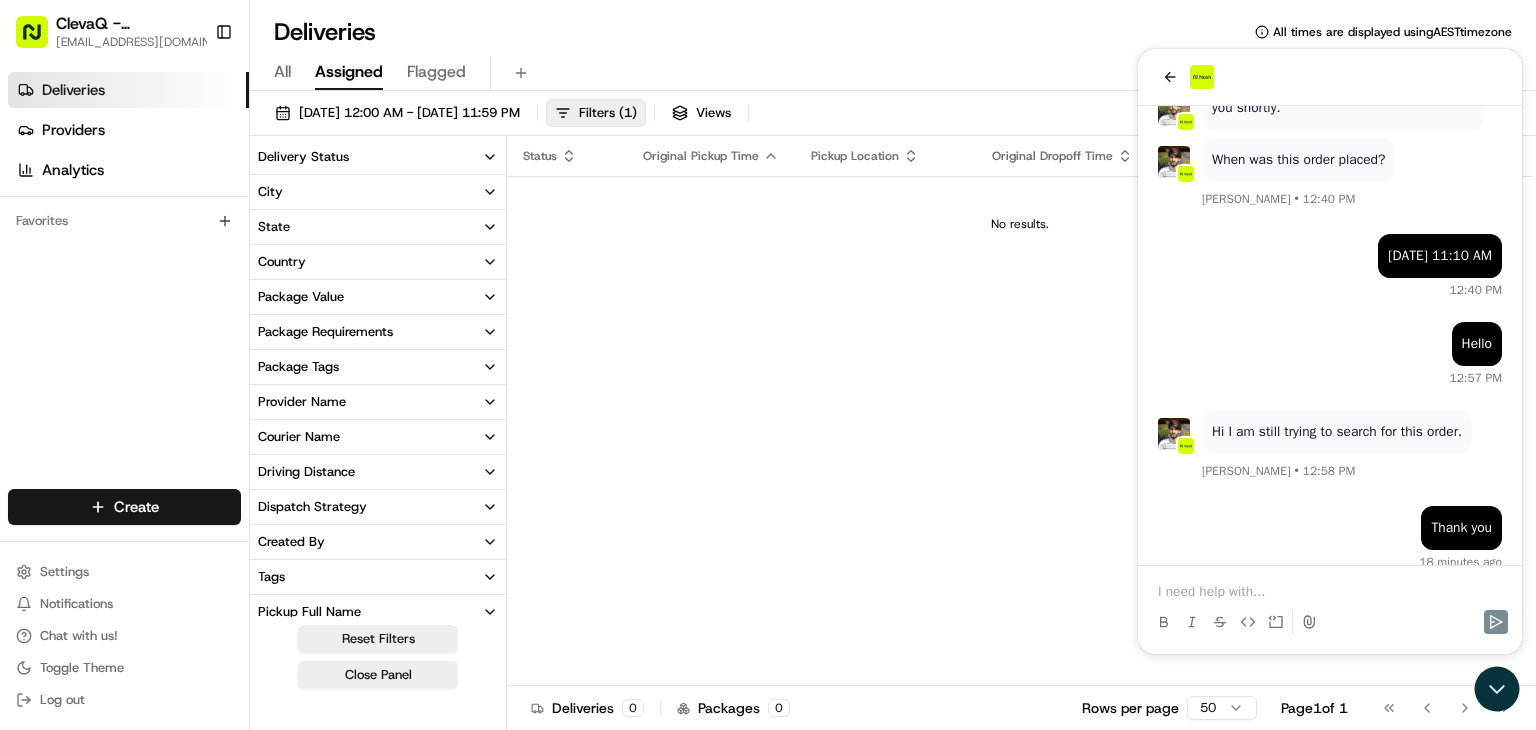 click at bounding box center [1330, 592] 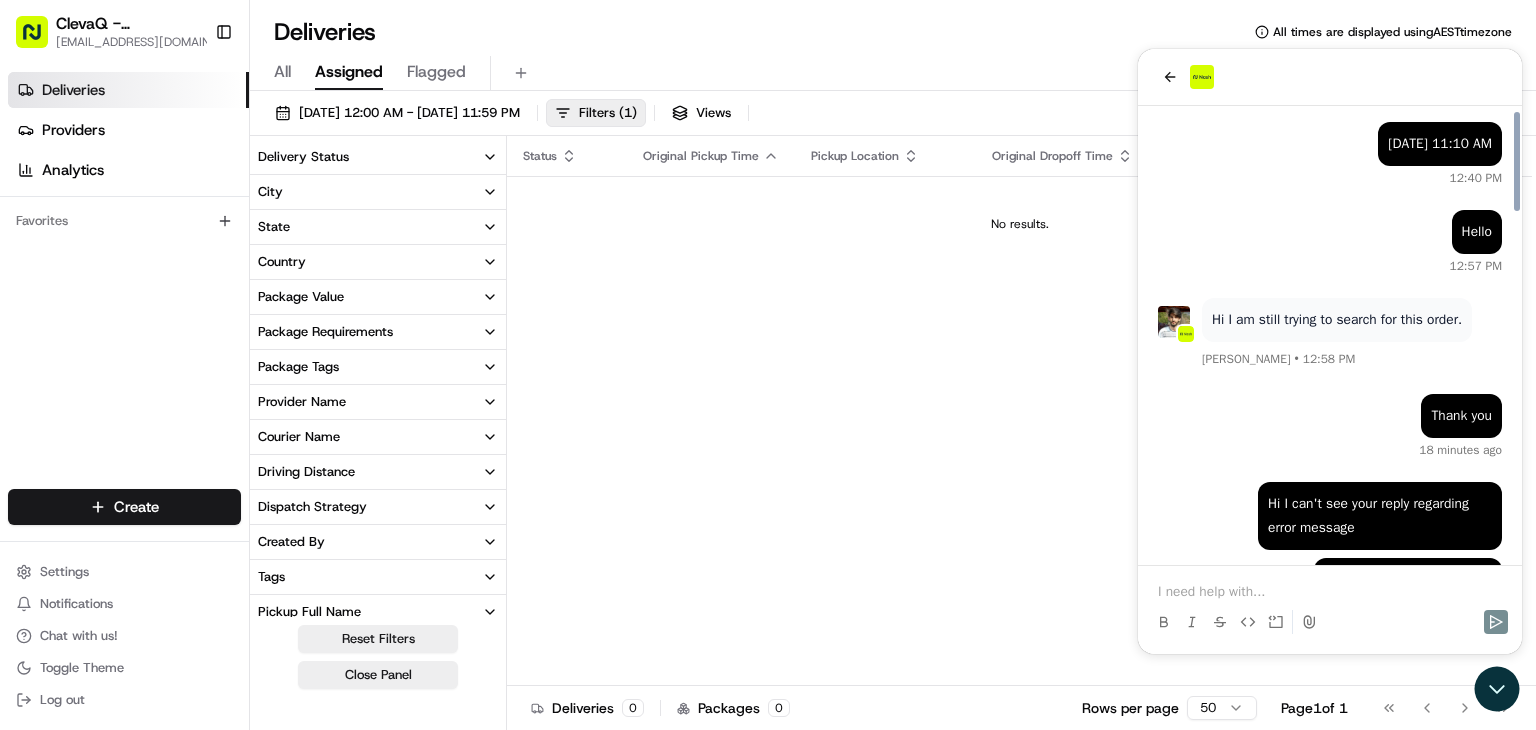 scroll, scrollTop: 1616, scrollLeft: 0, axis: vertical 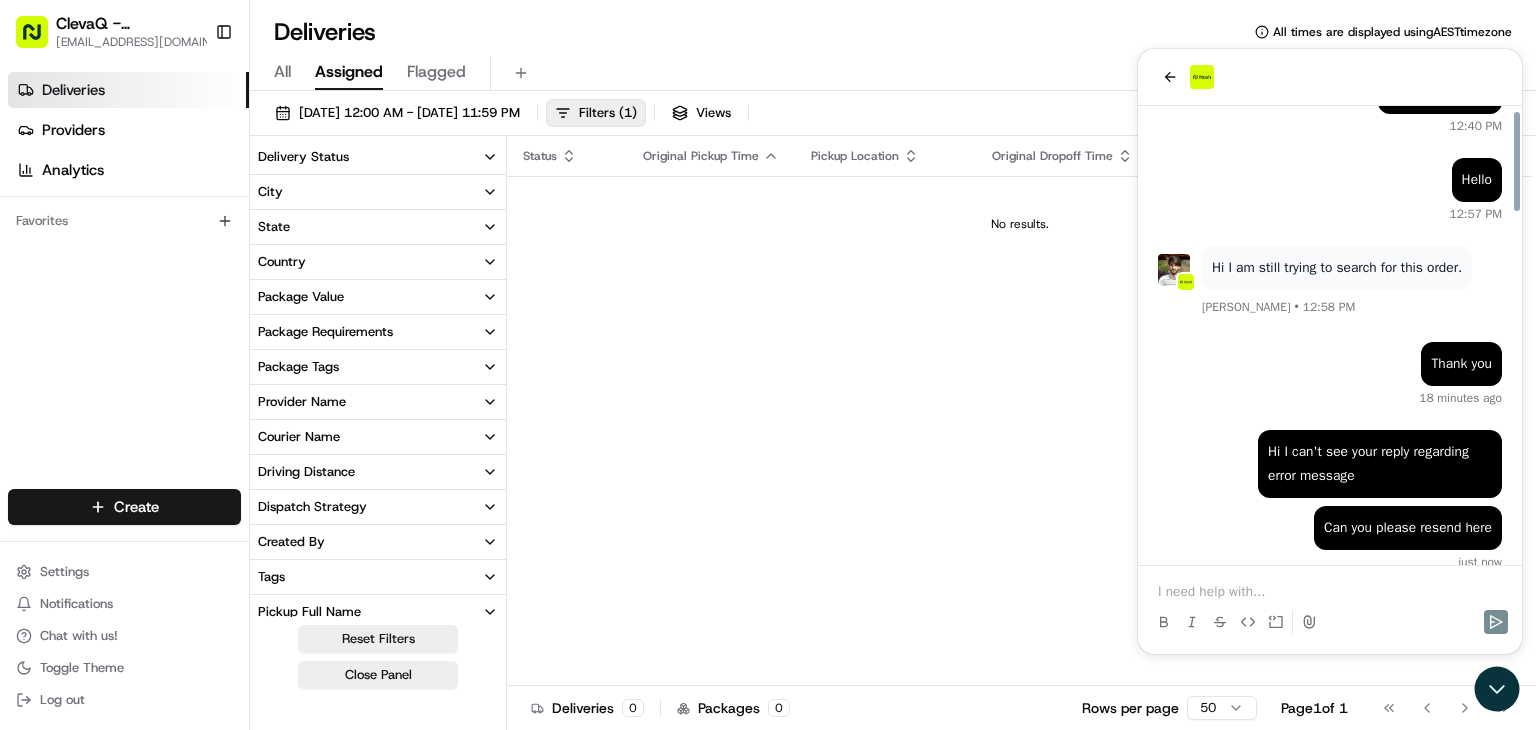 drag, startPoint x: 1243, startPoint y: 597, endPoint x: 1191, endPoint y: -87, distance: 685.97375 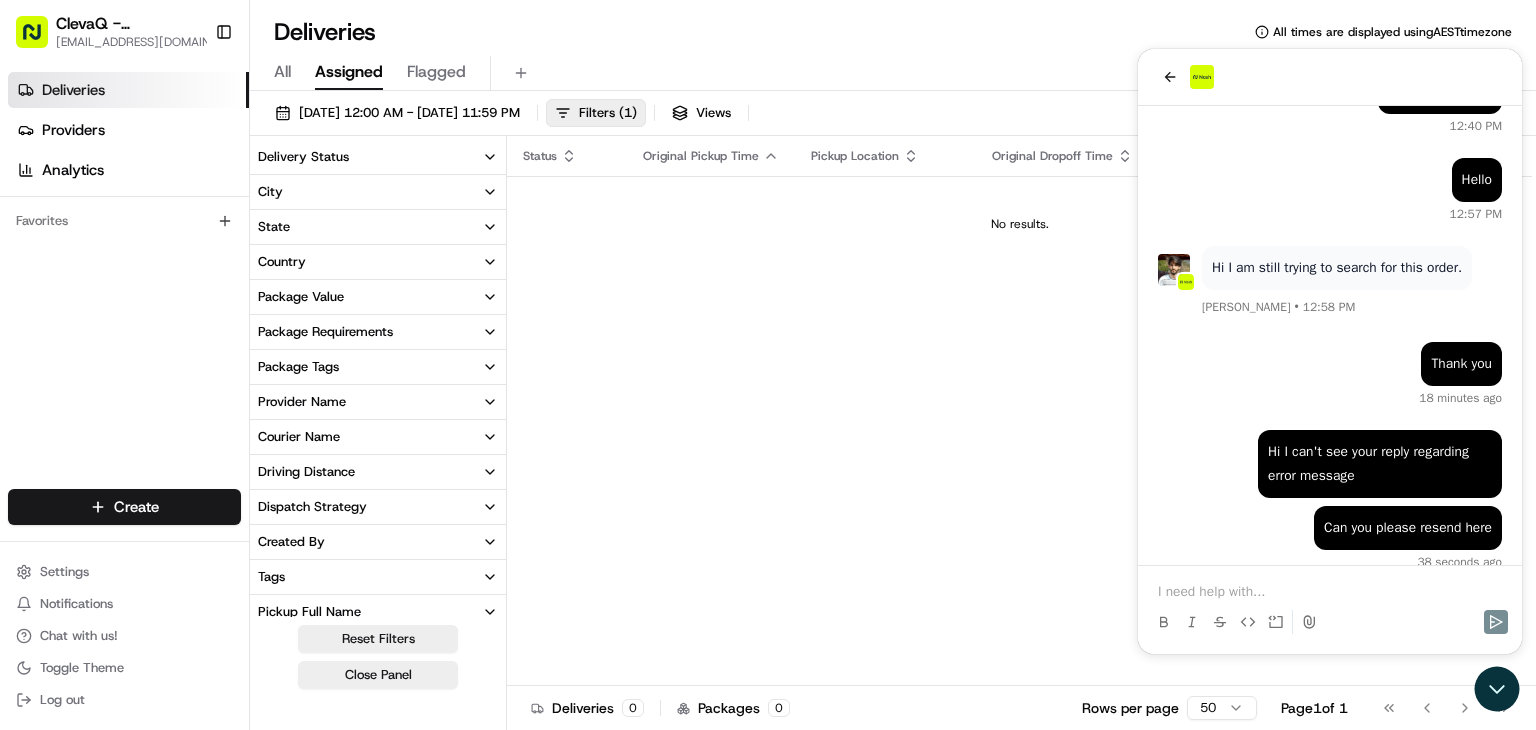 click at bounding box center (1330, 592) 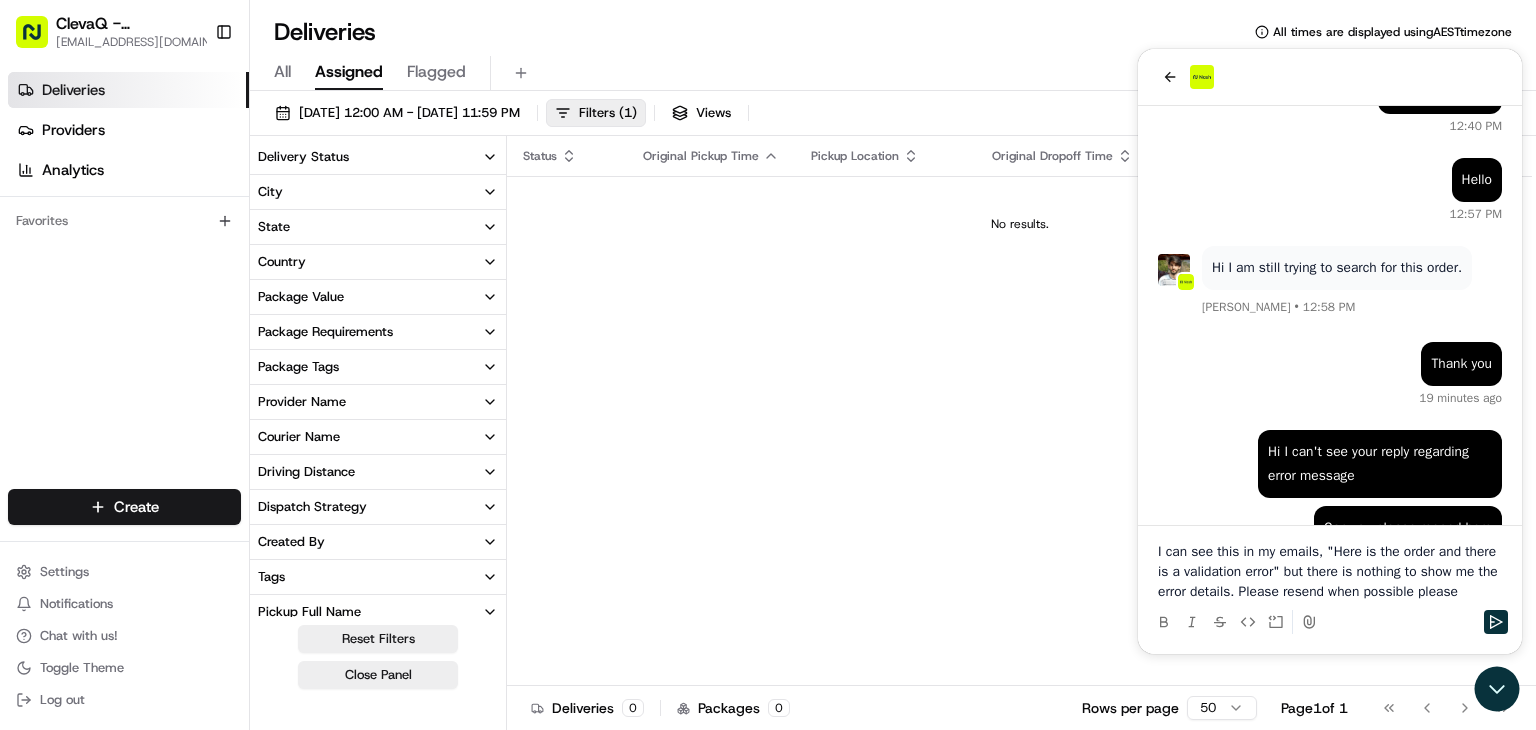scroll, scrollTop: 1764, scrollLeft: 0, axis: vertical 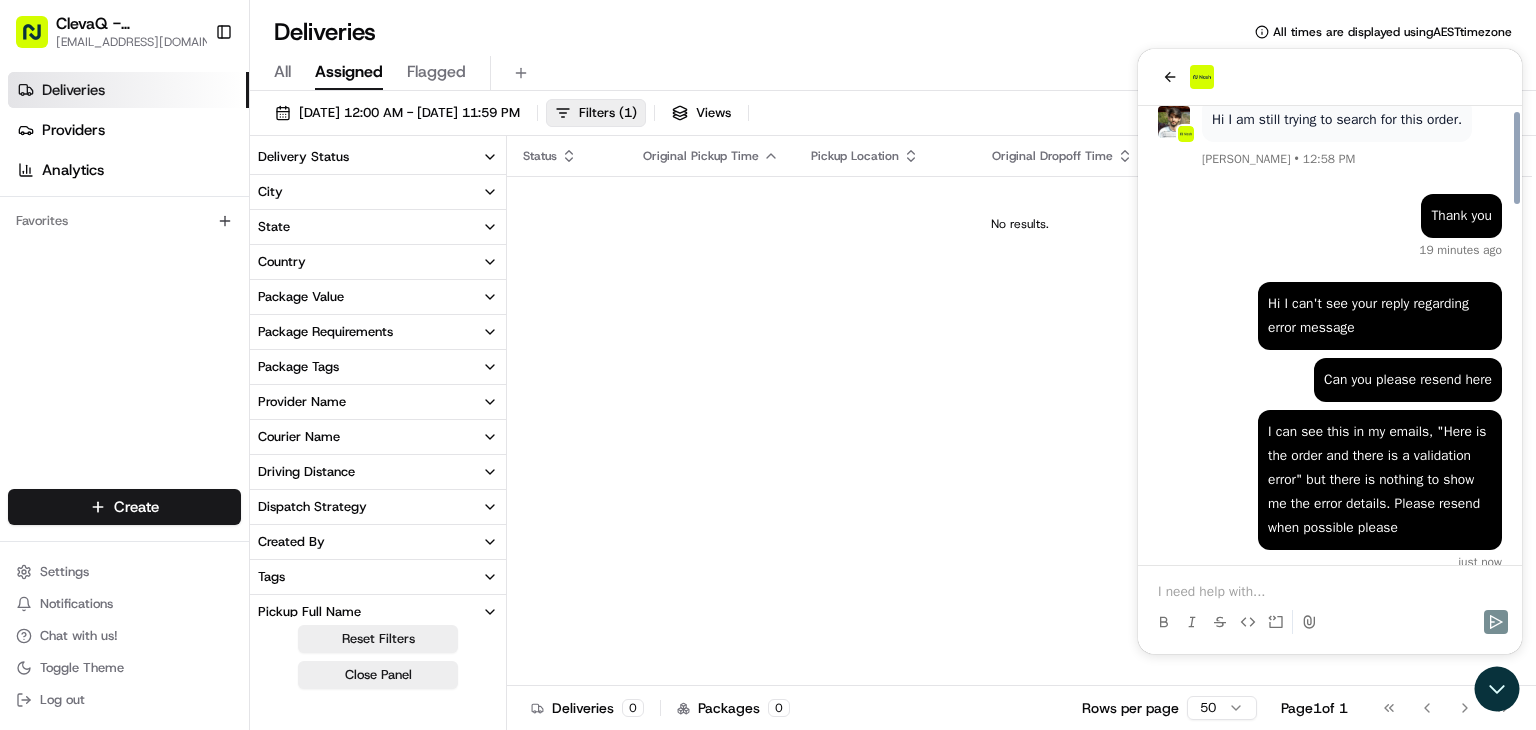 click at bounding box center [1330, 592] 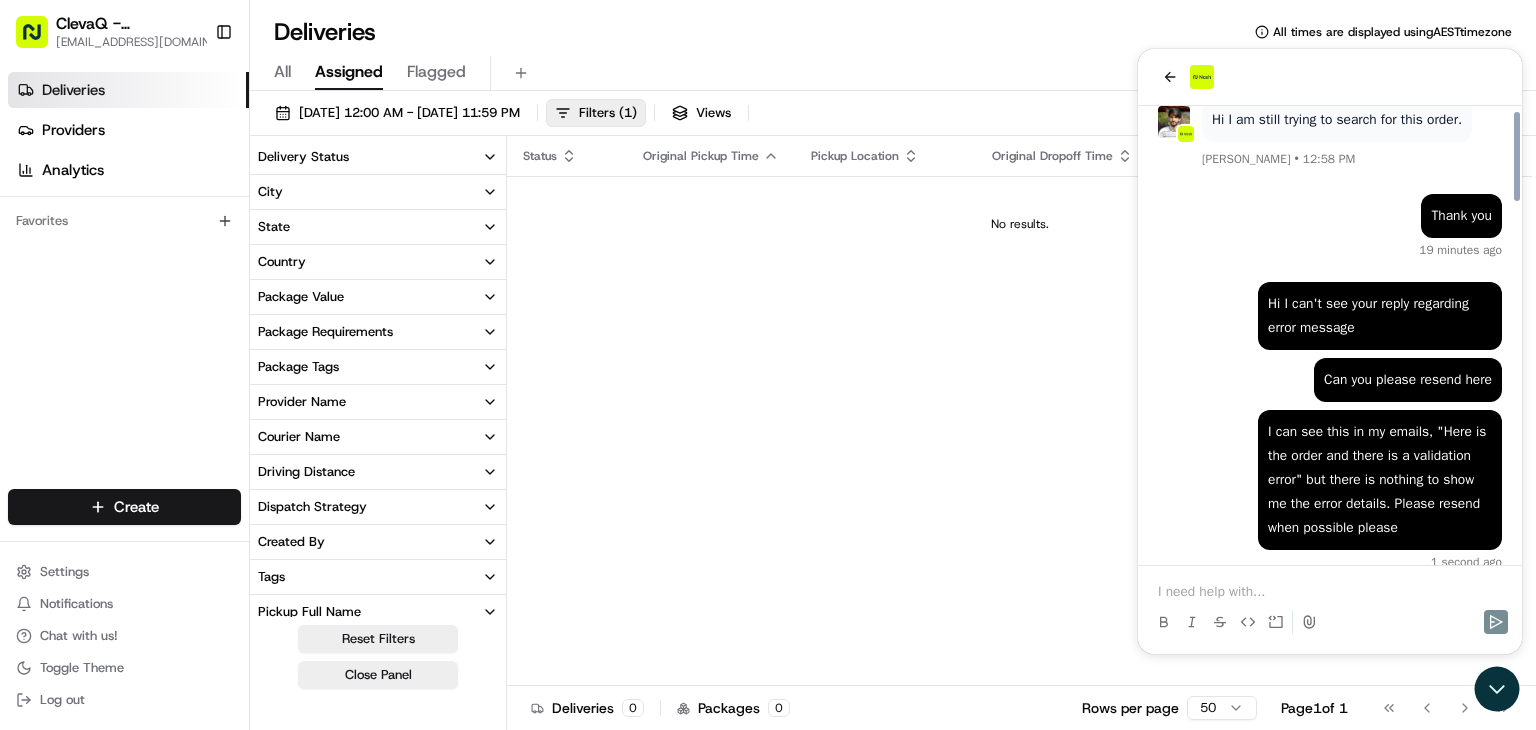 scroll, scrollTop: 1860, scrollLeft: 0, axis: vertical 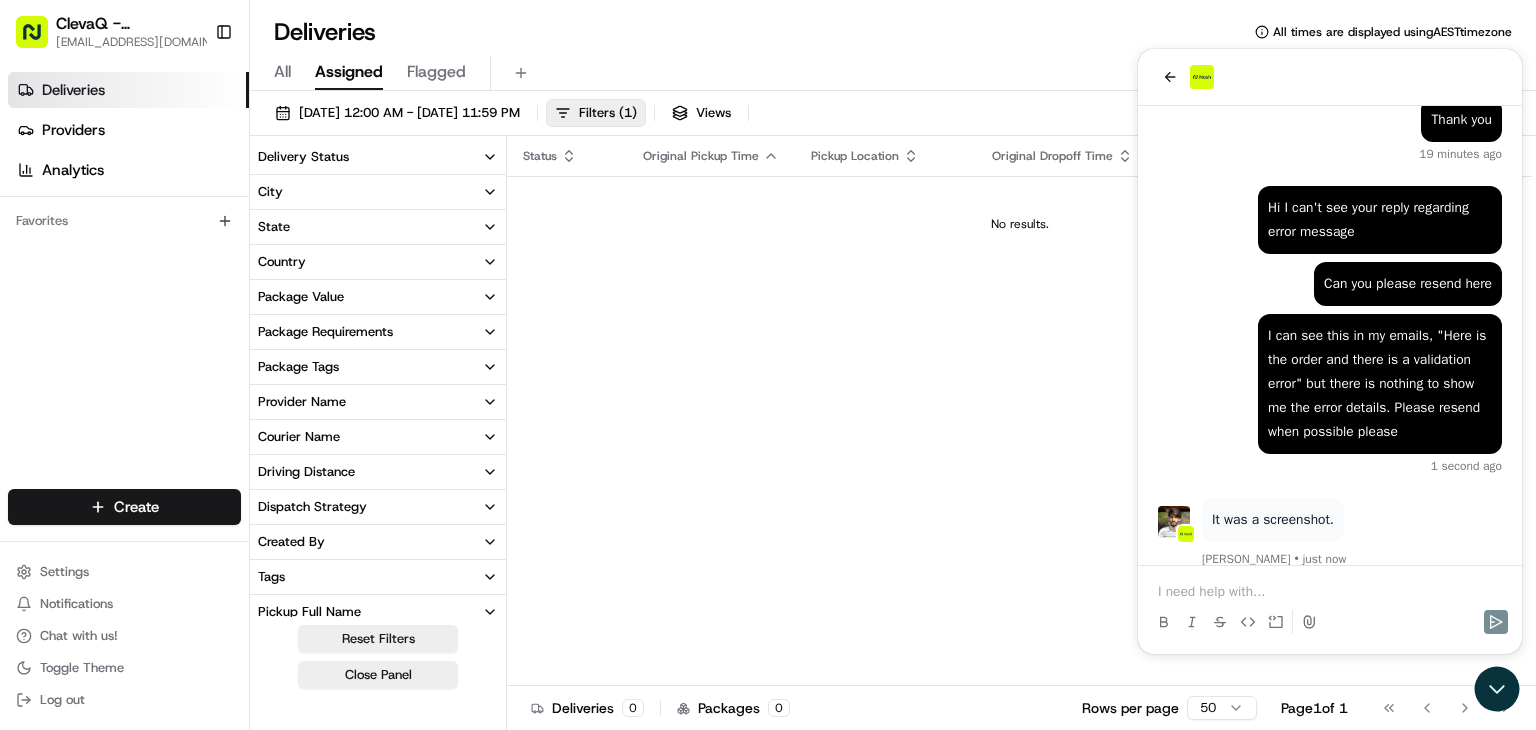 click at bounding box center [1330, 592] 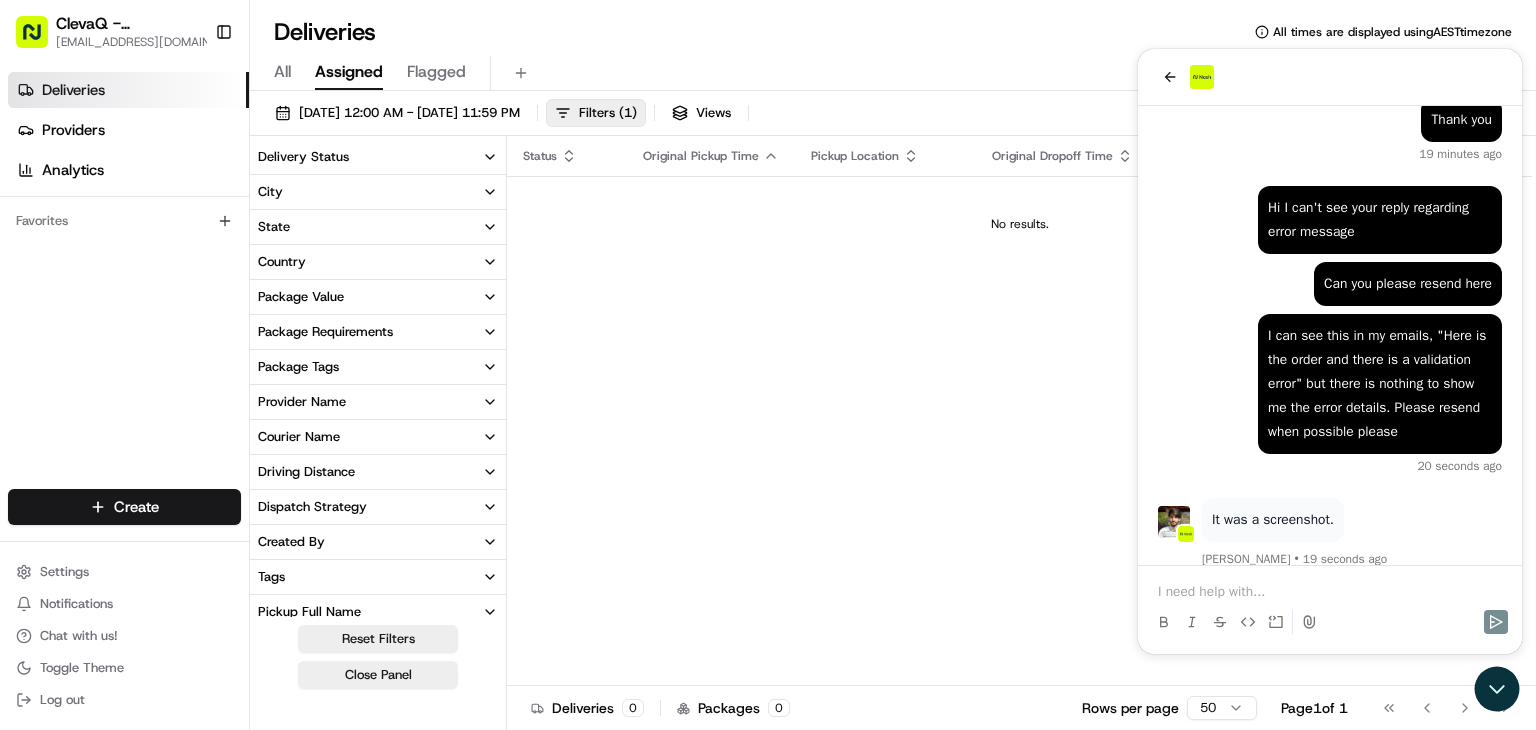 click at bounding box center [1330, 592] 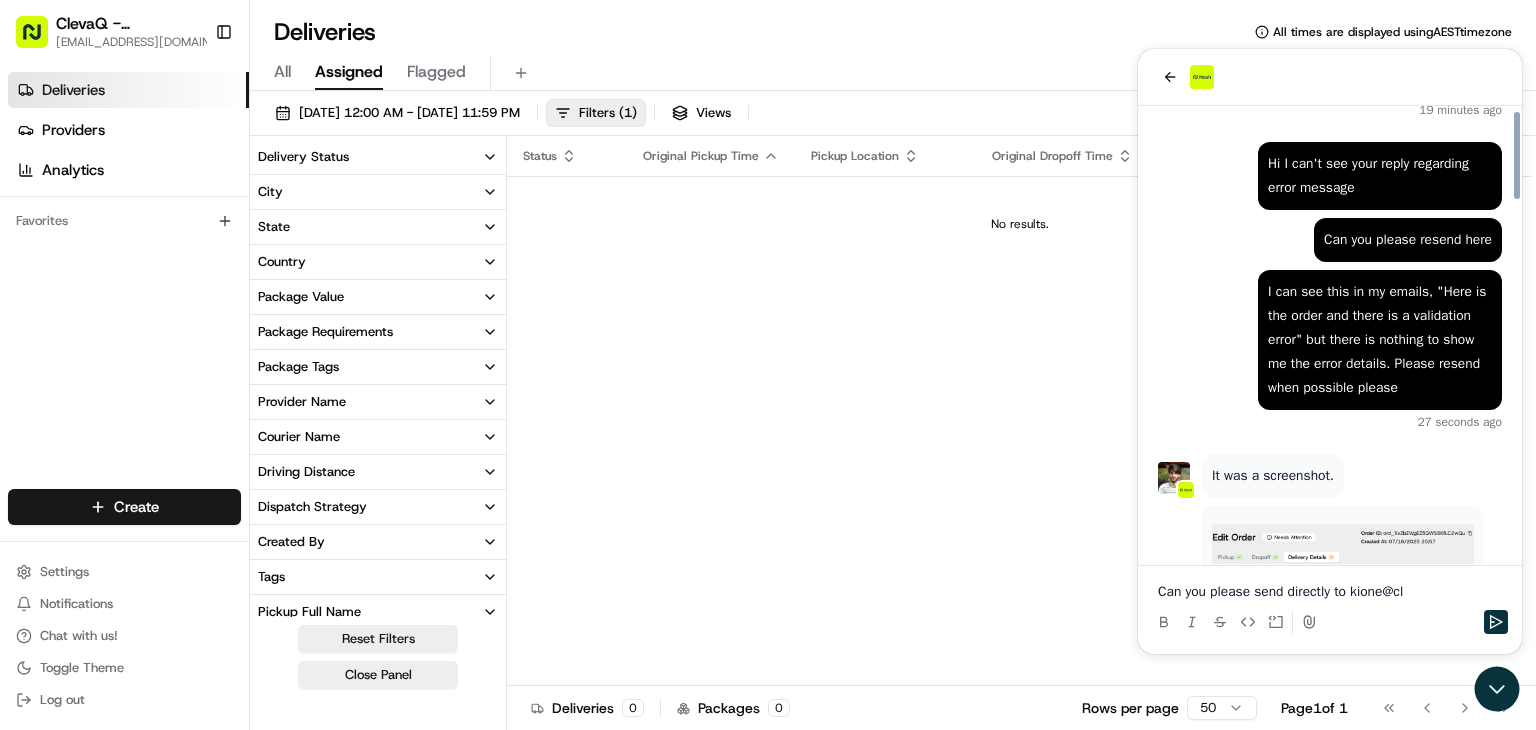 scroll, scrollTop: 2076, scrollLeft: 0, axis: vertical 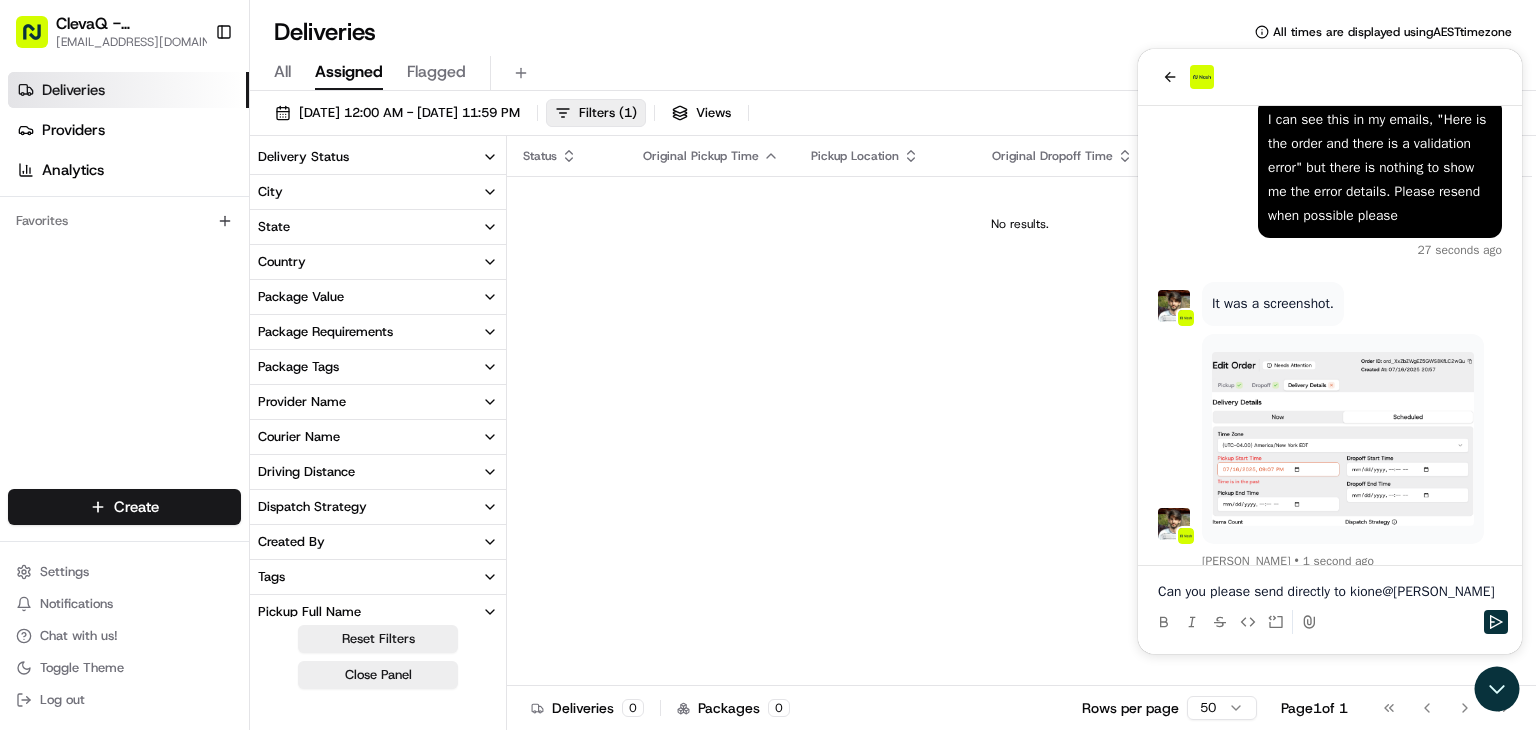 click at bounding box center (1343, 439) 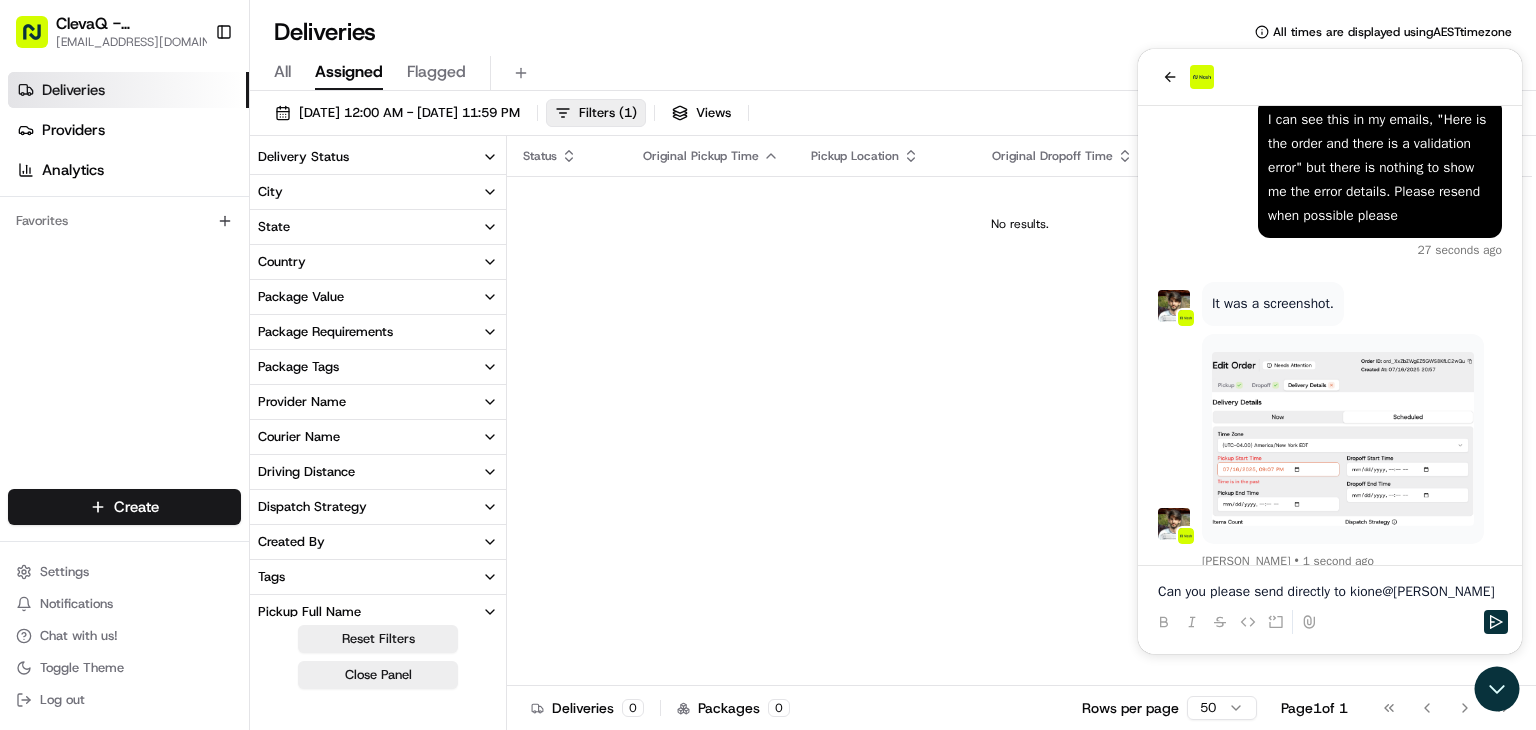 click at bounding box center [1343, 439] 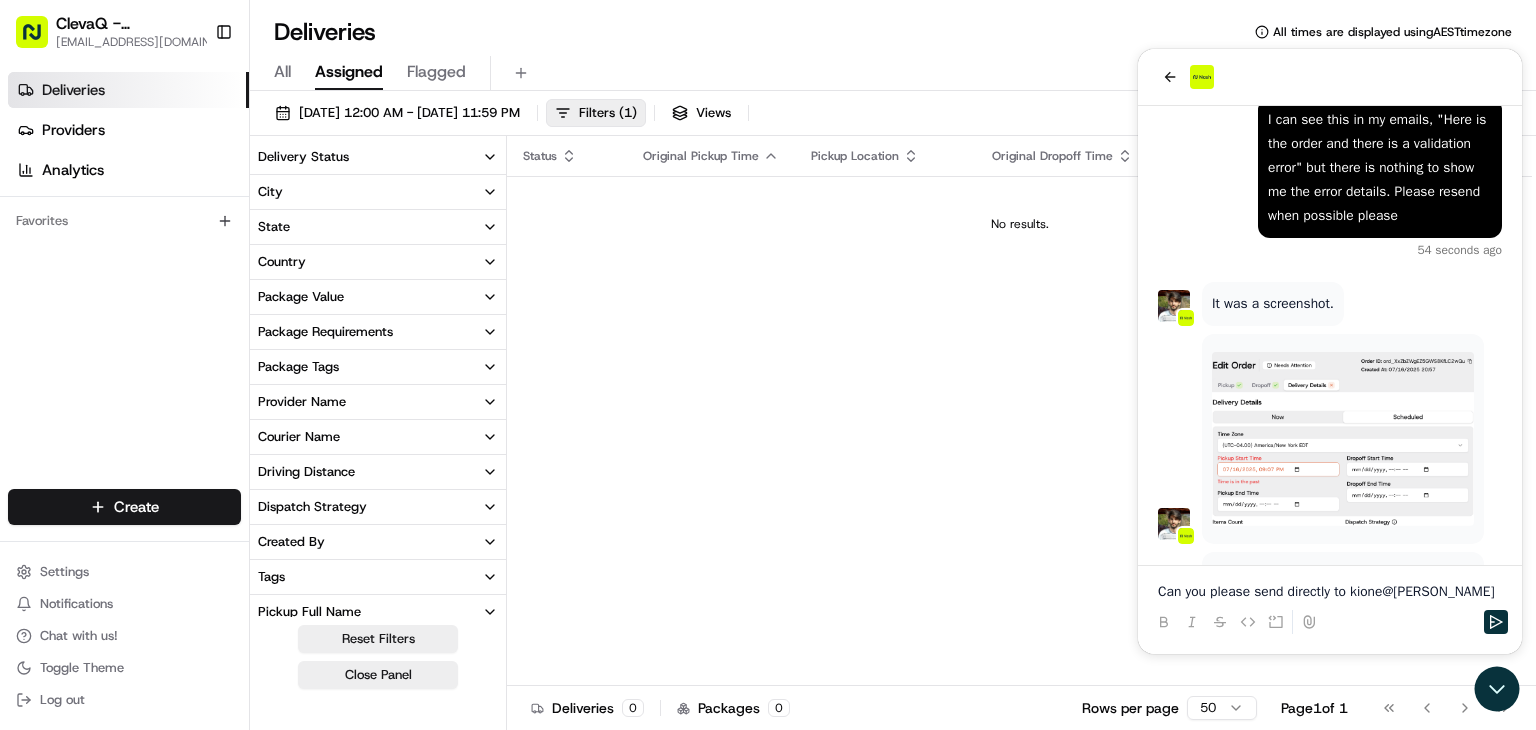 scroll, scrollTop: 2186, scrollLeft: 0, axis: vertical 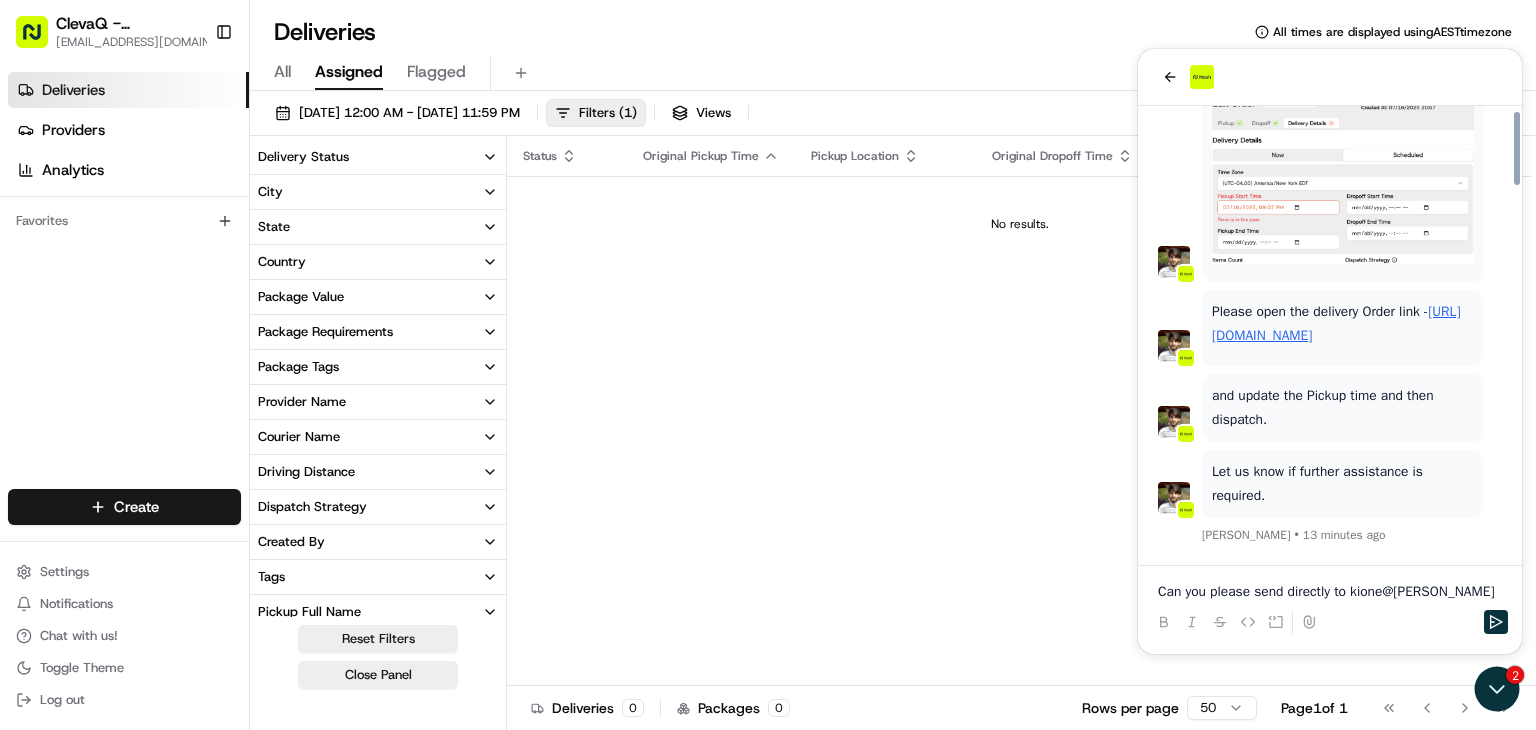 click on "Can you please send directly to kione@cleva" at bounding box center [1330, 592] 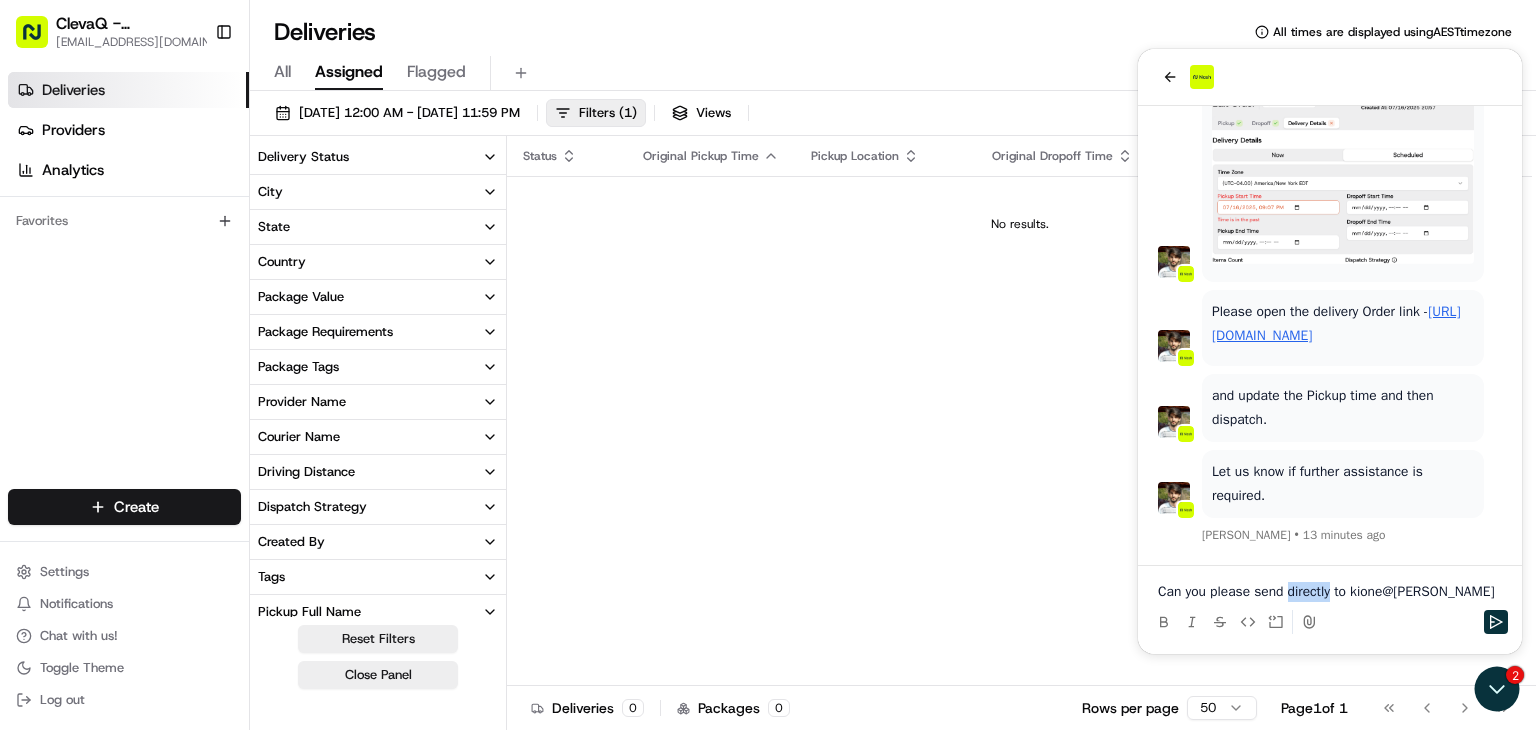 click on "Can you please send directly to kione@cleva" at bounding box center (1330, 592) 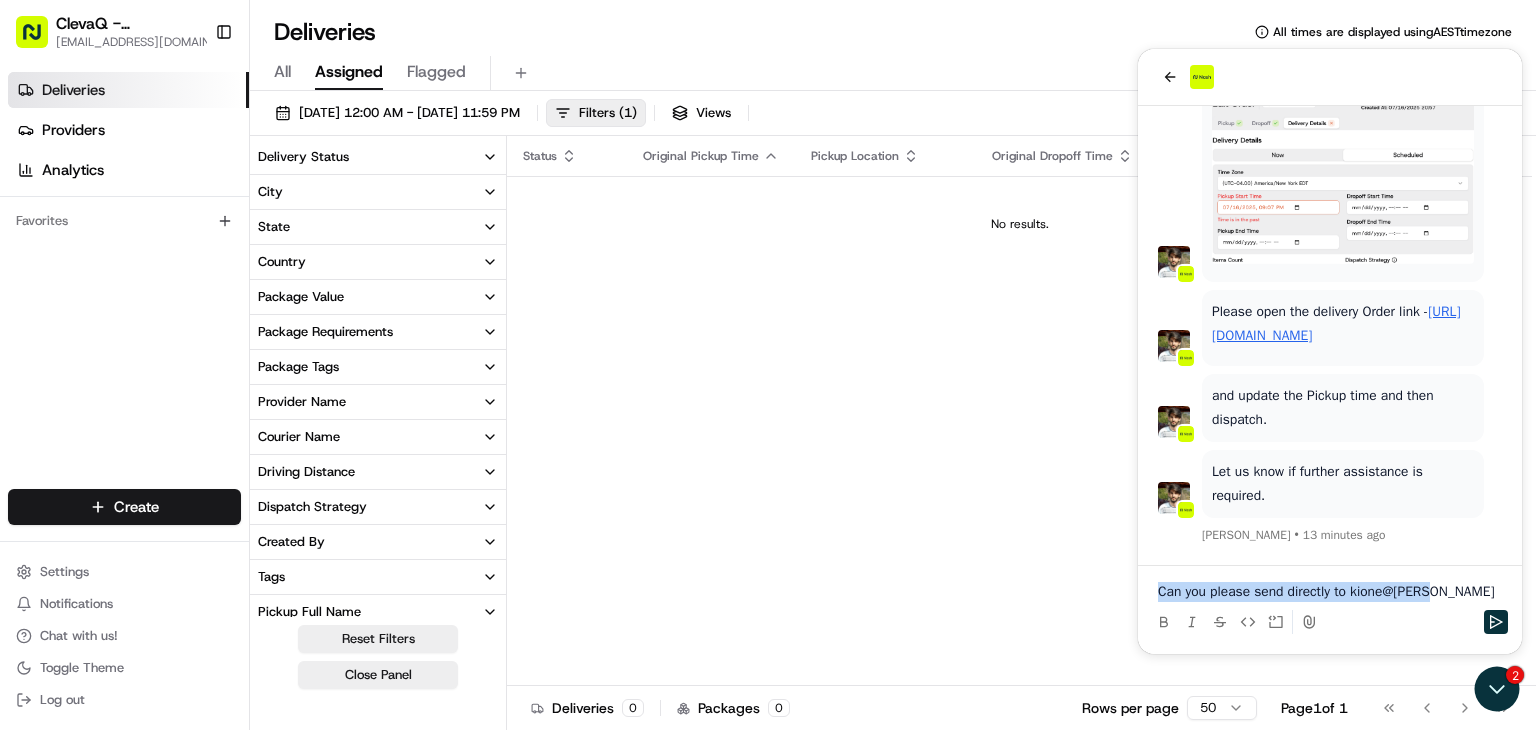 click on "Can you please send directly to kione@cleva" at bounding box center [1330, 592] 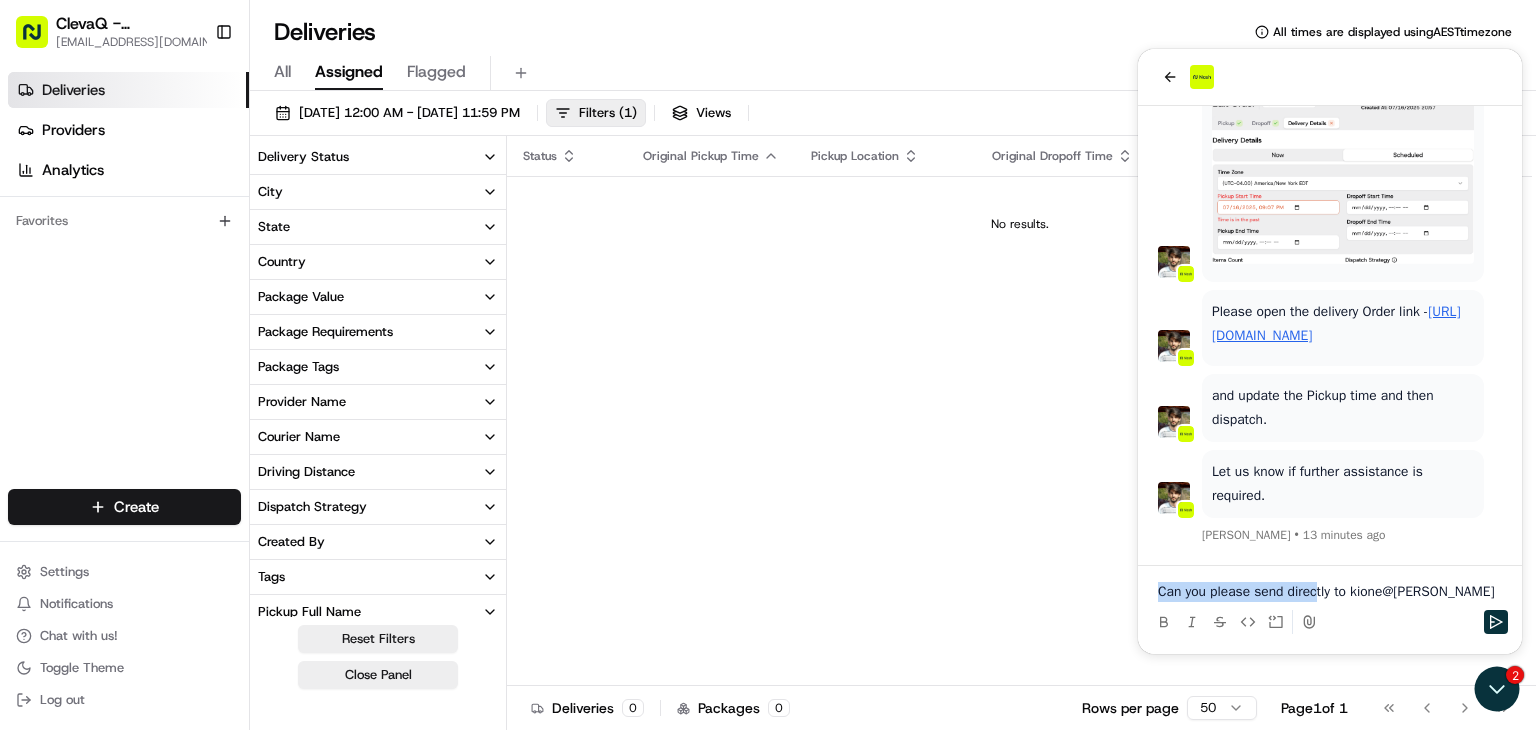 click on "Can you please send directly to kione@cleva" at bounding box center [1330, 592] 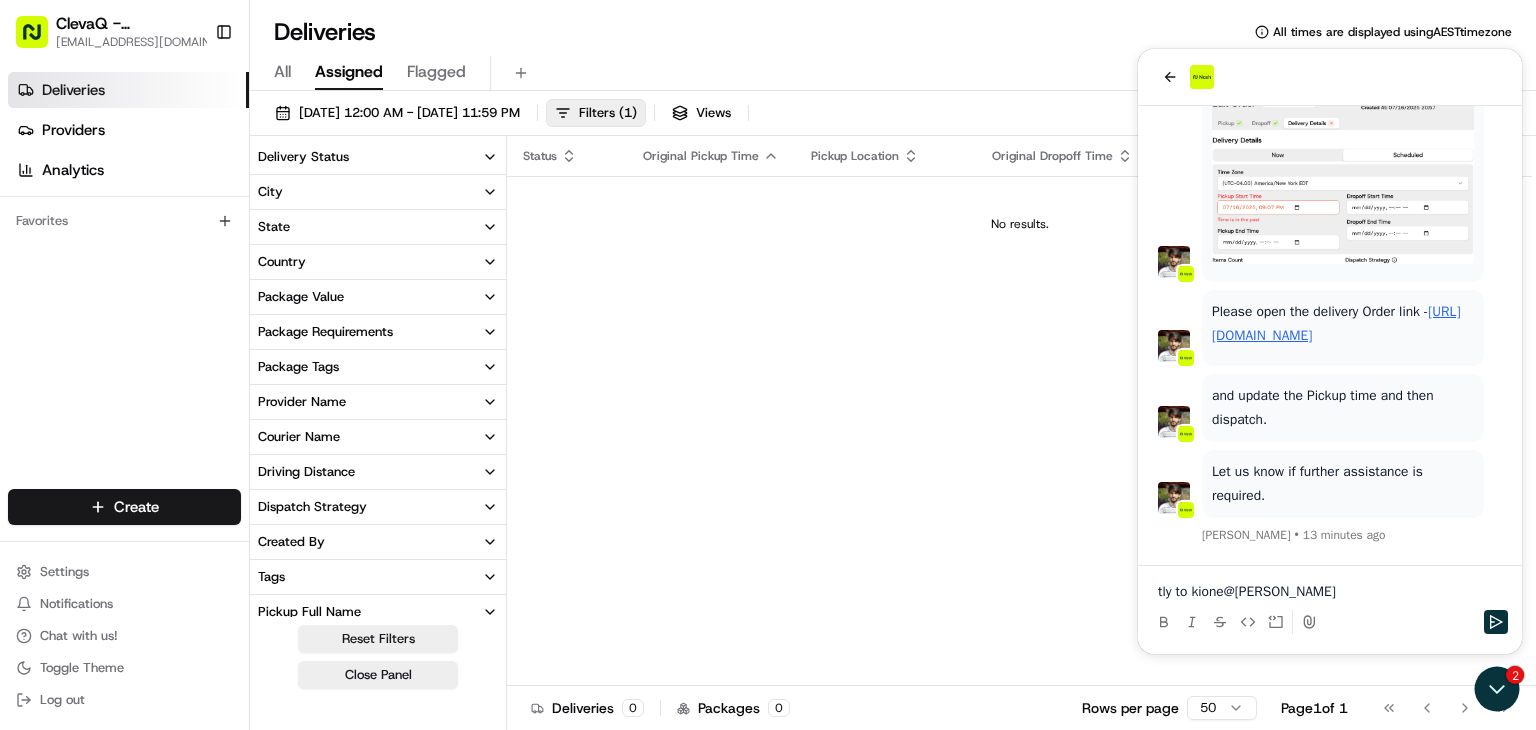 click on "tly to kione@cleva" at bounding box center (1330, 592) 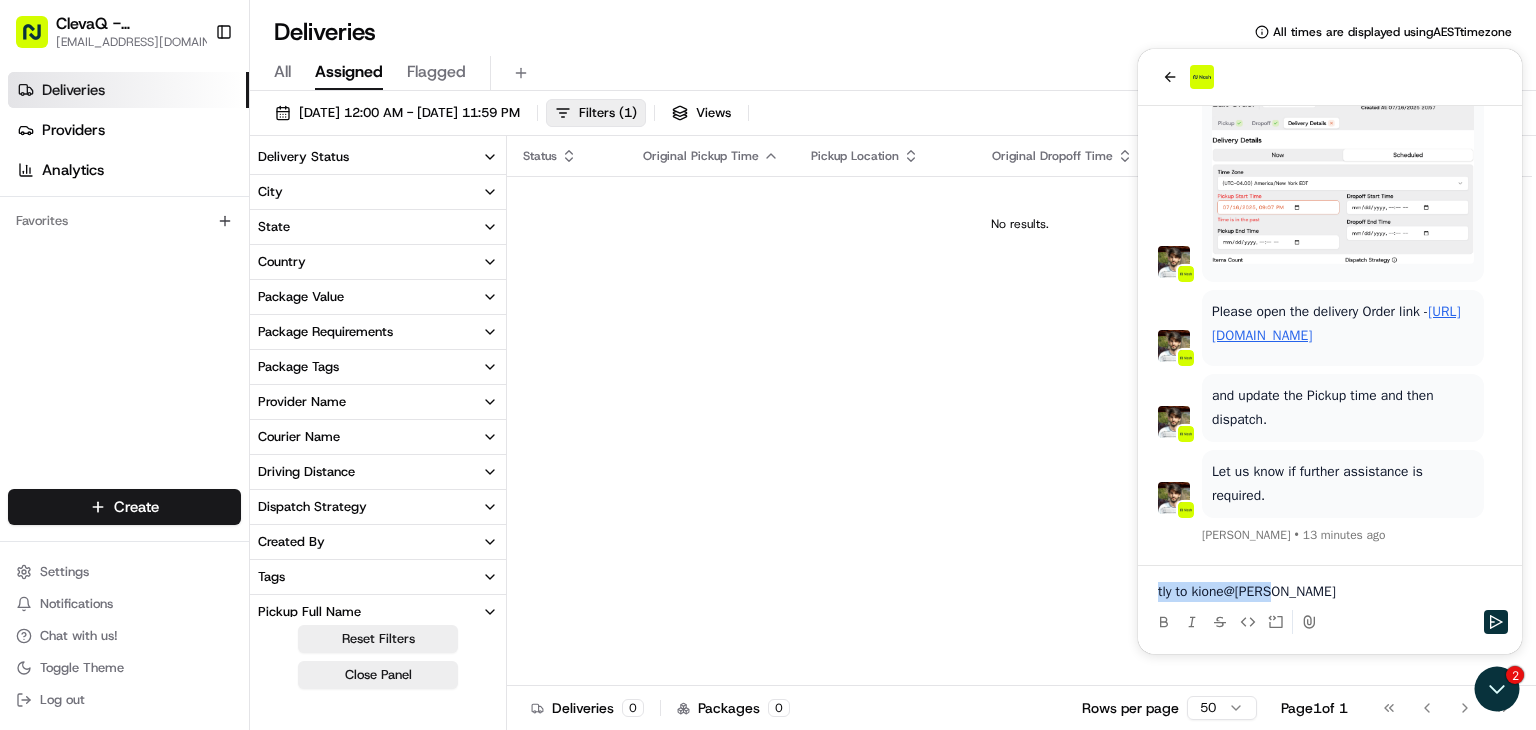 click on "tly to kione@cleva" at bounding box center (1330, 592) 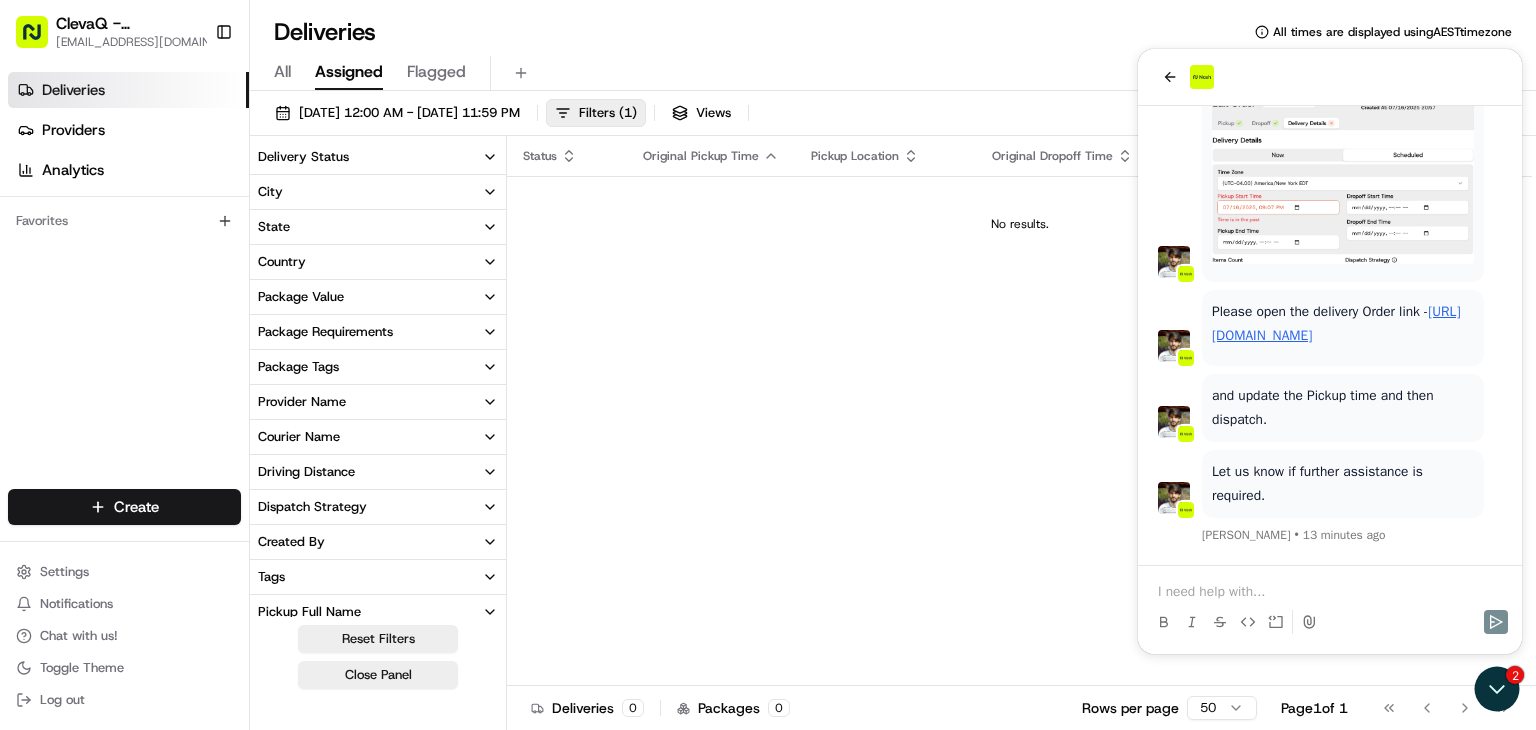 click at bounding box center (1330, 592) 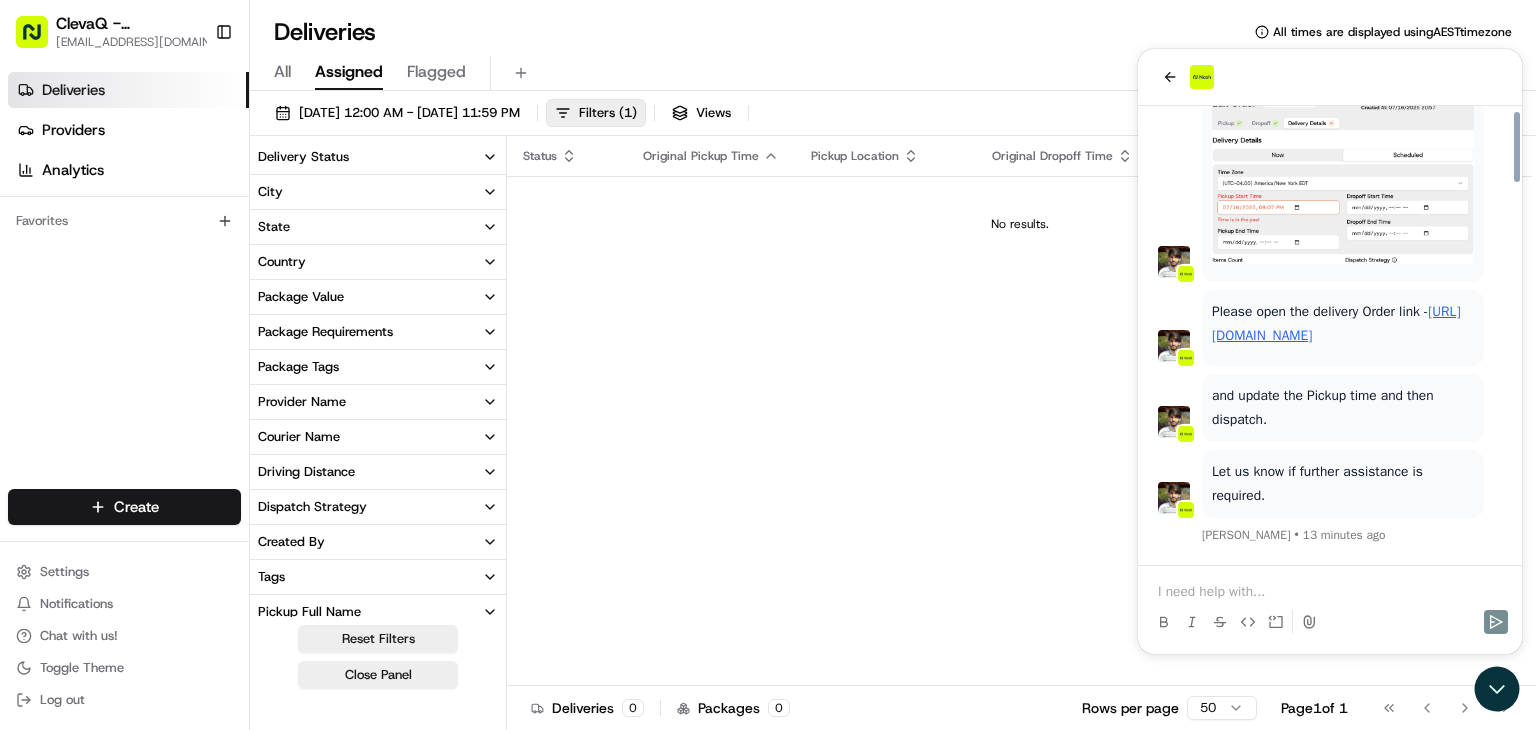 scroll, scrollTop: 2474, scrollLeft: 0, axis: vertical 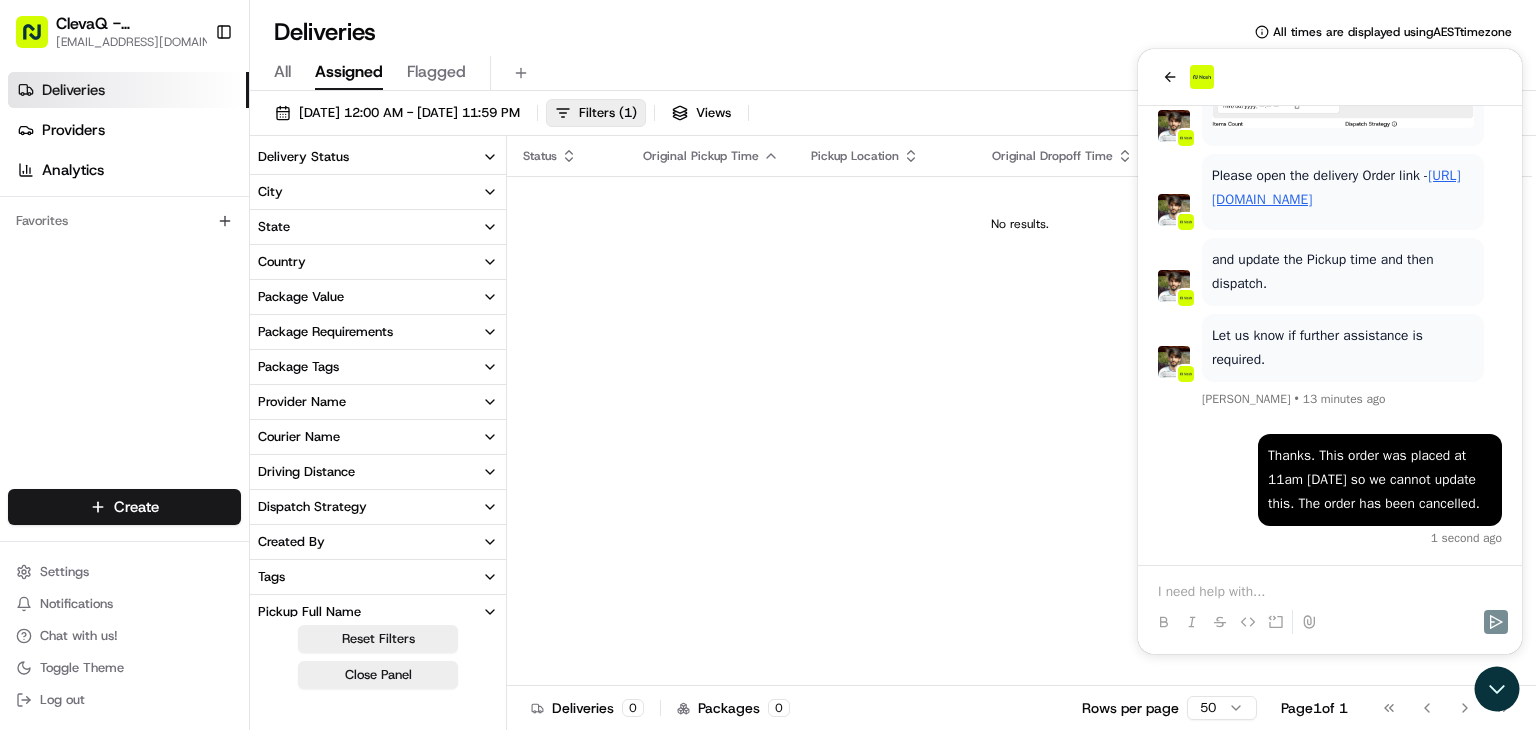 click on "[URL][DOMAIN_NAME]" at bounding box center (1336, 187) 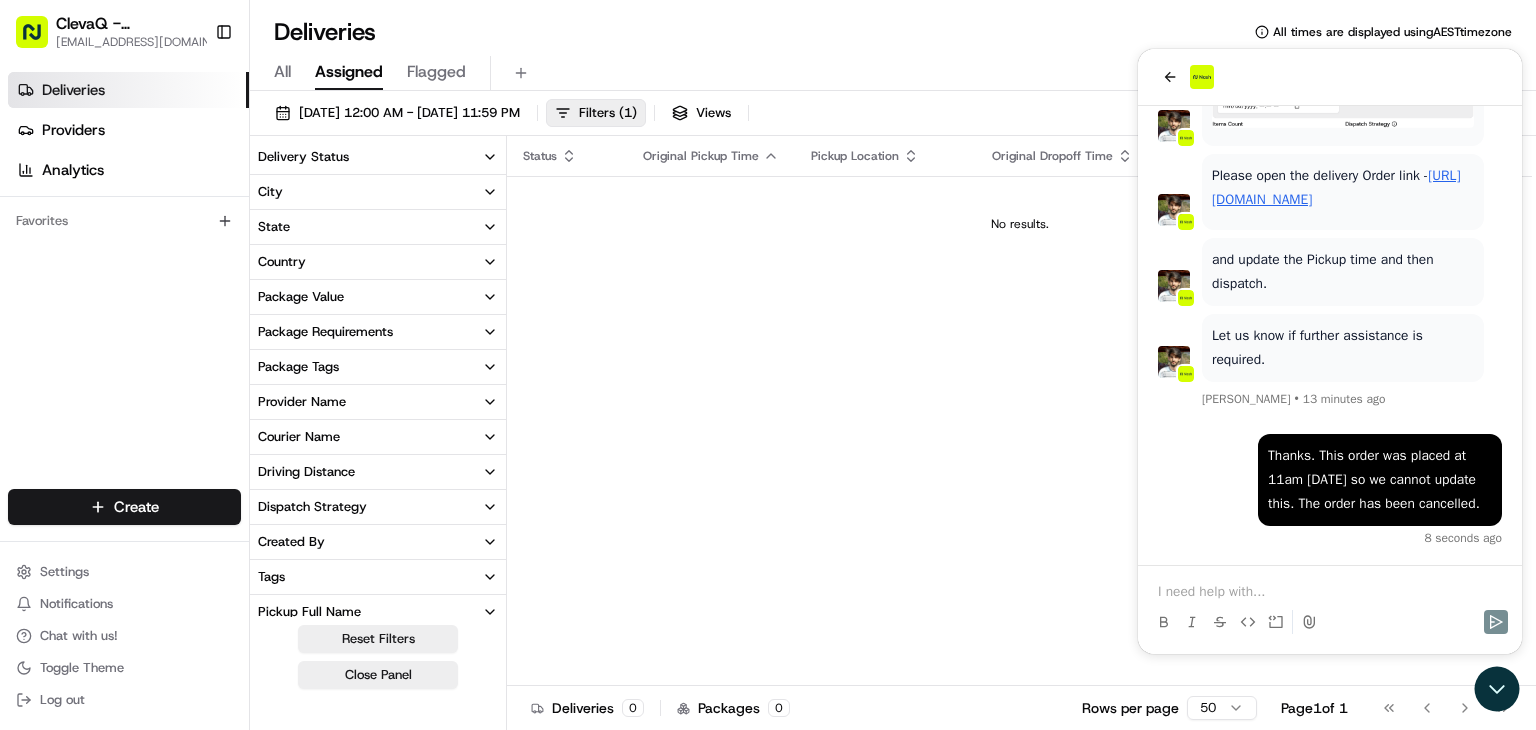click at bounding box center [1330, 592] 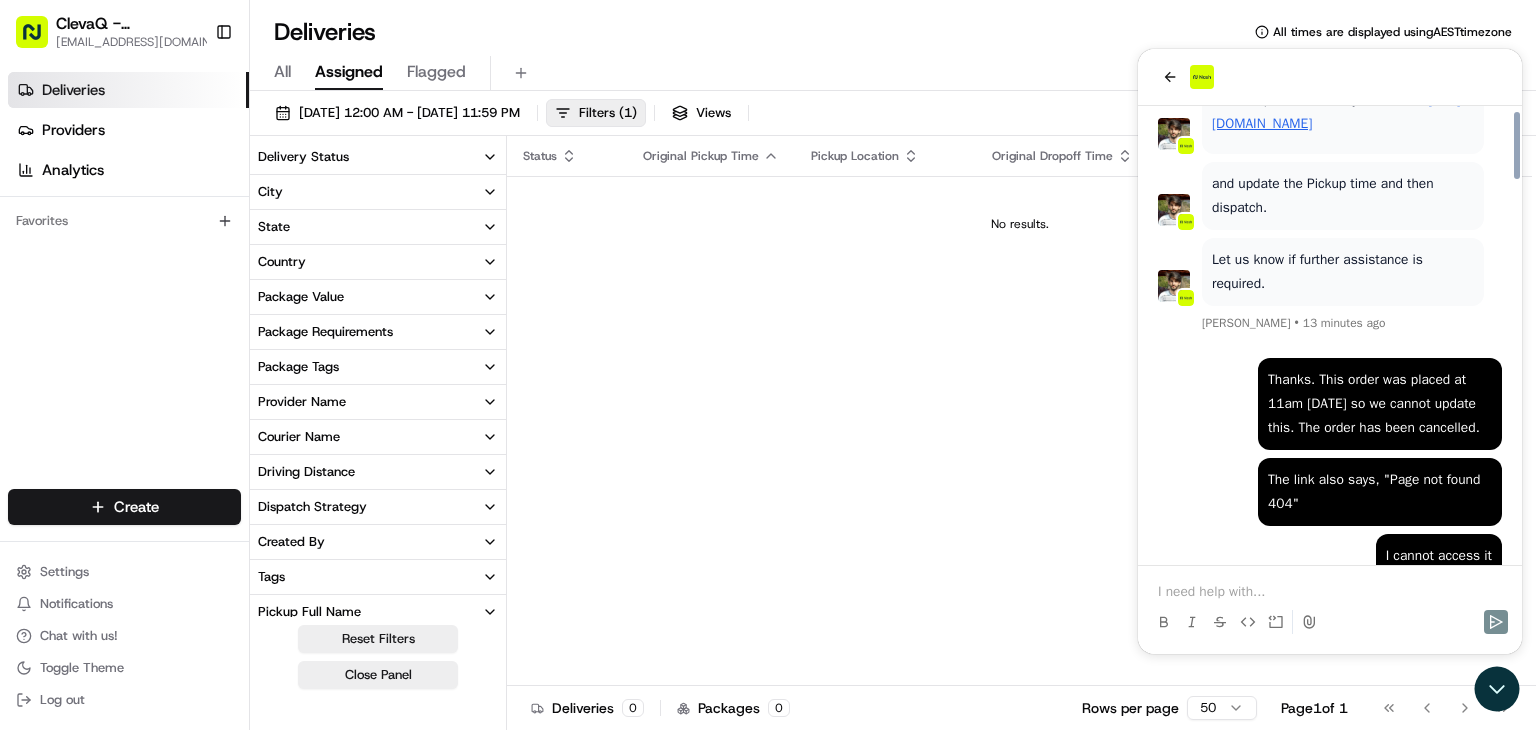 scroll, scrollTop: 2602, scrollLeft: 0, axis: vertical 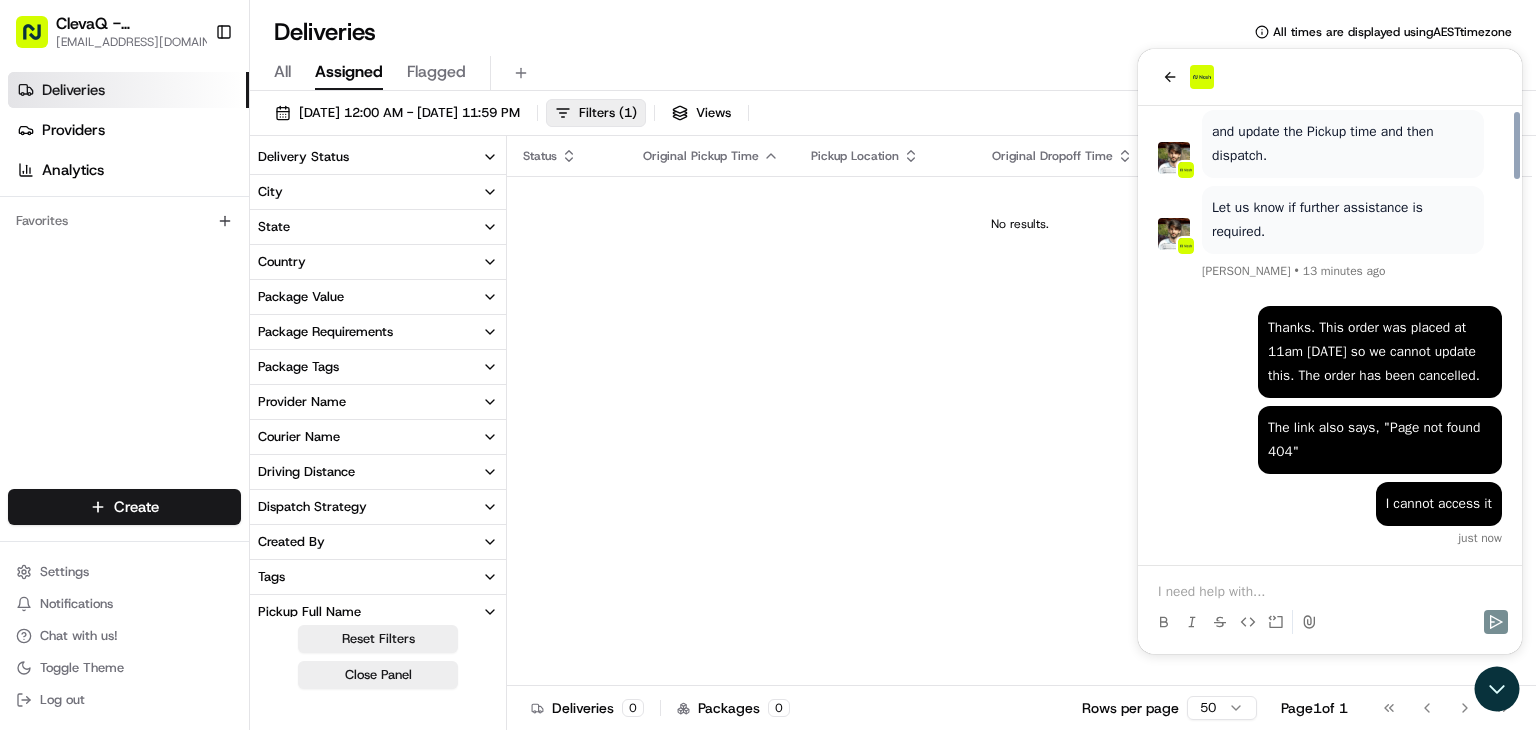 drag, startPoint x: 1281, startPoint y: 582, endPoint x: 1257, endPoint y: 357, distance: 226.27638 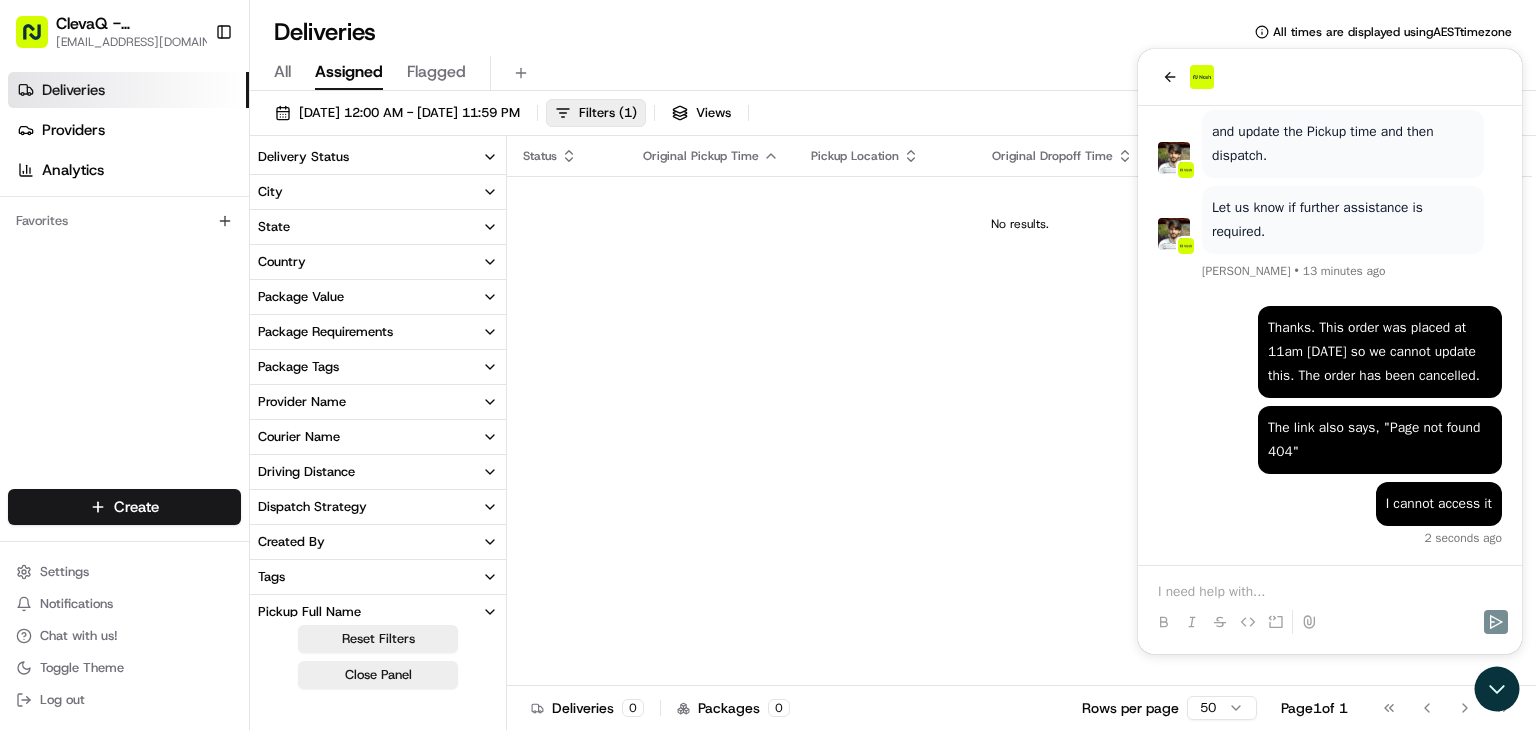 click on "I cannot access it 2 seconds ago" at bounding box center (1330, 514) 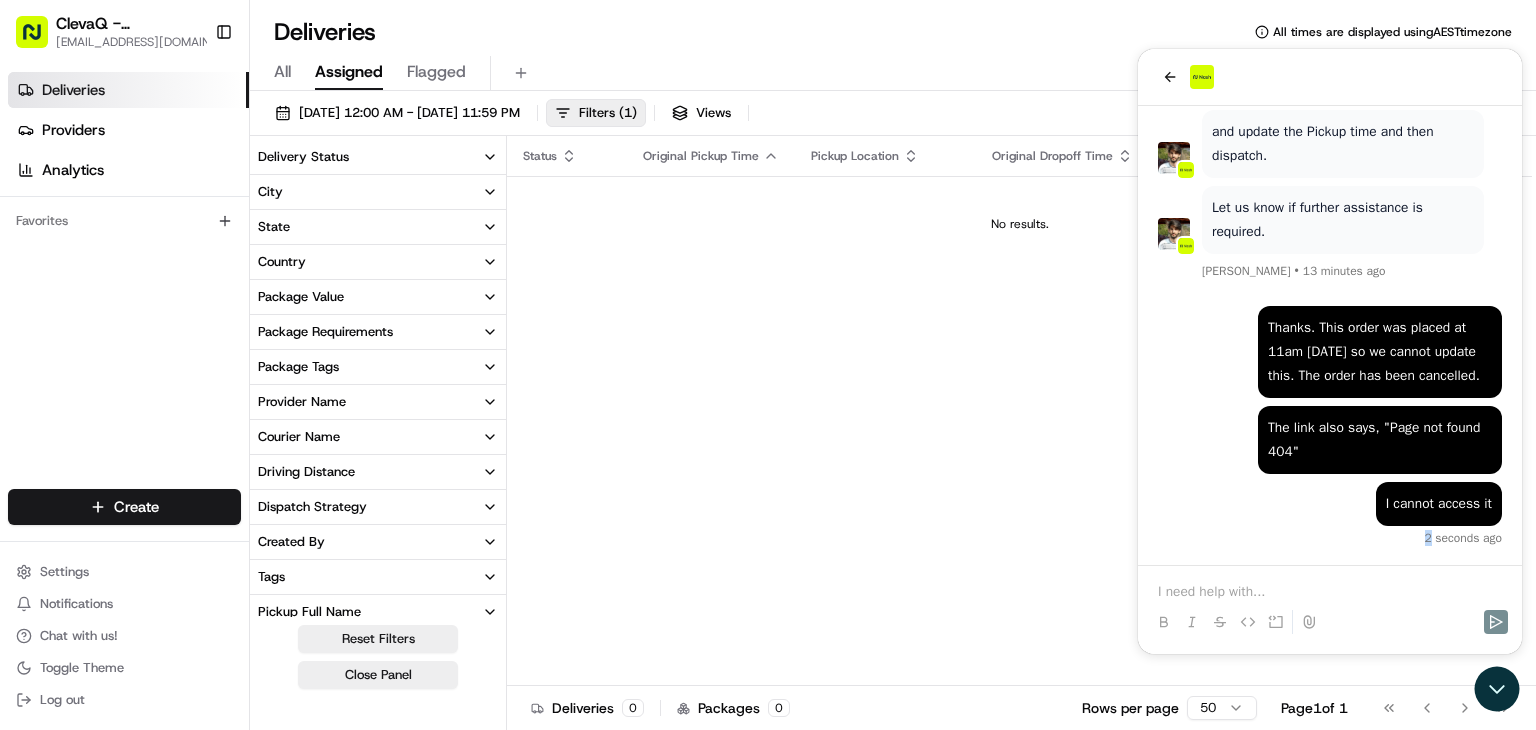 click on "I cannot access it 2 seconds ago" at bounding box center (1330, 514) 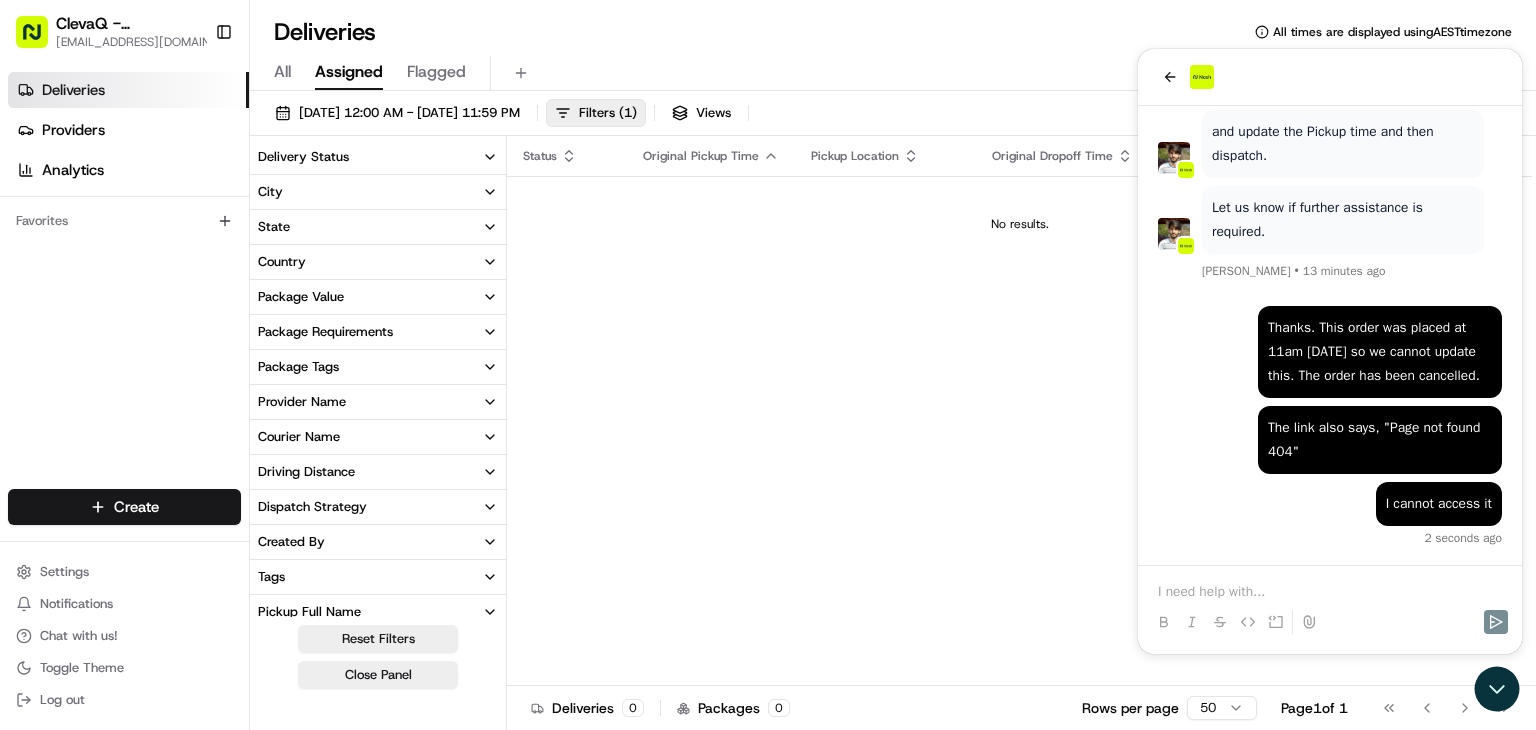 click at bounding box center [1330, 622] 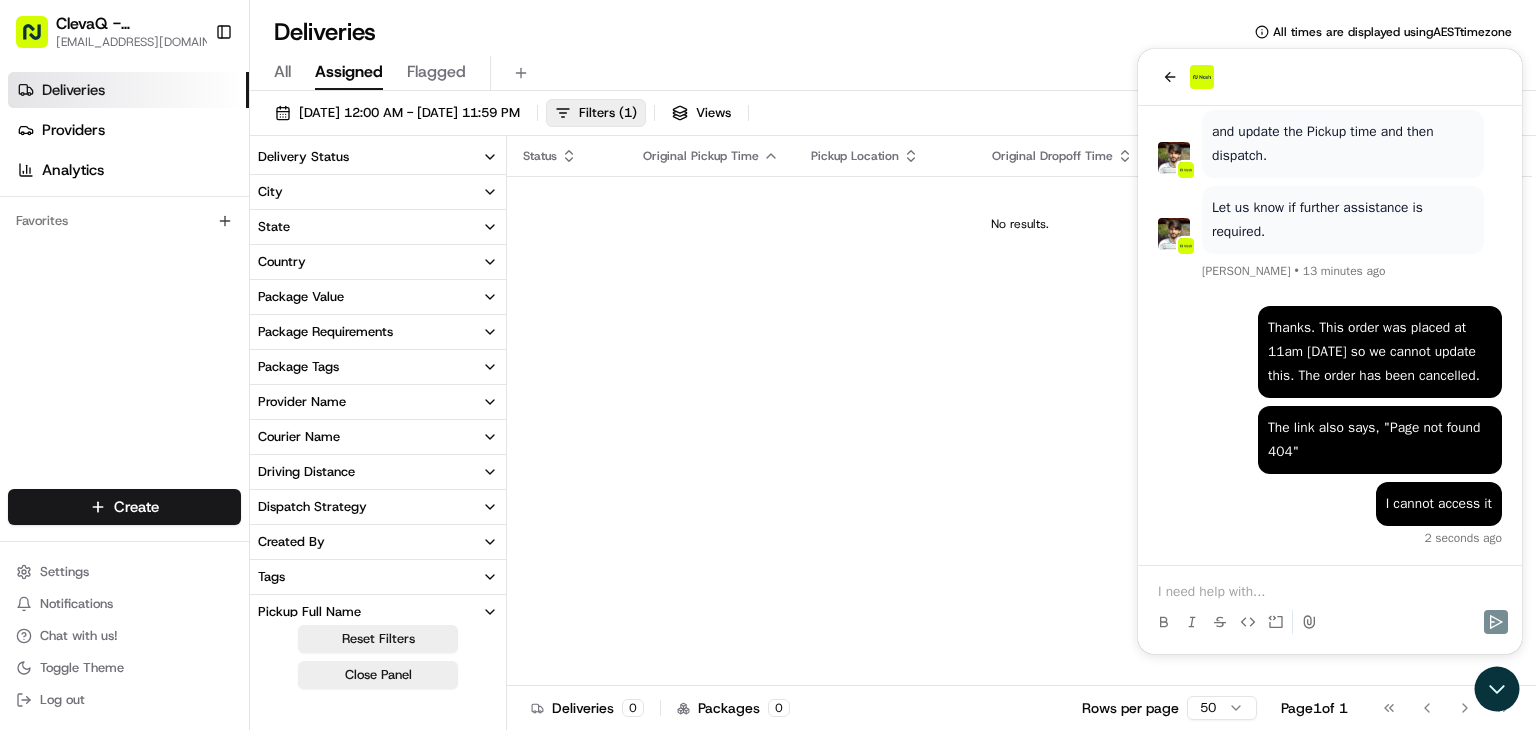 click at bounding box center (1330, 592) 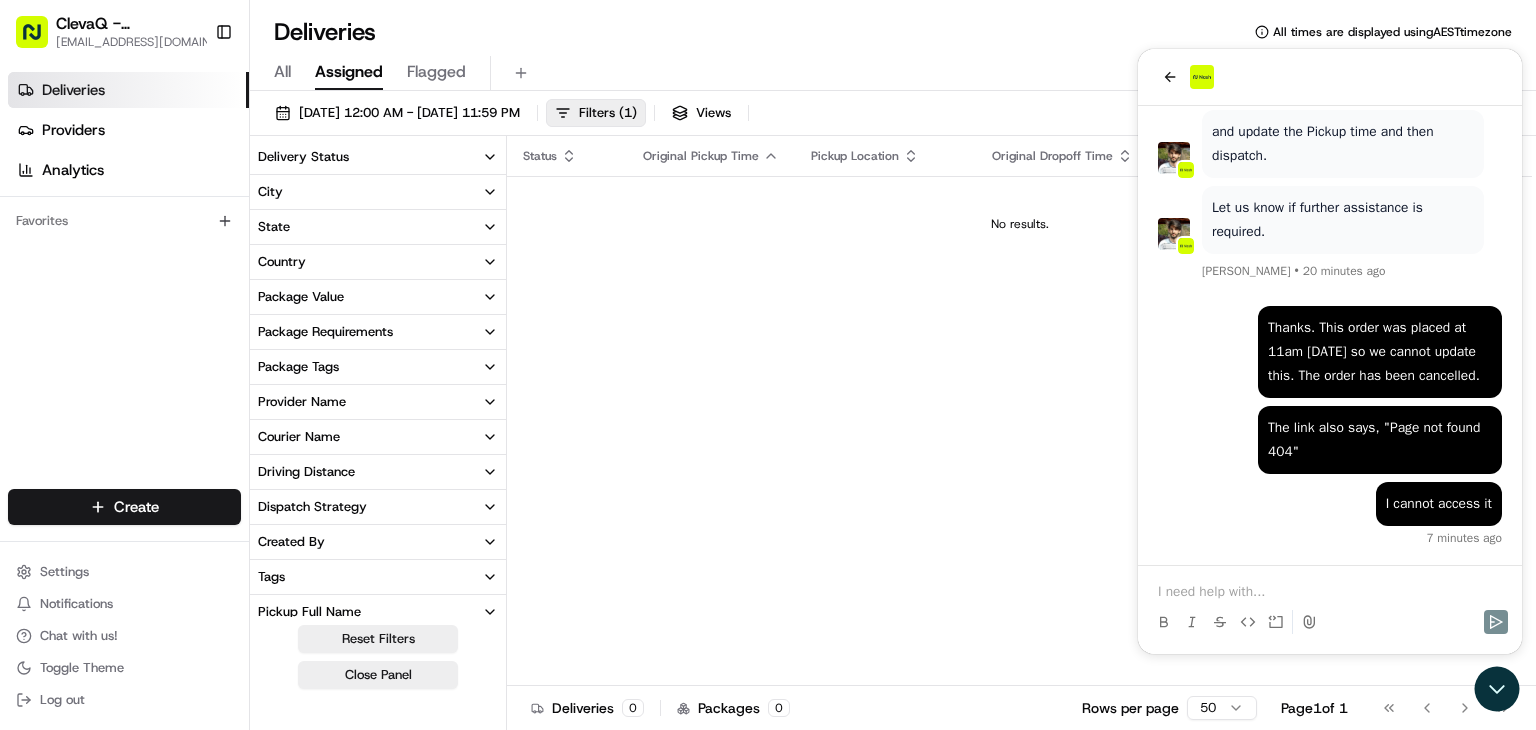 scroll, scrollTop: 2830, scrollLeft: 0, axis: vertical 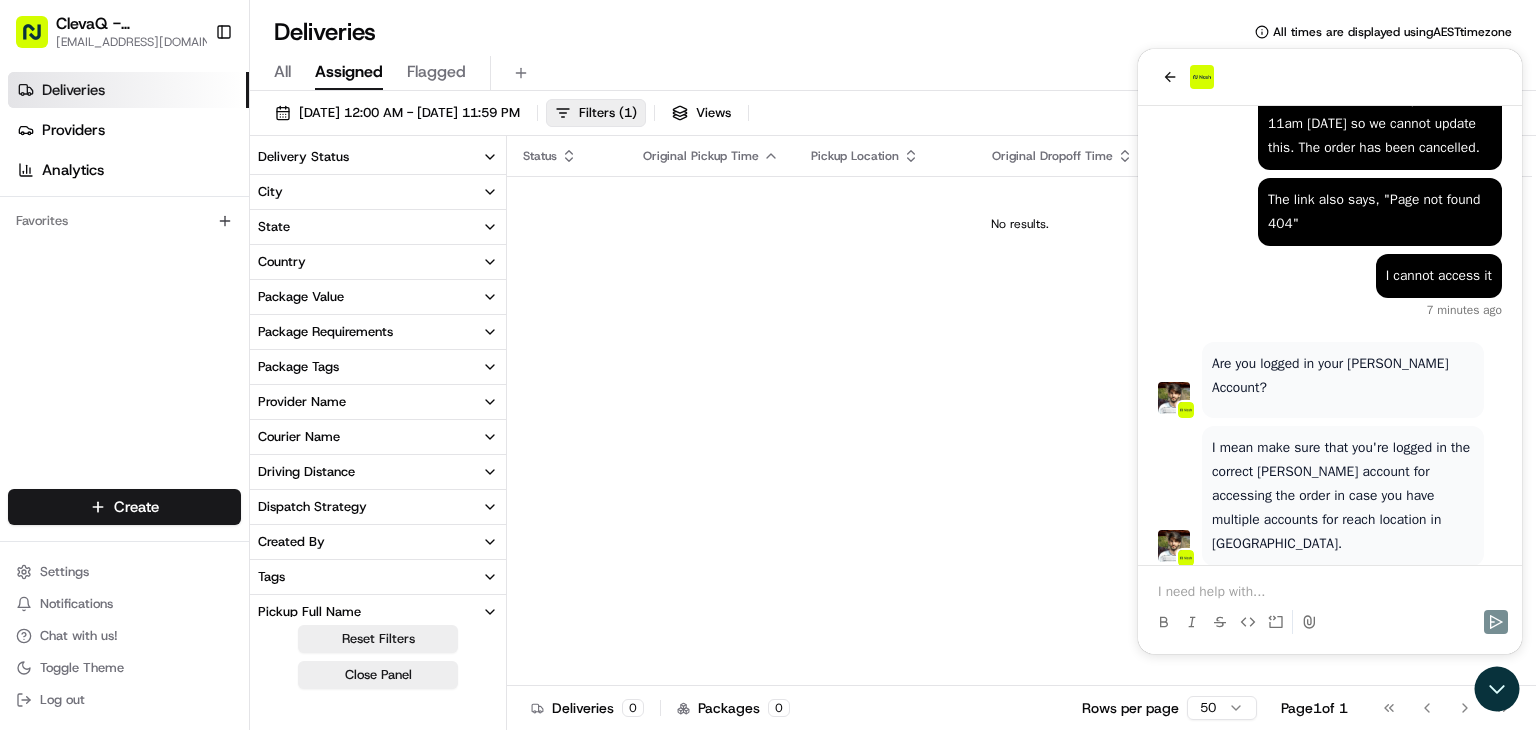 click at bounding box center [1330, 592] 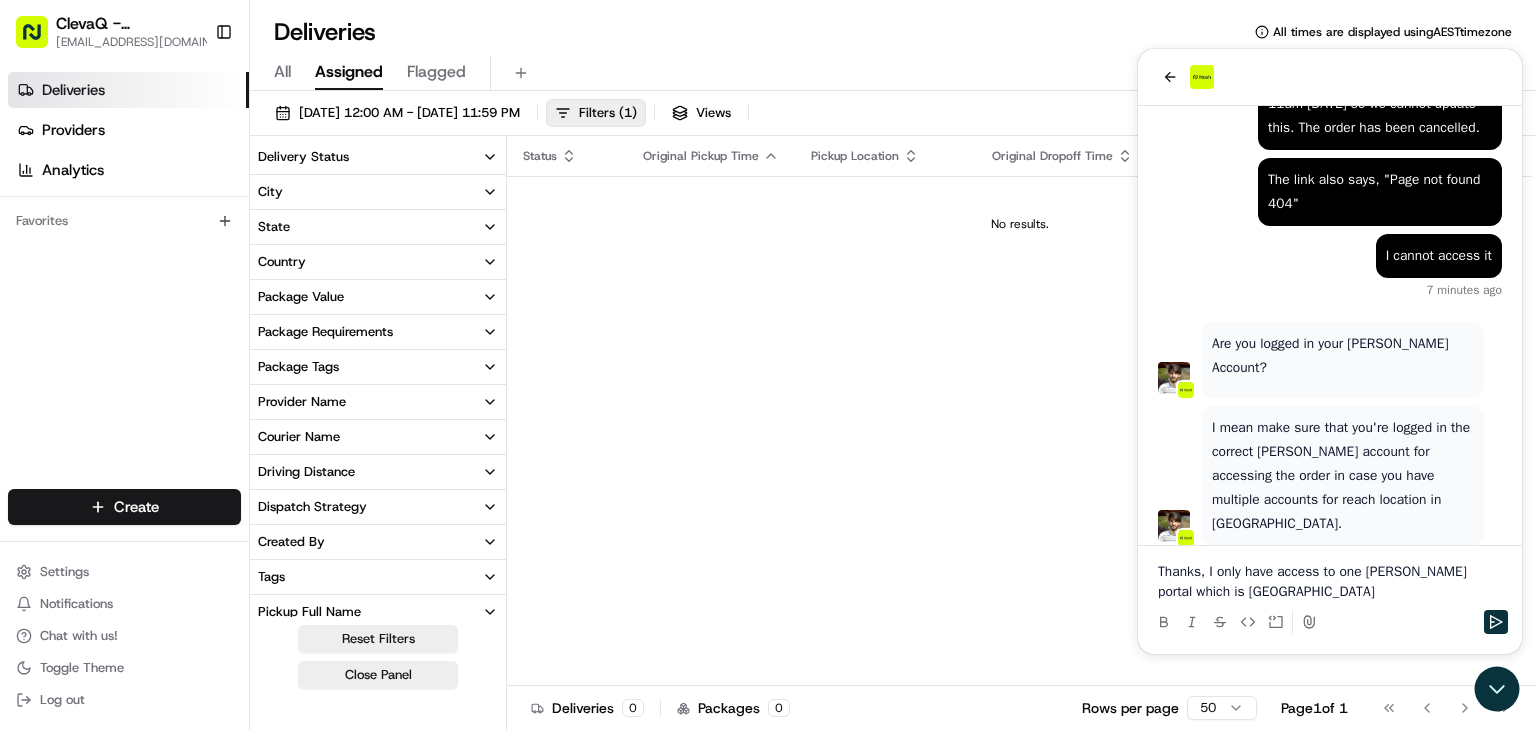 scroll, scrollTop: 2966, scrollLeft: 0, axis: vertical 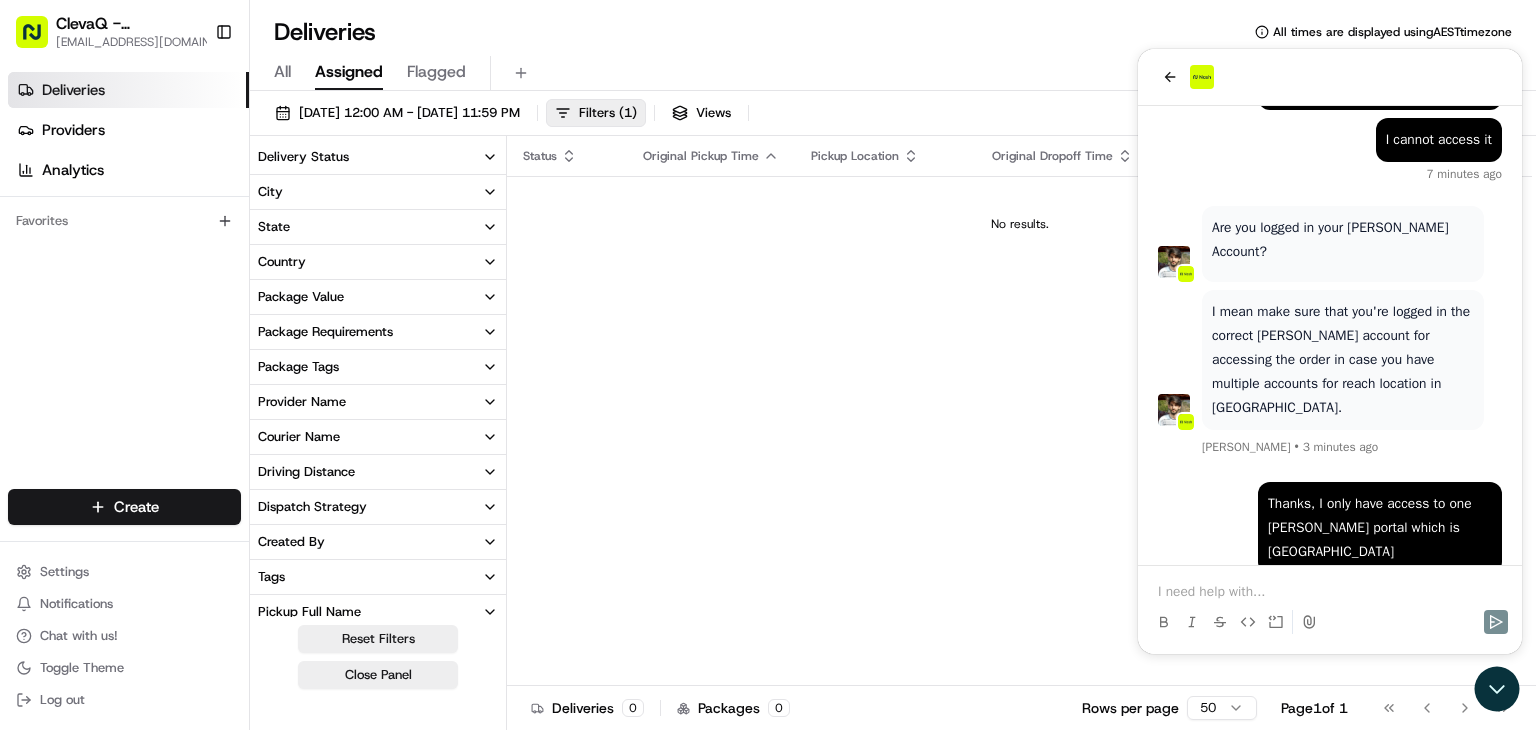 click on "Status Original Pickup Time Pickup Location Original Dropoff Time Dropoff Location Provider Action No results." at bounding box center [1019, 411] 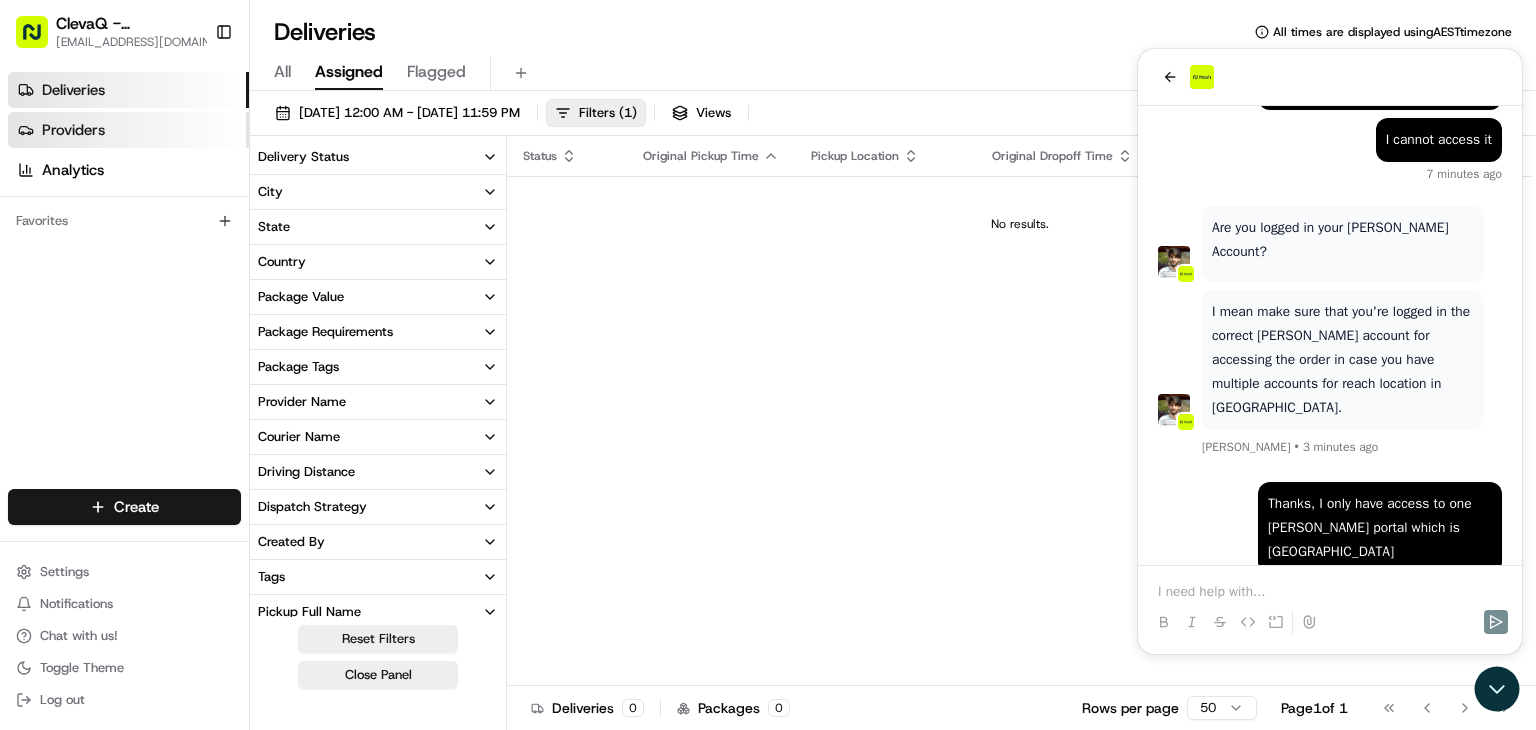click on "Providers" at bounding box center (73, 130) 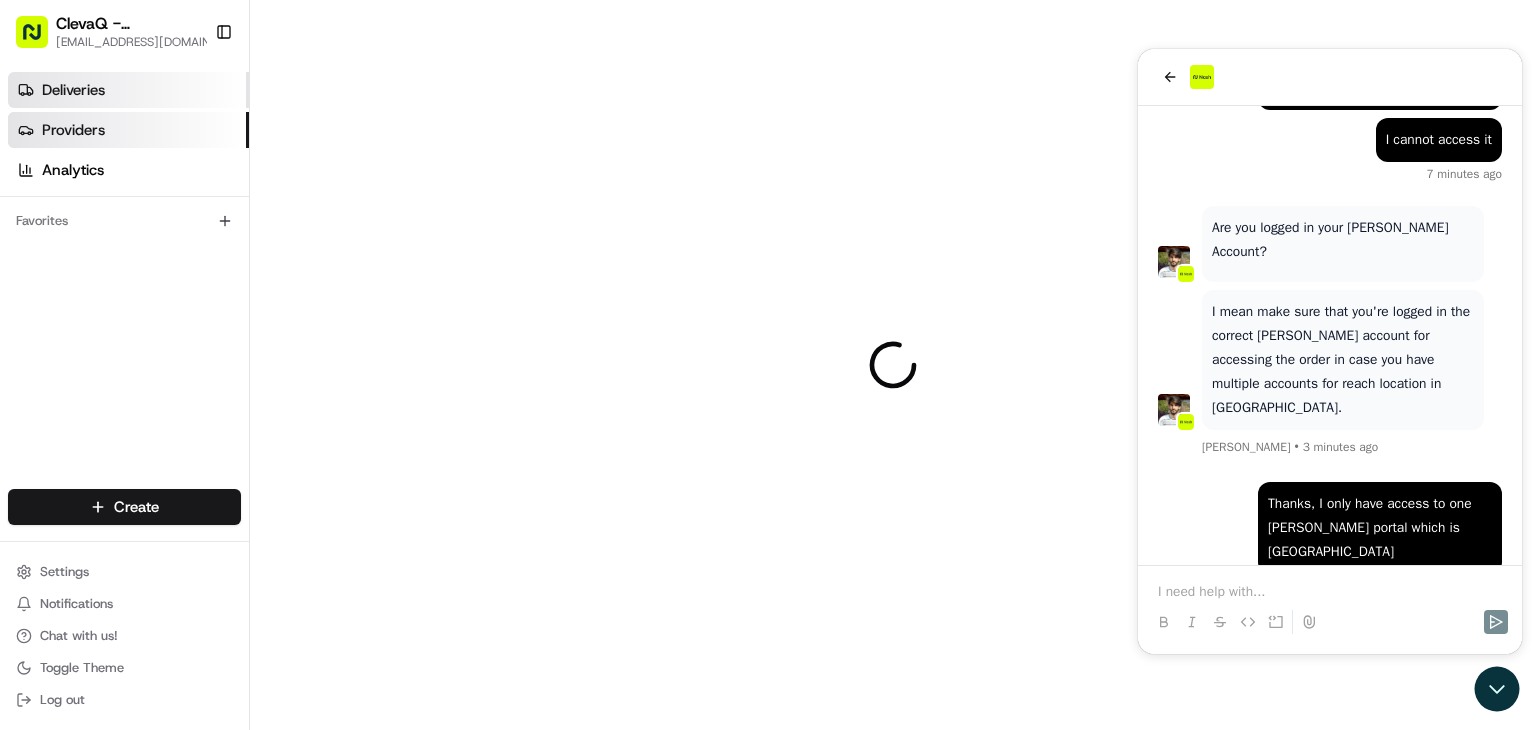 click on "Deliveries" at bounding box center [128, 90] 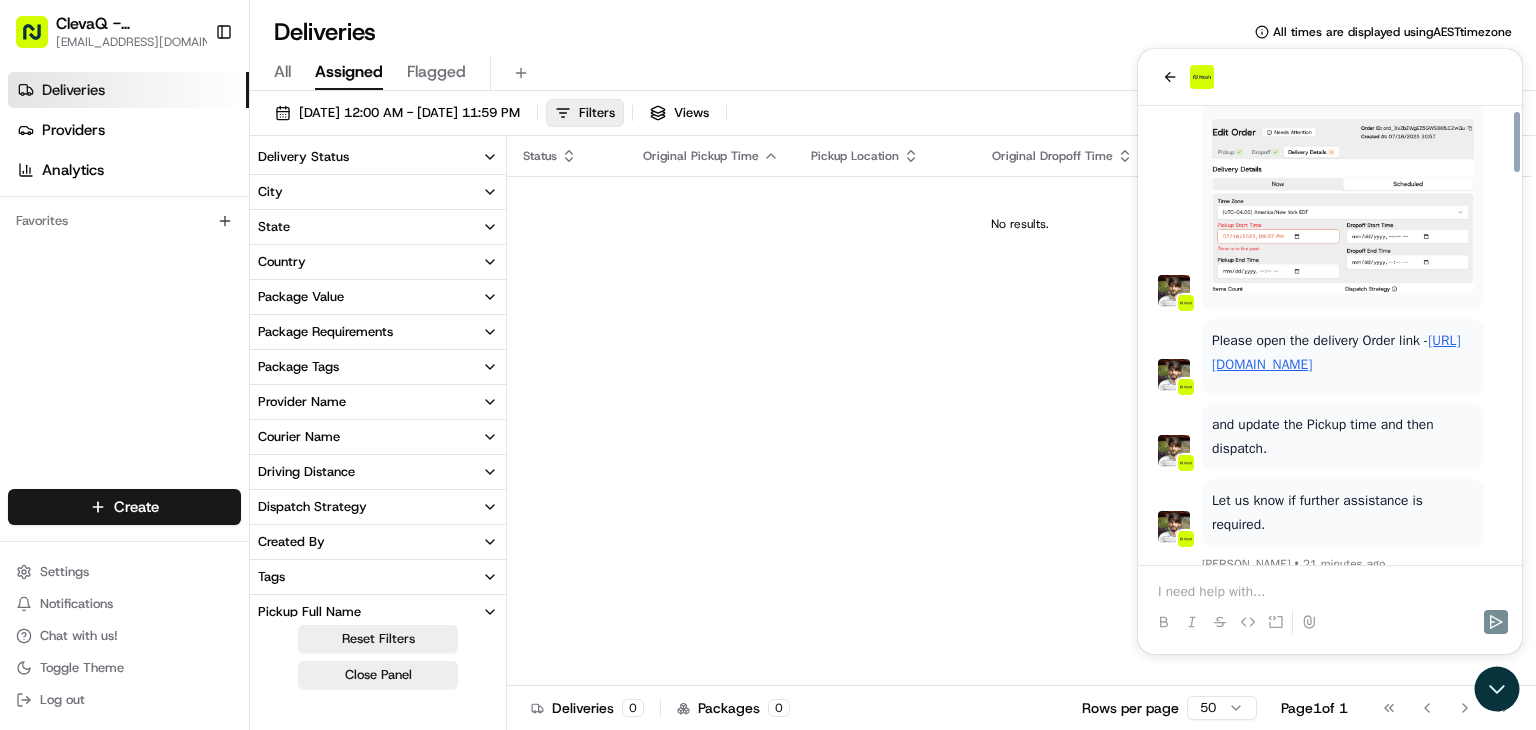 scroll, scrollTop: 2310, scrollLeft: 0, axis: vertical 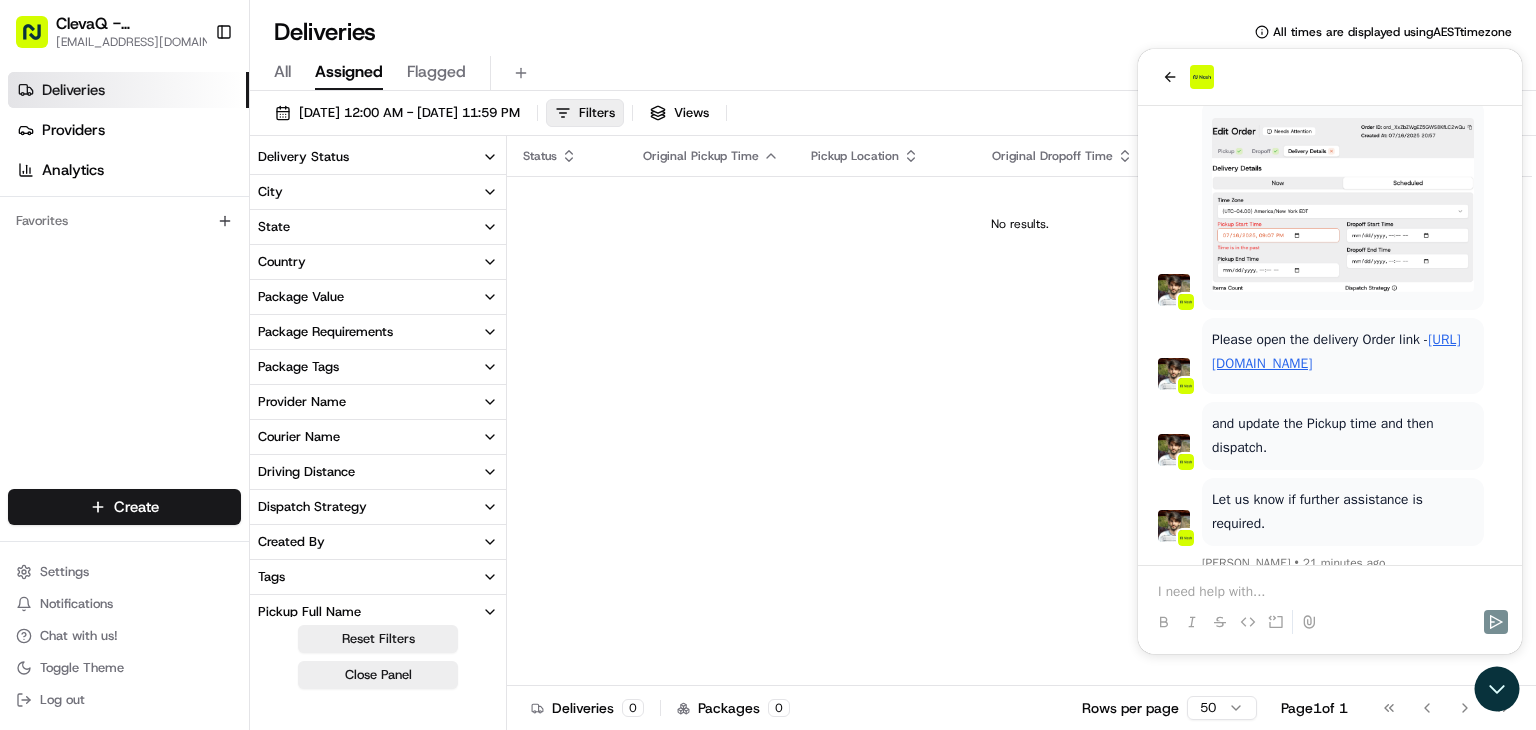 click on "Delivery Status" at bounding box center (378, 157) 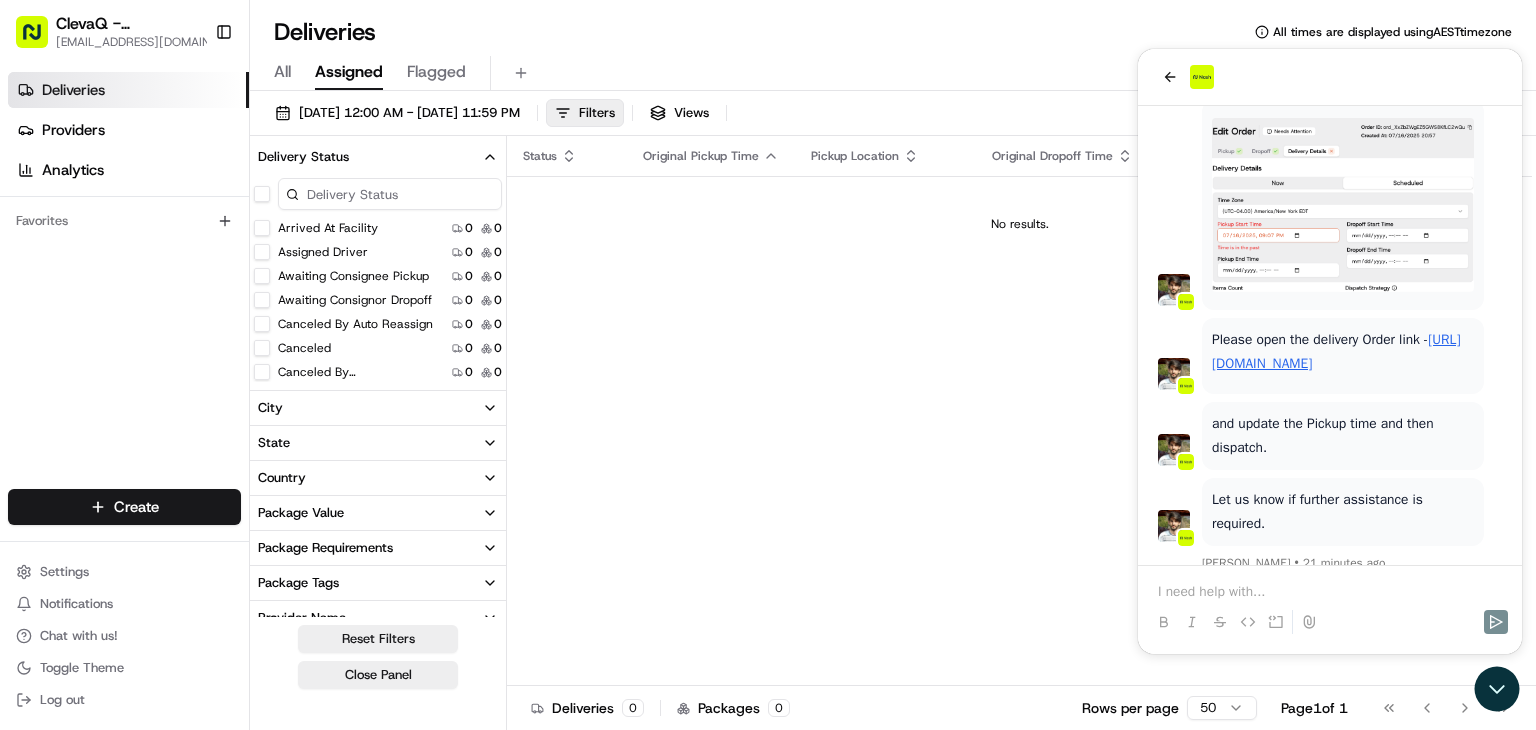 click on "Delivery Status" at bounding box center [378, 157] 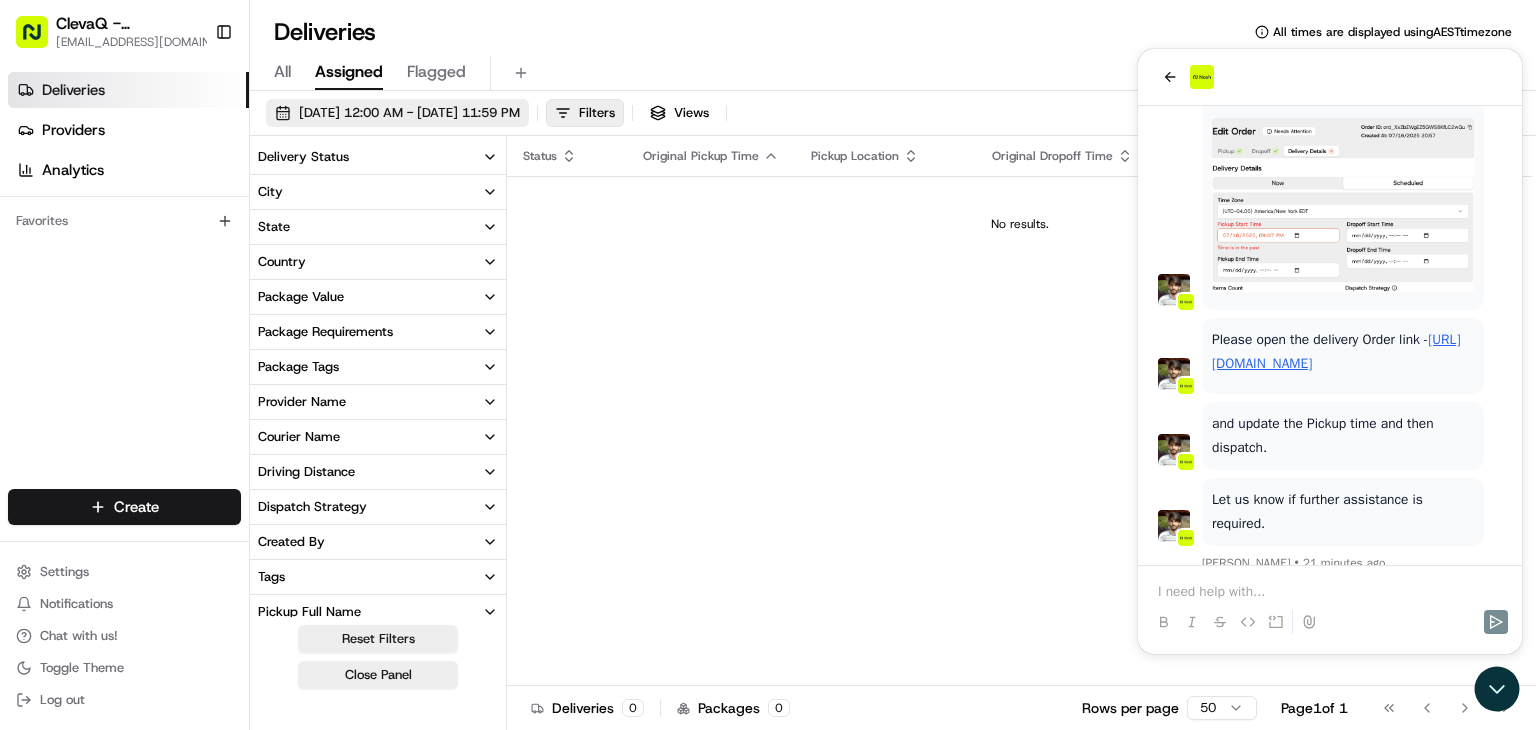 click on "[DATE] 12:00 AM - [DATE] 11:59 PM" at bounding box center [409, 113] 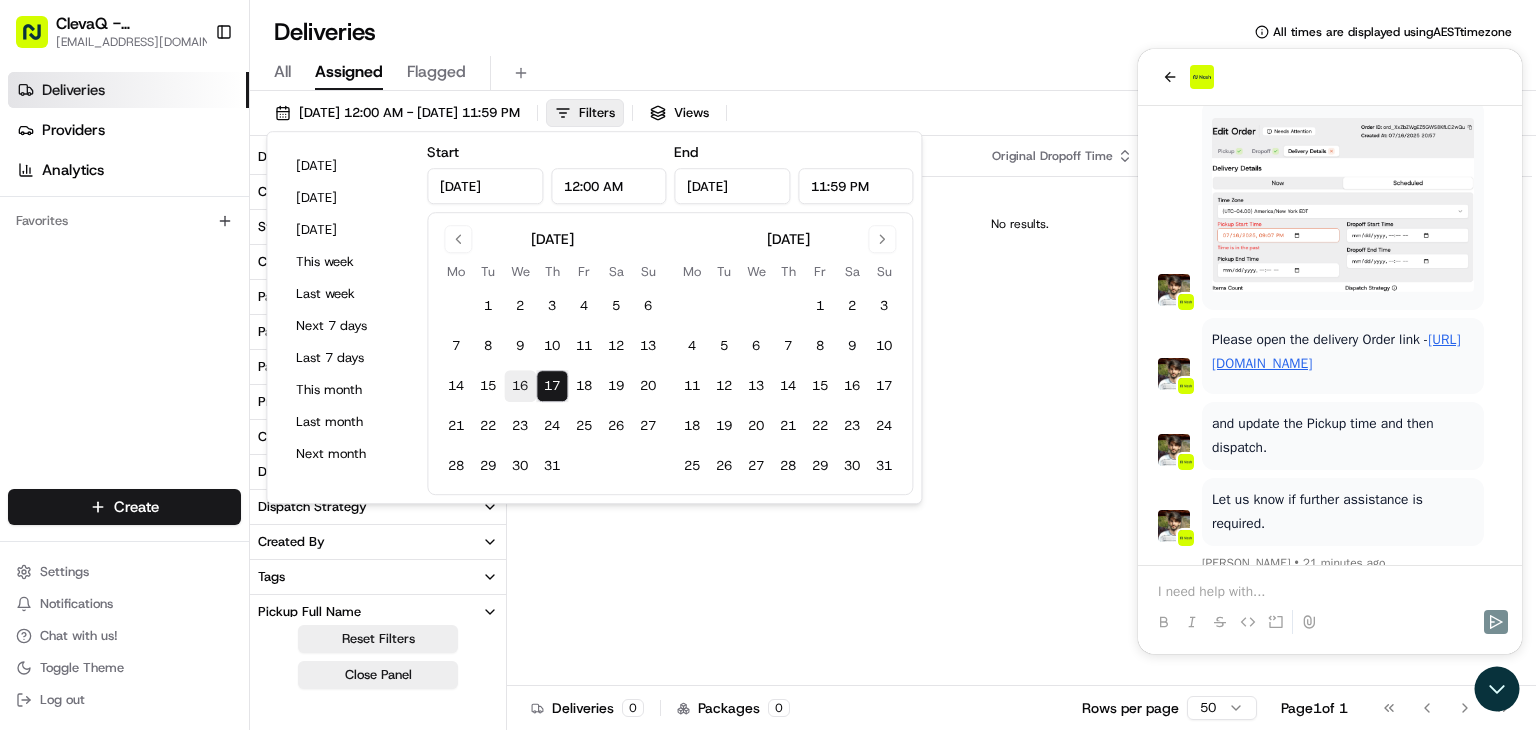 click on "16" at bounding box center (520, 386) 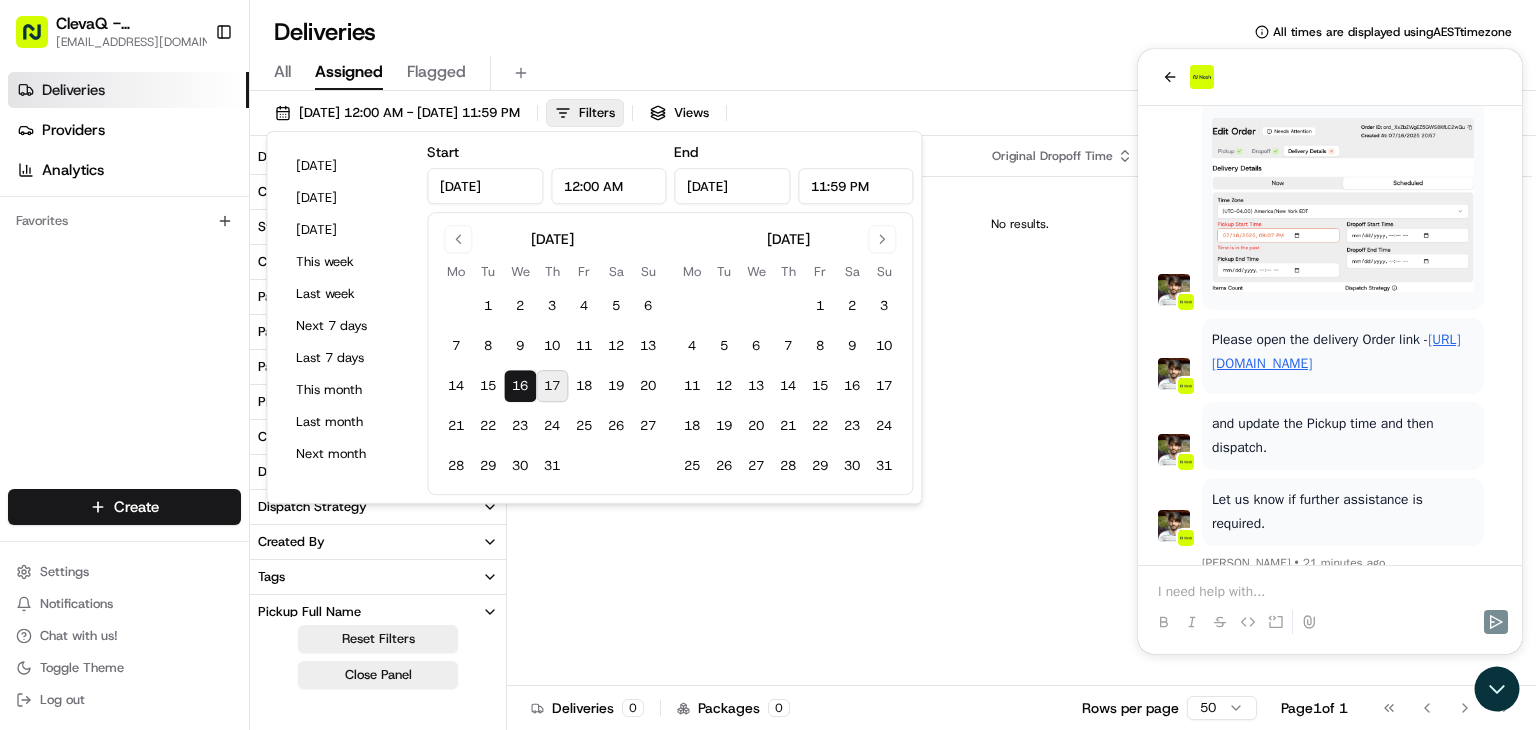 click on "17" at bounding box center [552, 386] 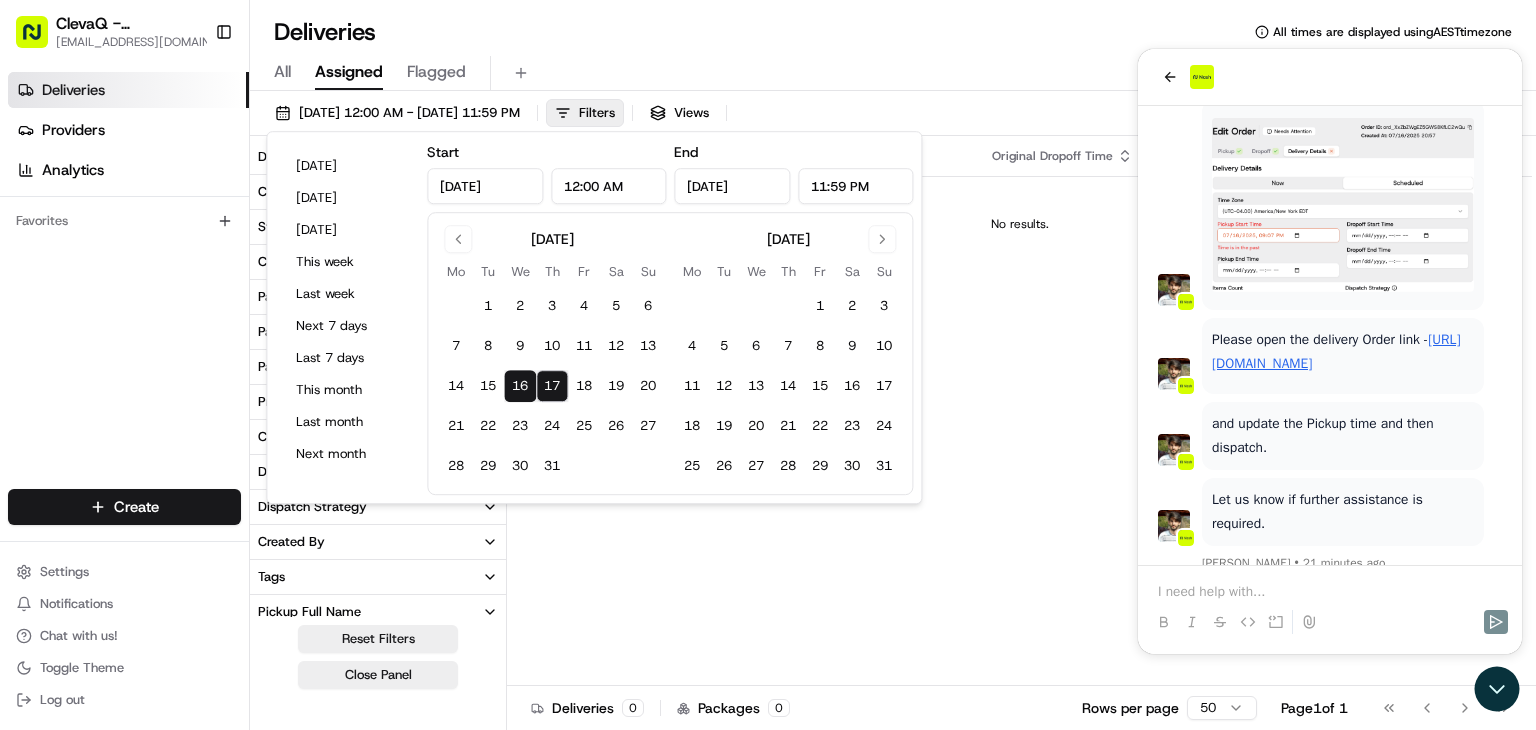 click on "Status Original Pickup Time Pickup Location Original Dropoff Time Dropoff Location Provider Action No results." at bounding box center [1019, 411] 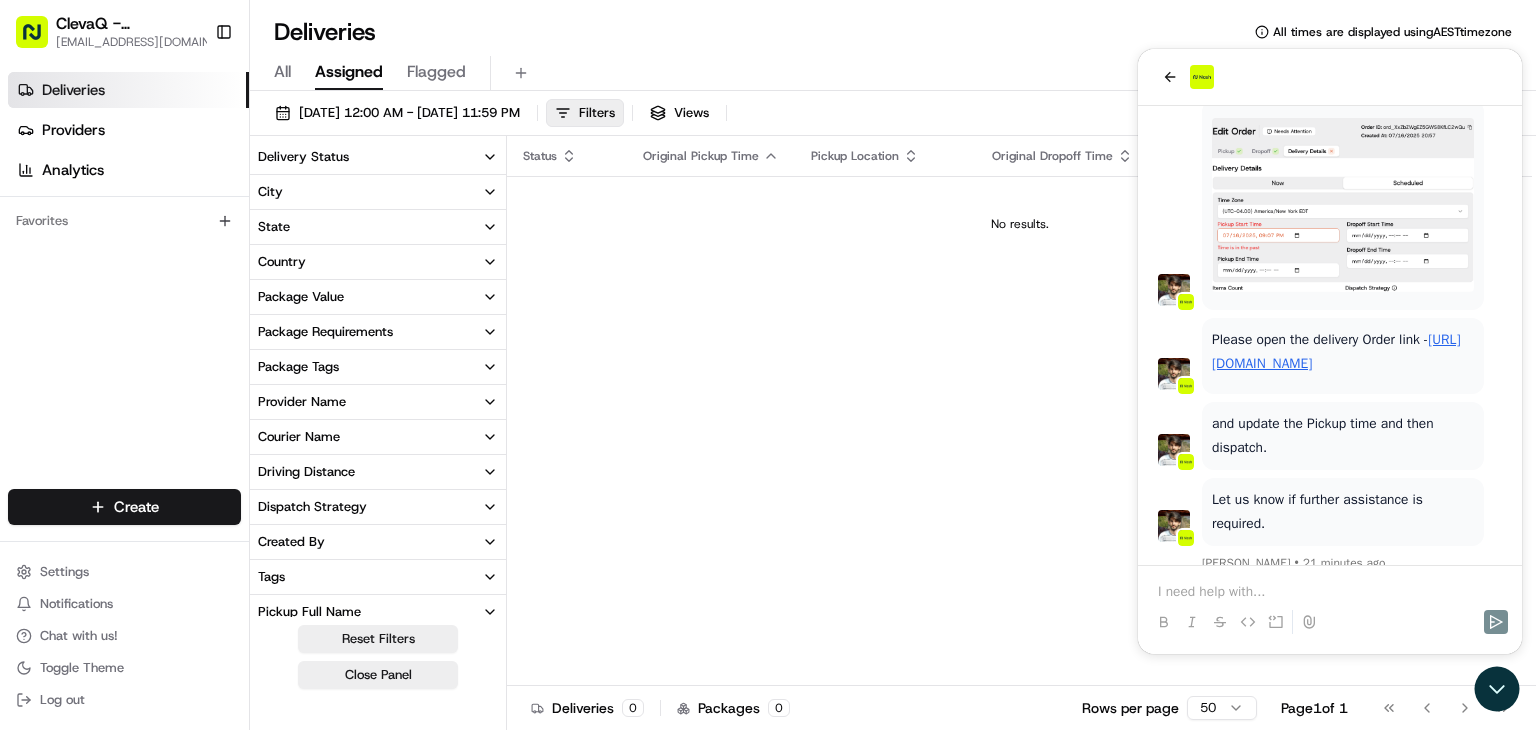 click at bounding box center (1330, 592) 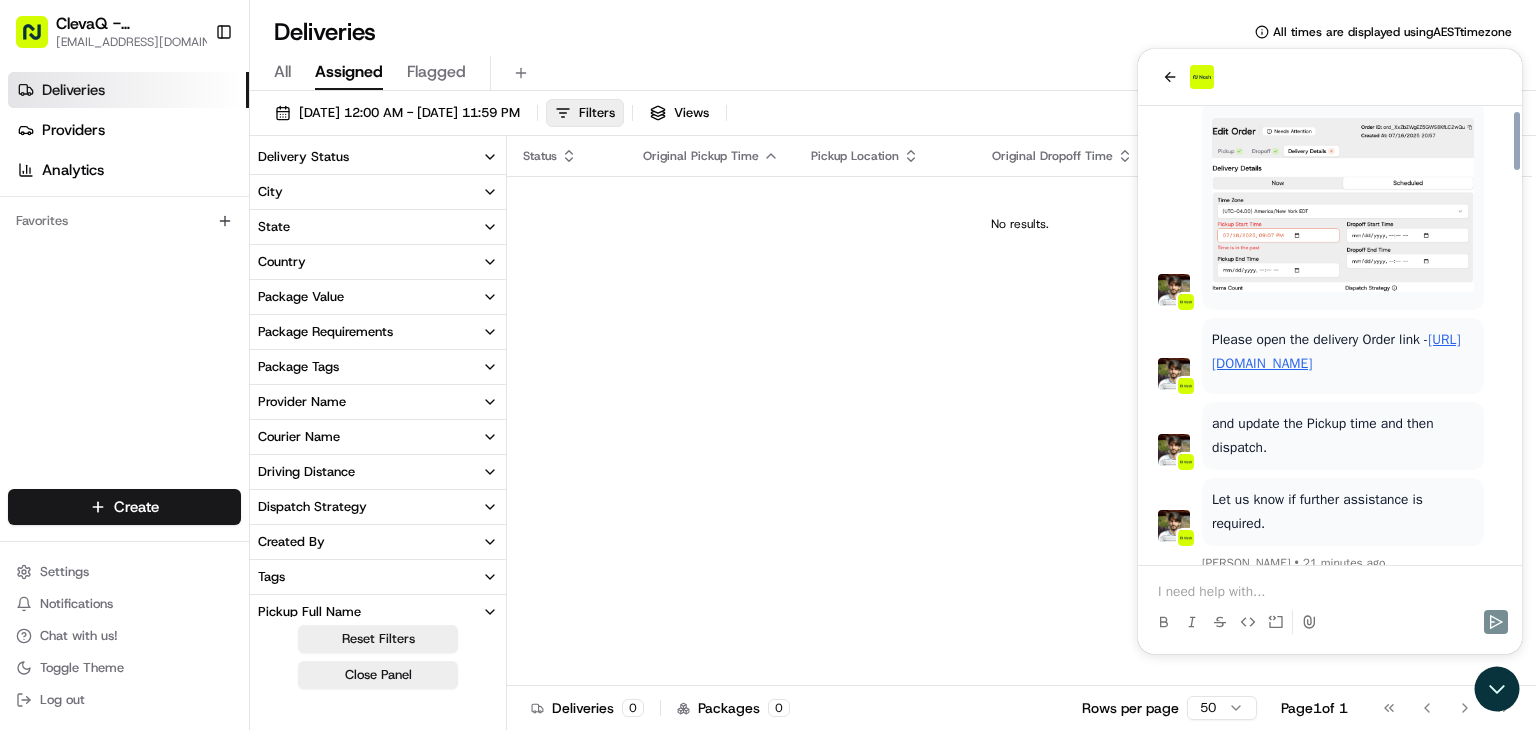 scroll, scrollTop: 3090, scrollLeft: 0, axis: vertical 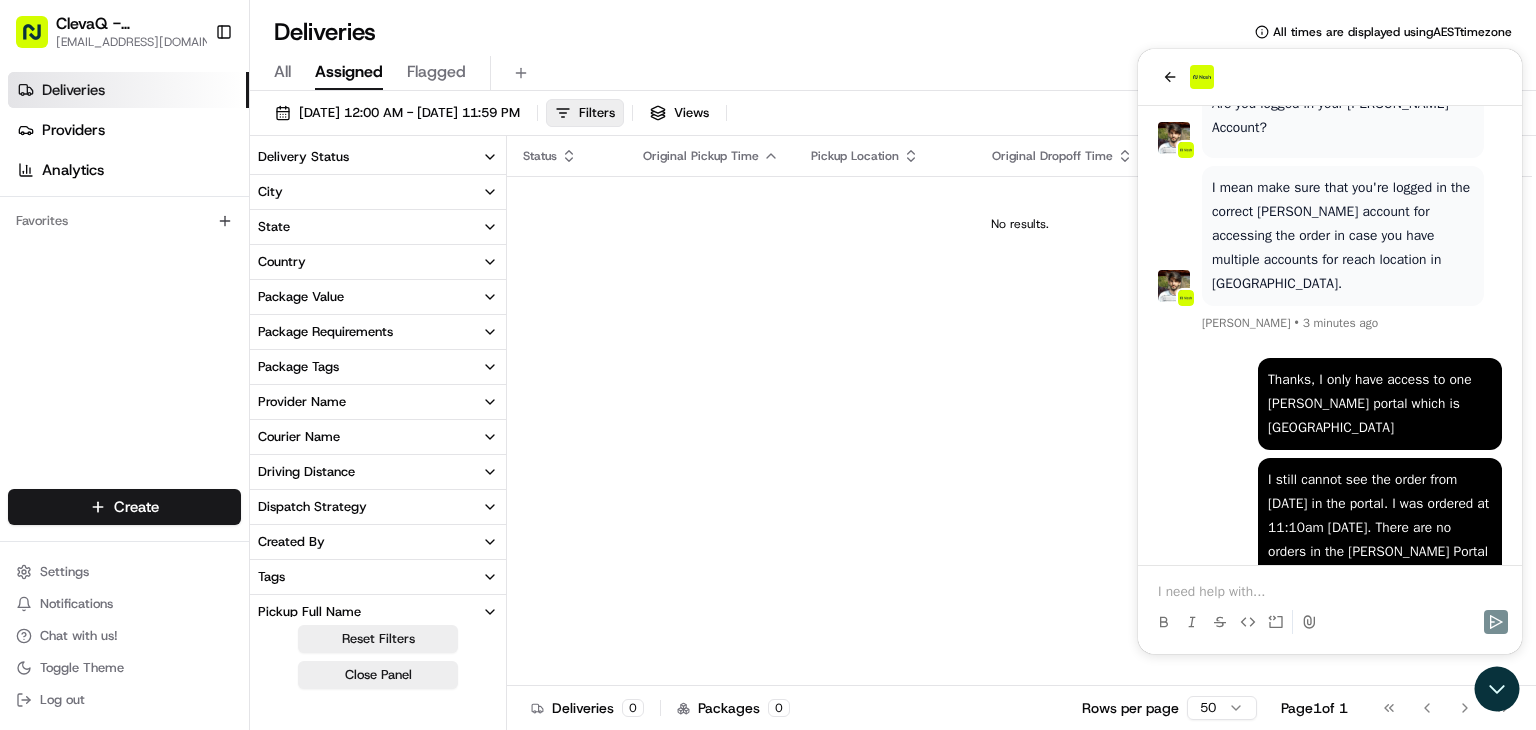 click on "Delivery Status" at bounding box center [378, 157] 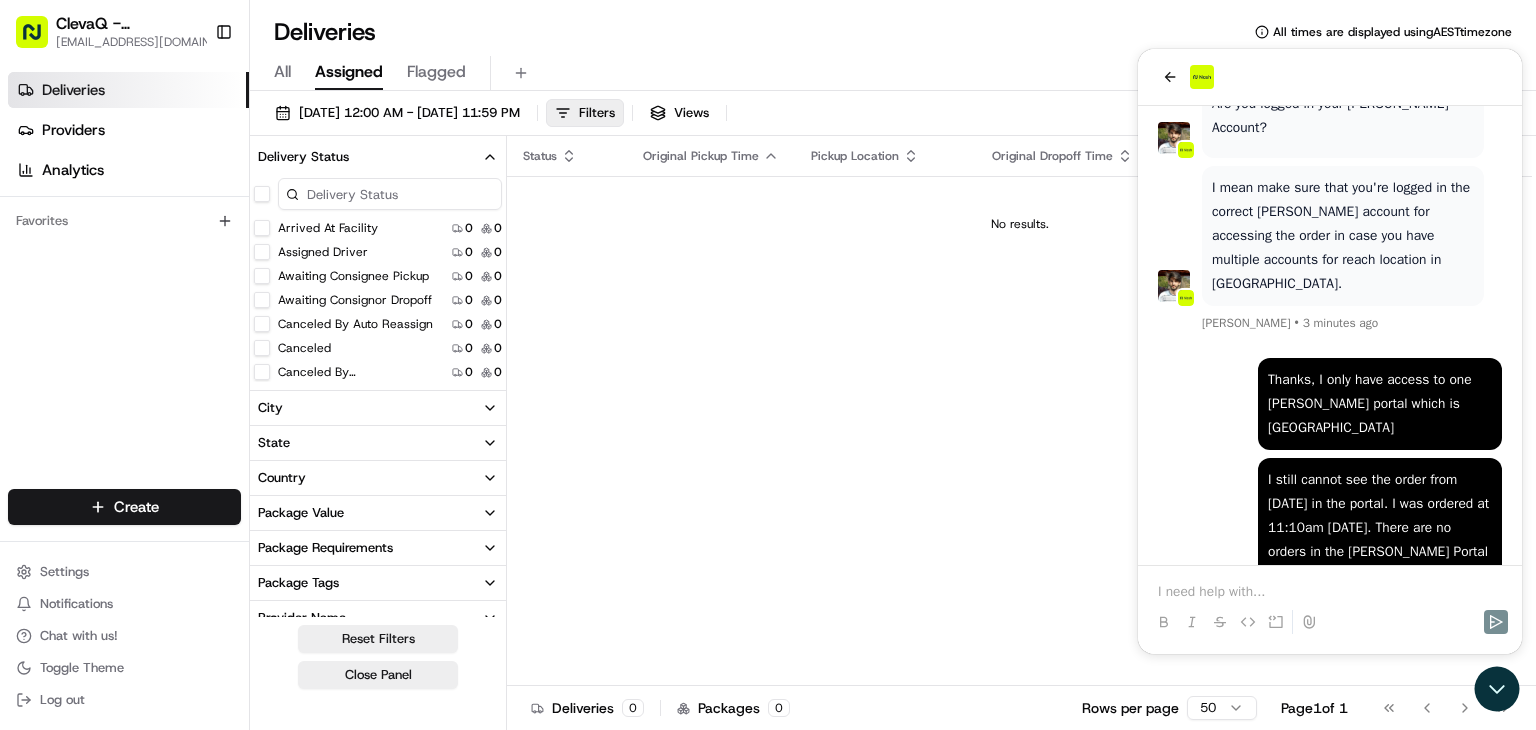 click on "Delivery Status" at bounding box center (378, 157) 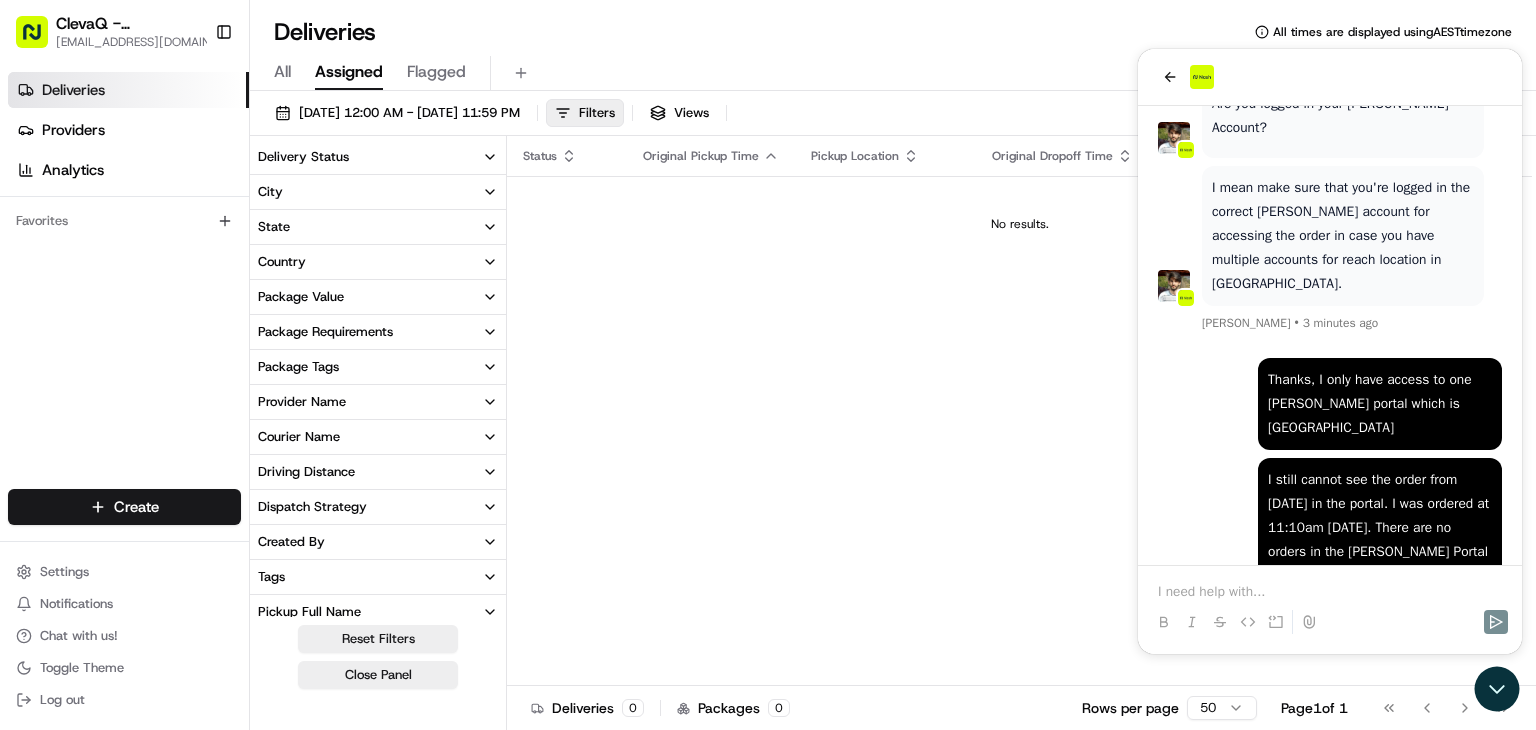 click on "Deliveries Providers Analytics" at bounding box center (128, 130) 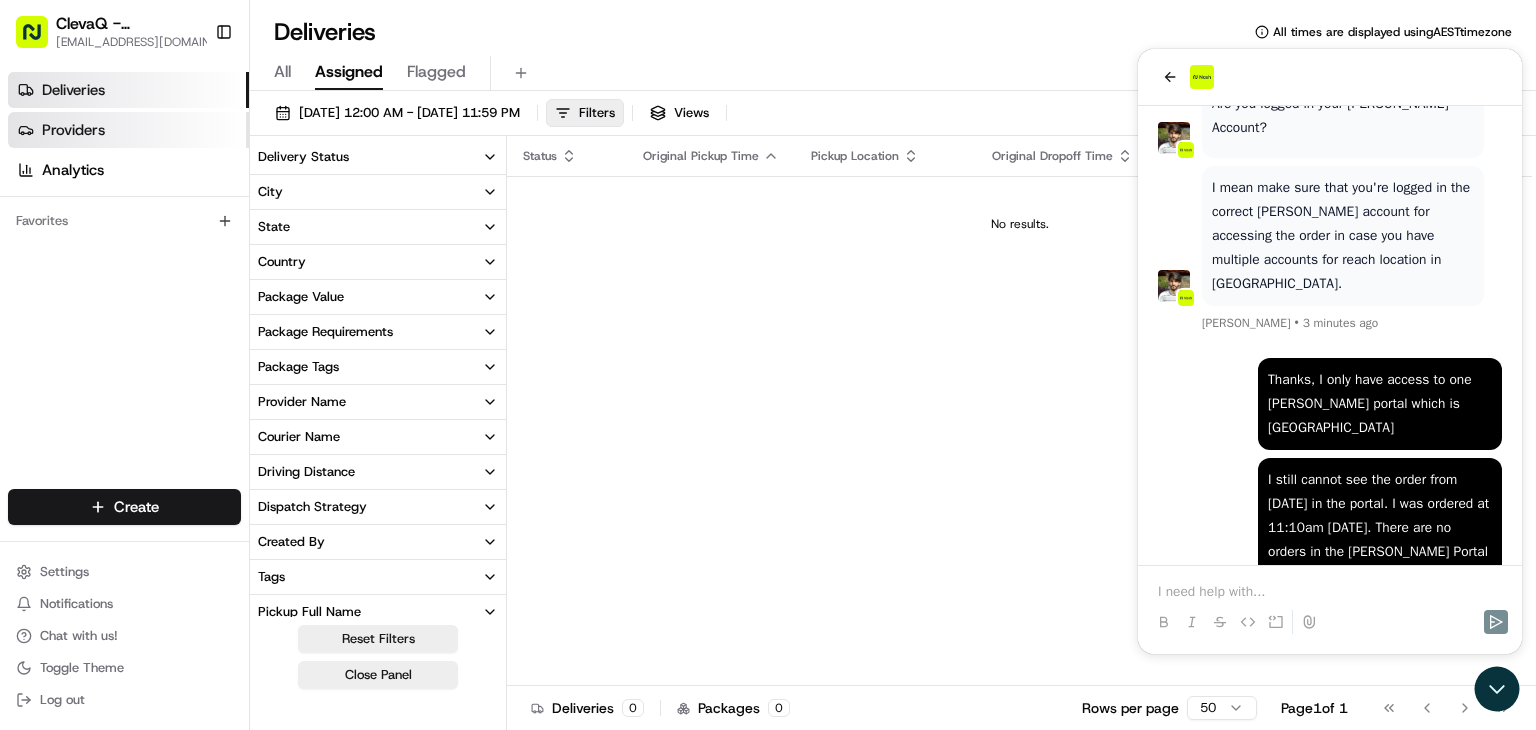 click on "Providers" at bounding box center (128, 130) 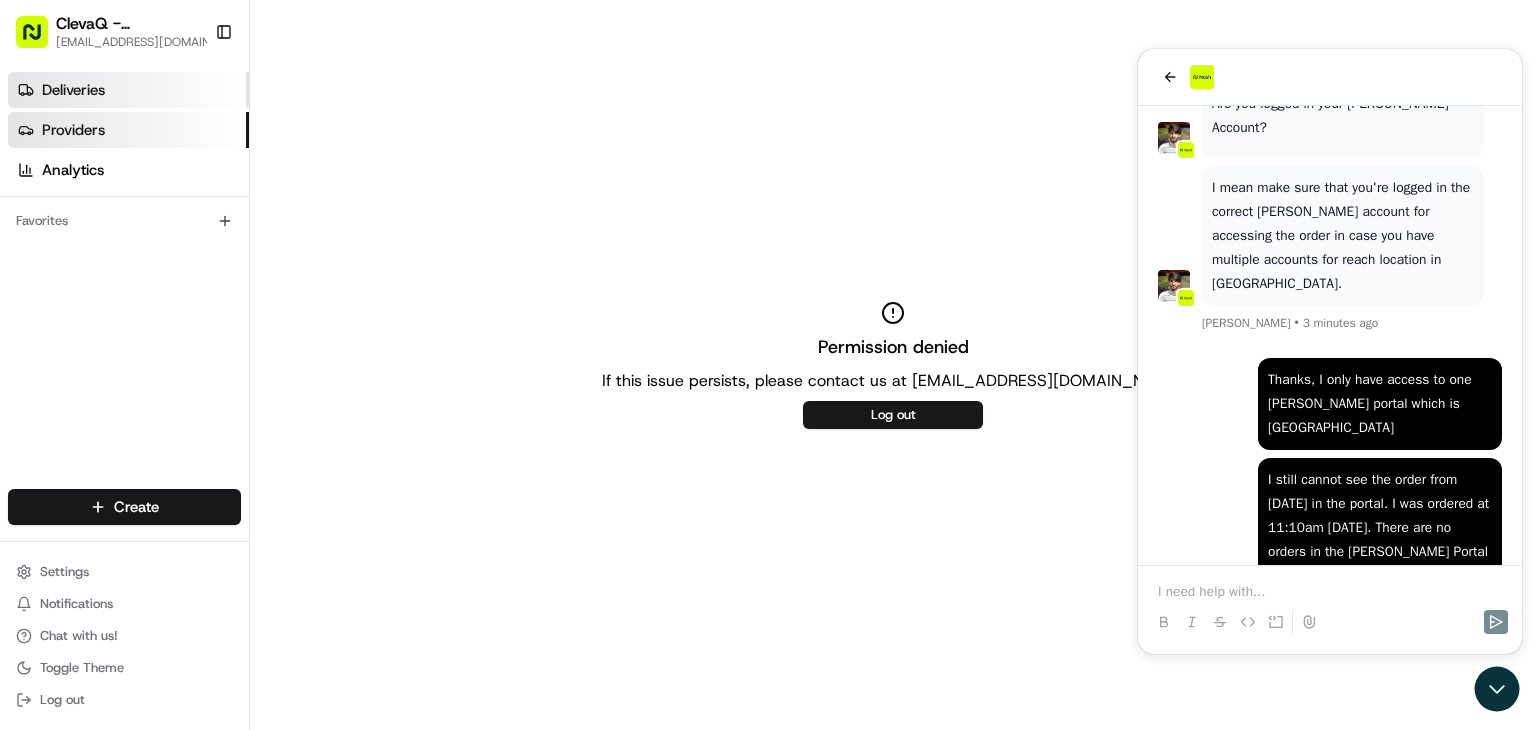 click on "Deliveries" at bounding box center [73, 90] 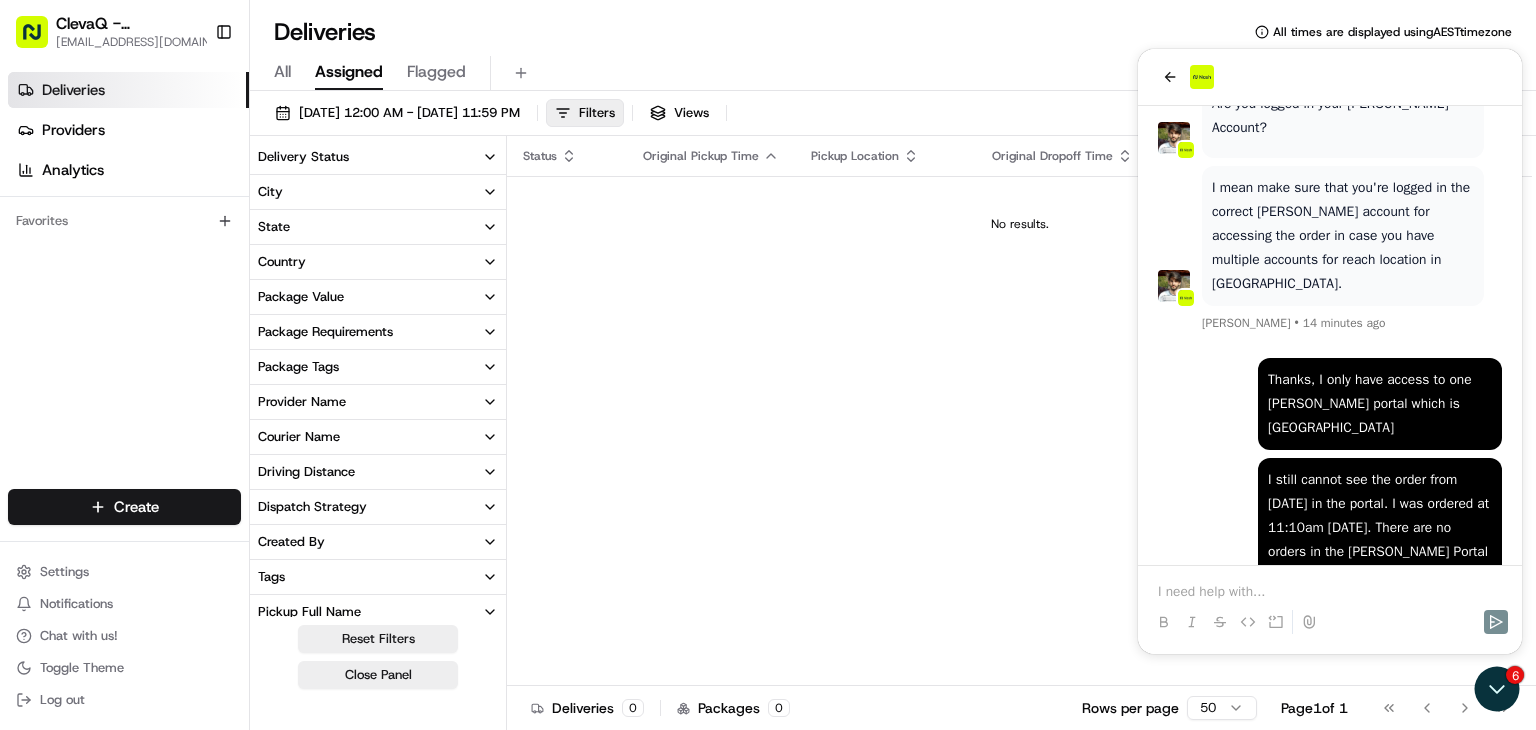 scroll, scrollTop: 4196, scrollLeft: 0, axis: vertical 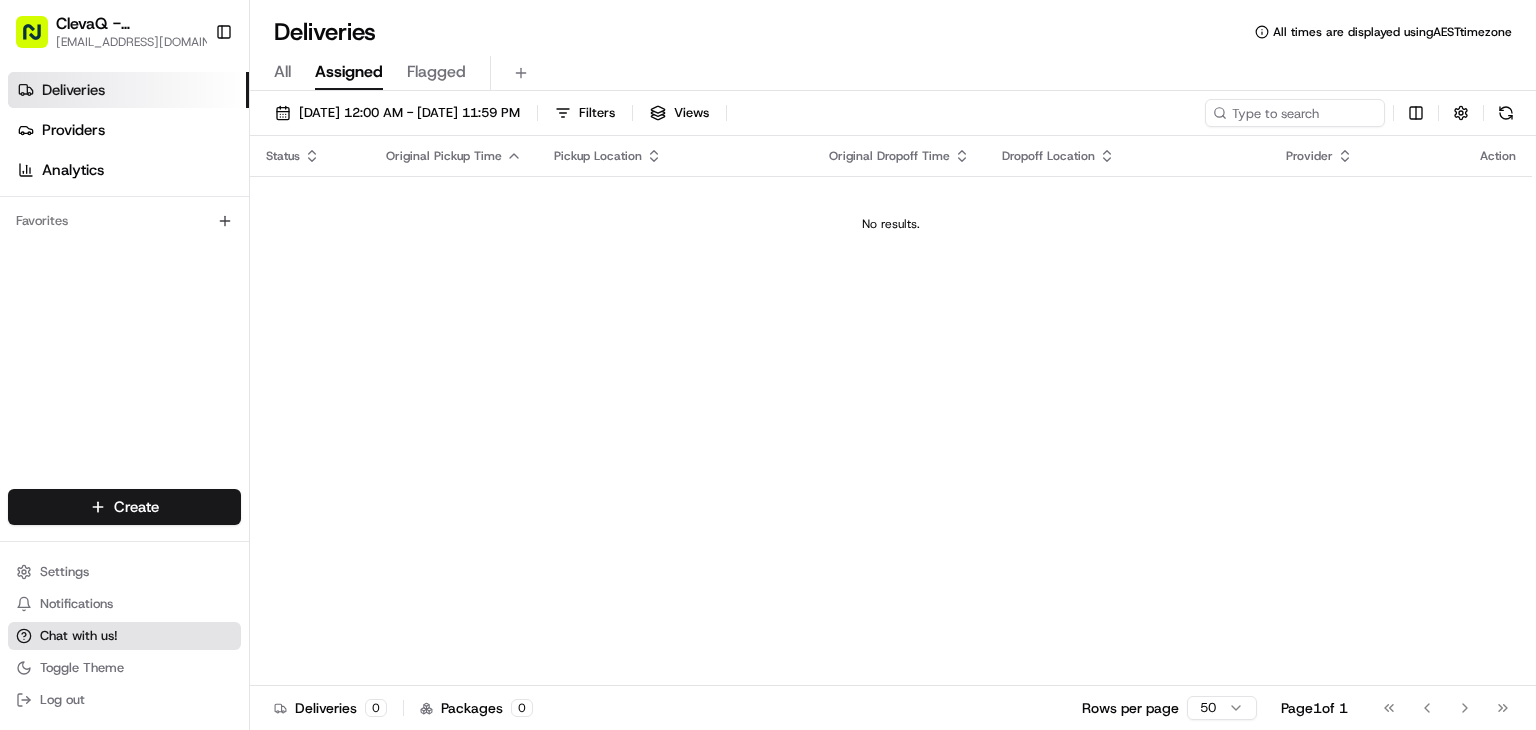 click on "Chat with us!" at bounding box center [79, 636] 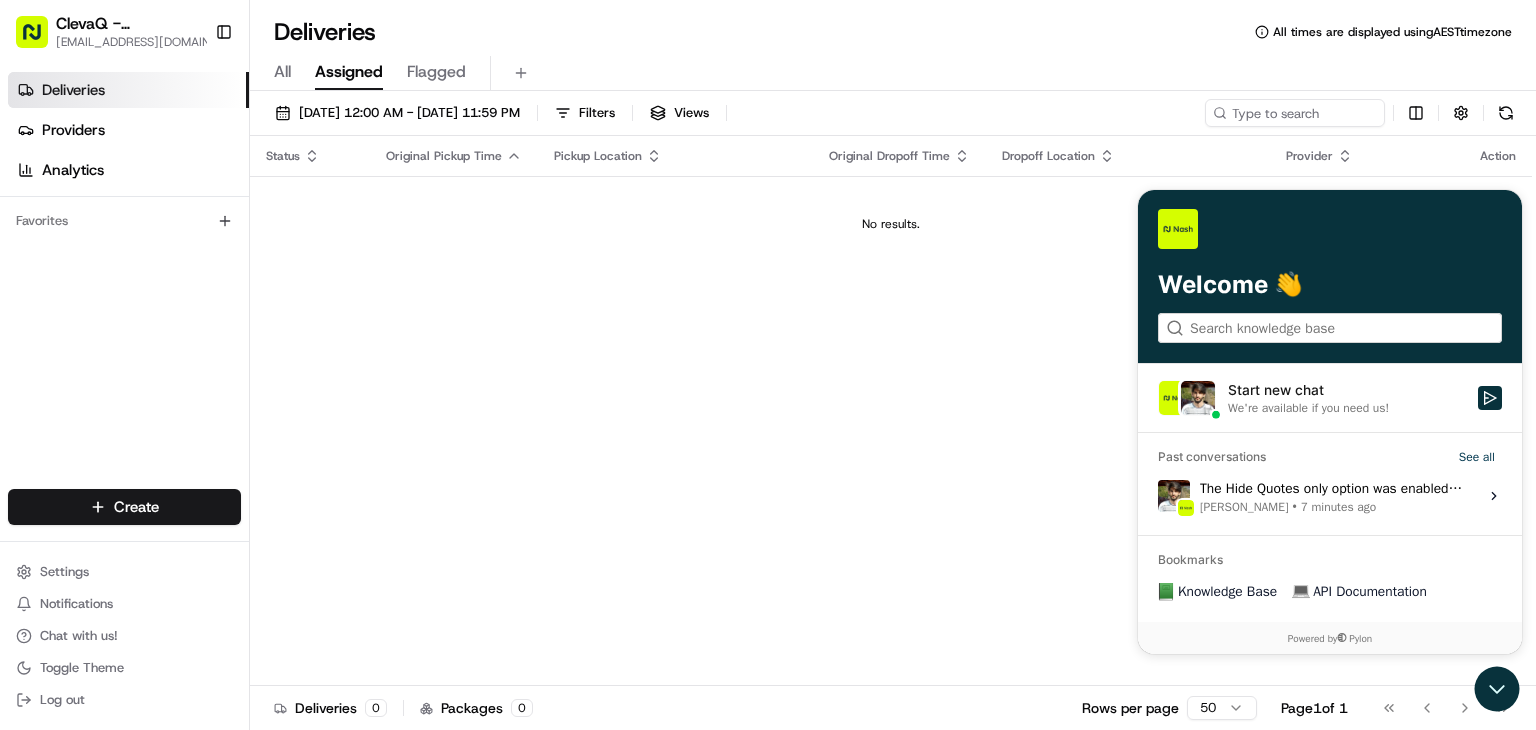click on "7 minutes ago" at bounding box center [1339, 506] 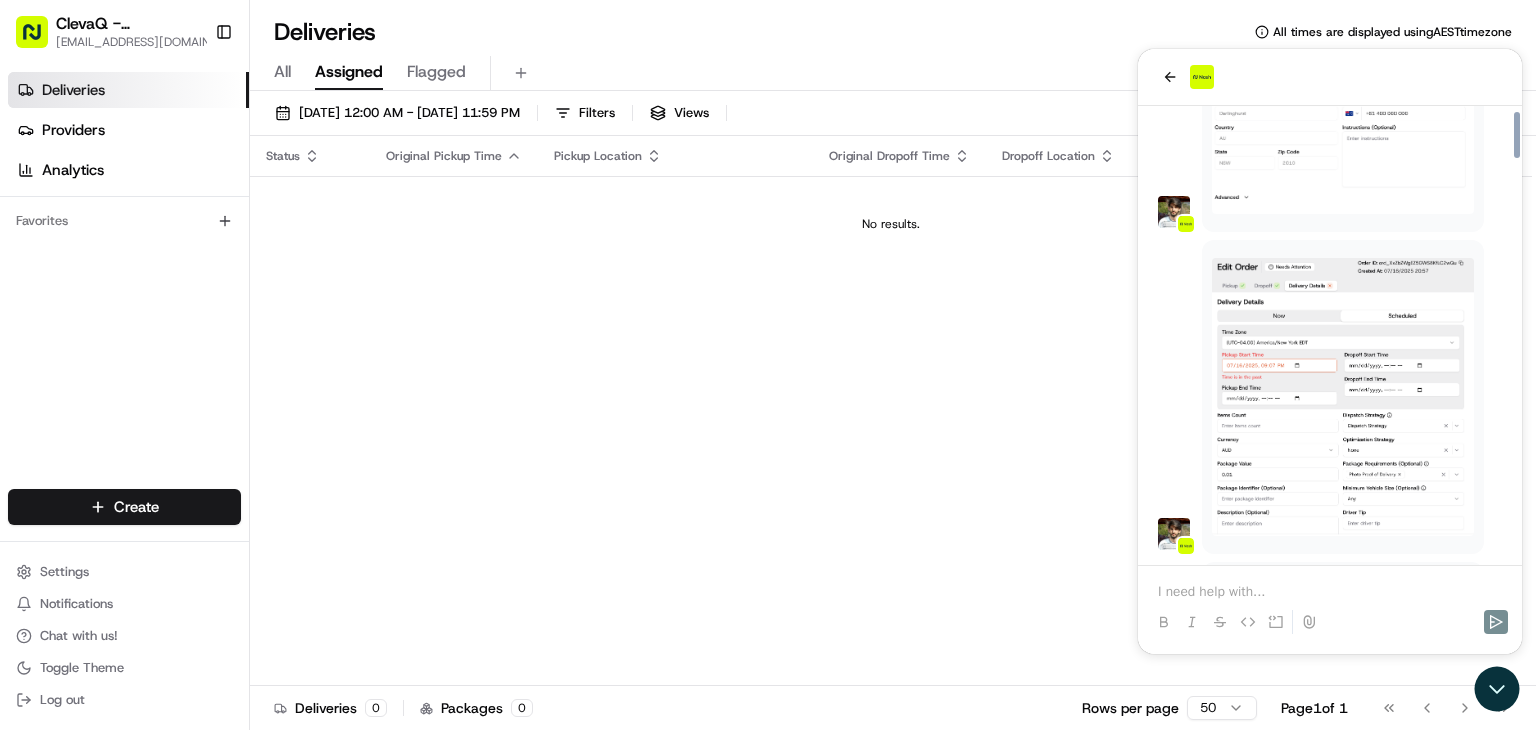 scroll, scrollTop: 4850, scrollLeft: 0, axis: vertical 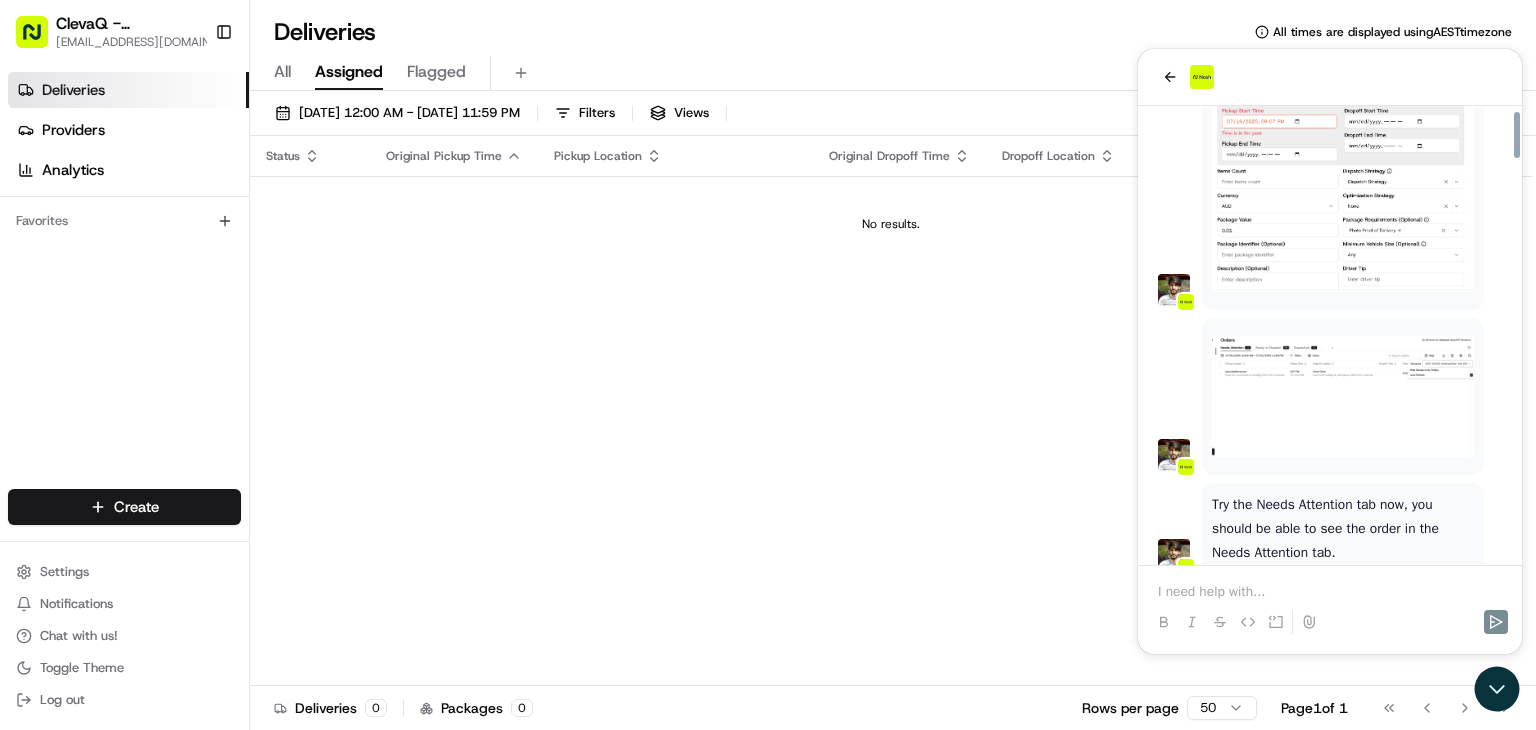 click at bounding box center (1343, 396) 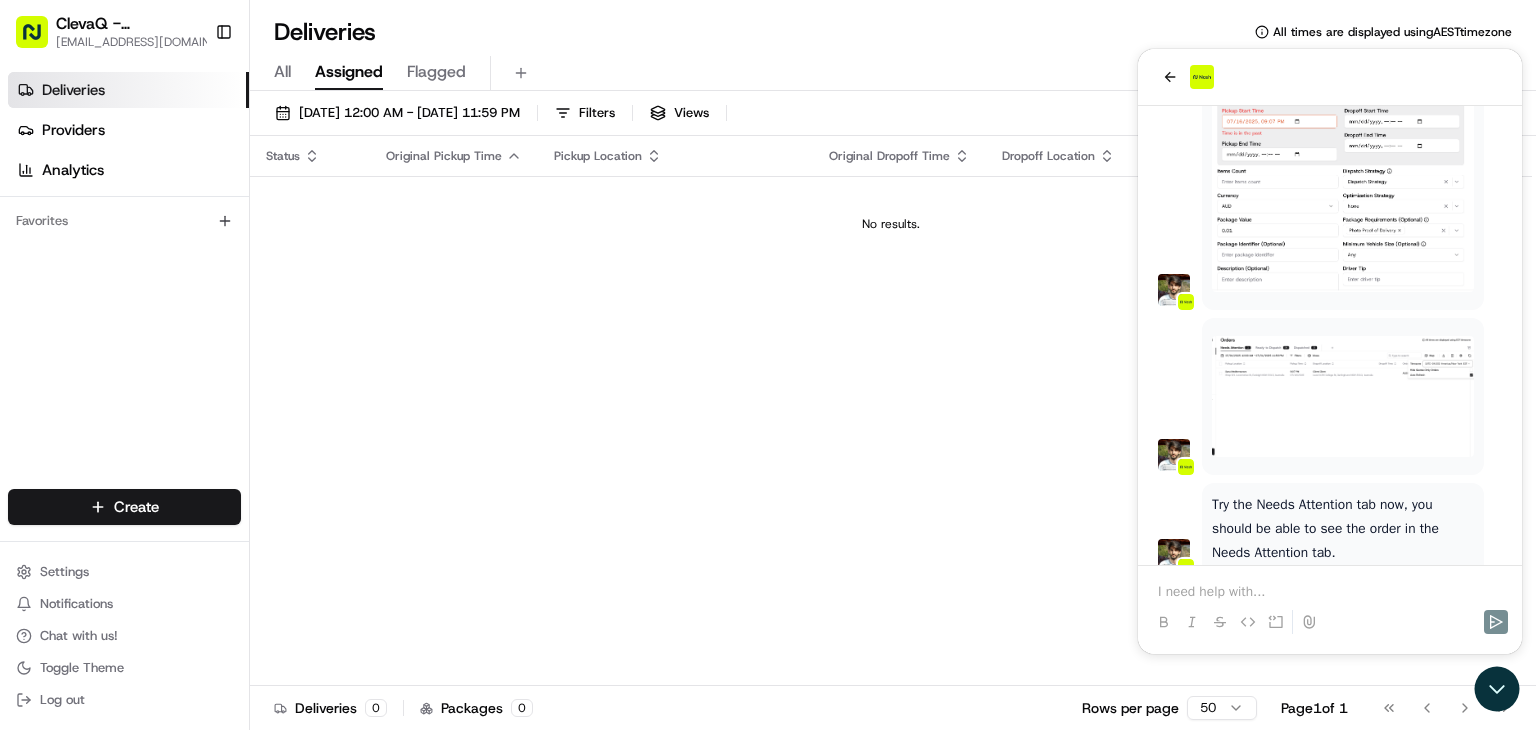 click at bounding box center [1343, 396] 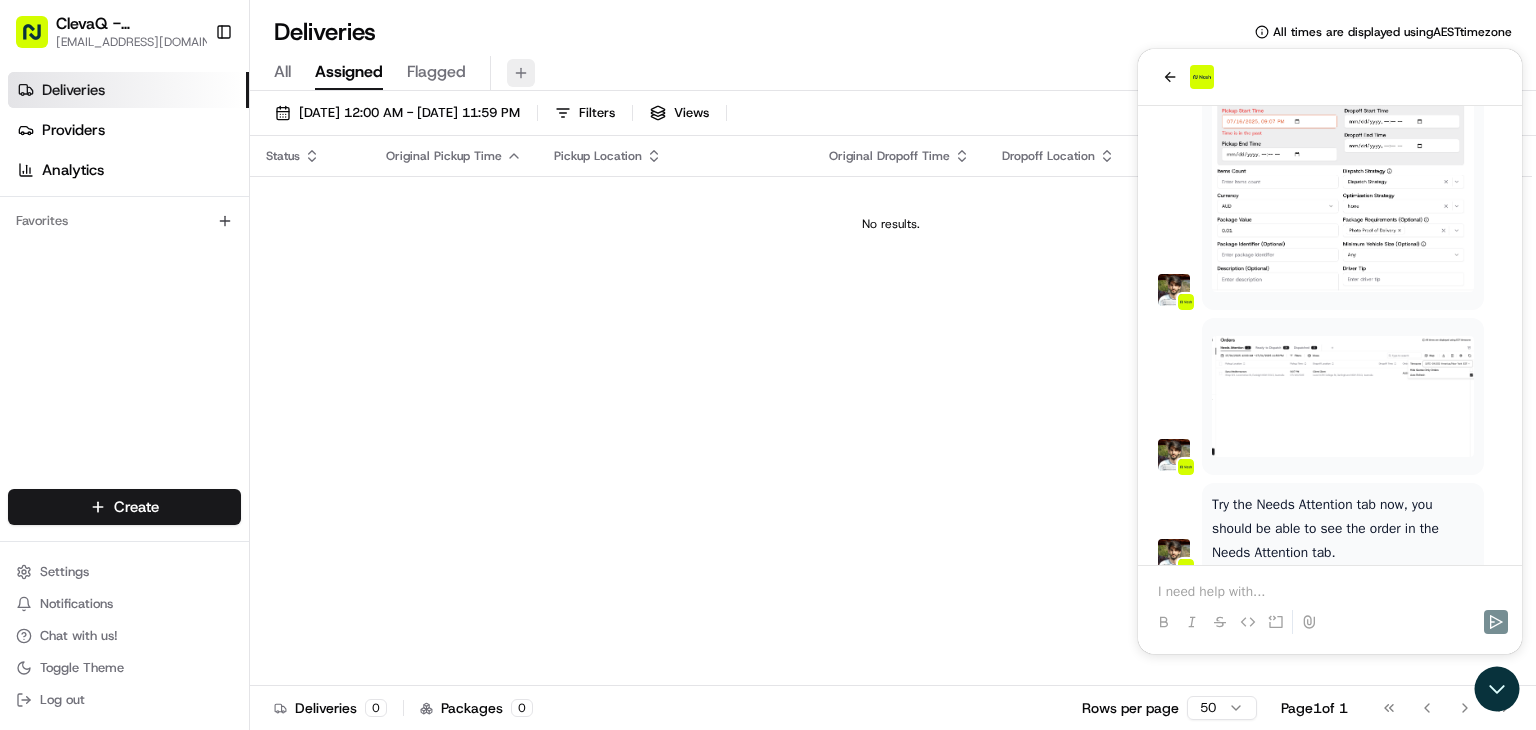 click at bounding box center [521, 73] 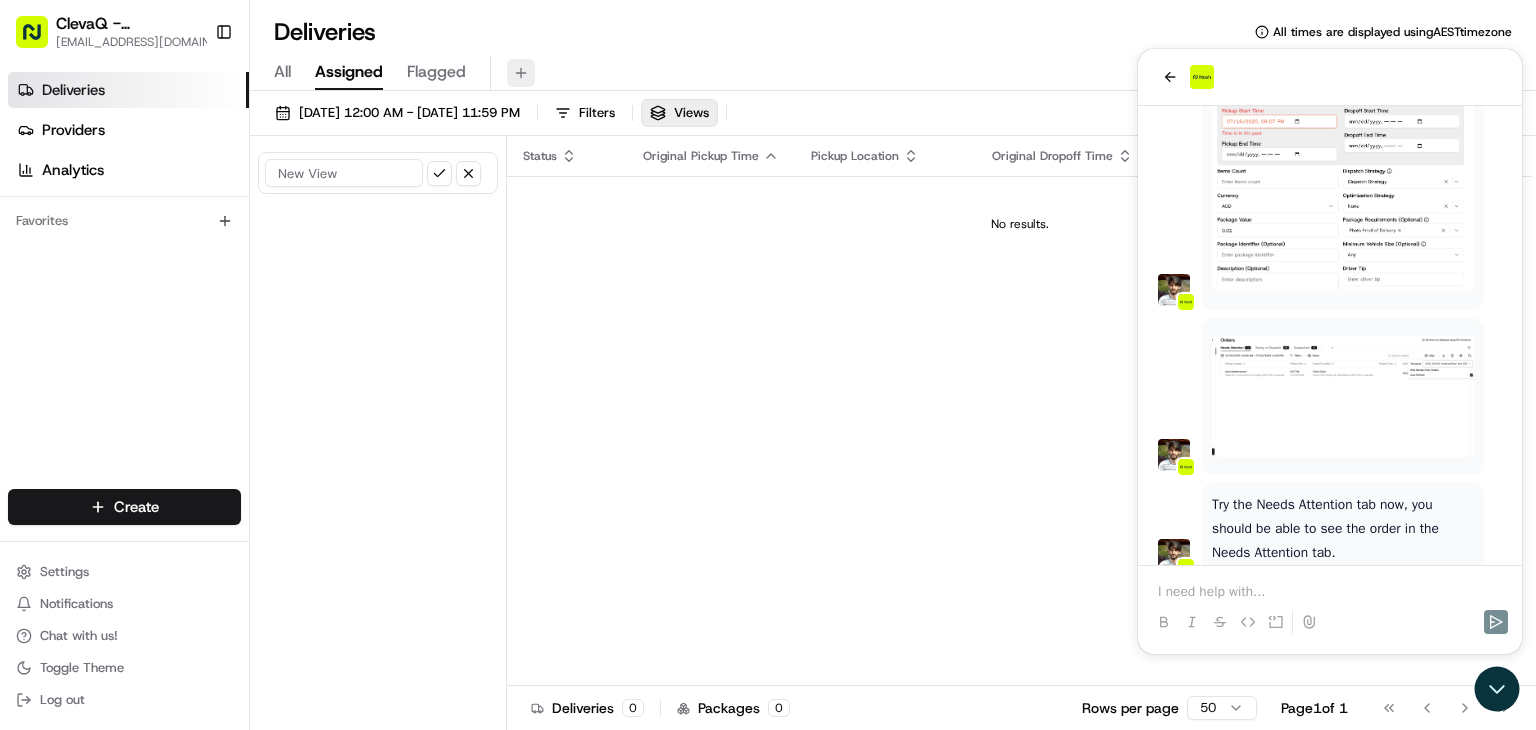 click at bounding box center [521, 73] 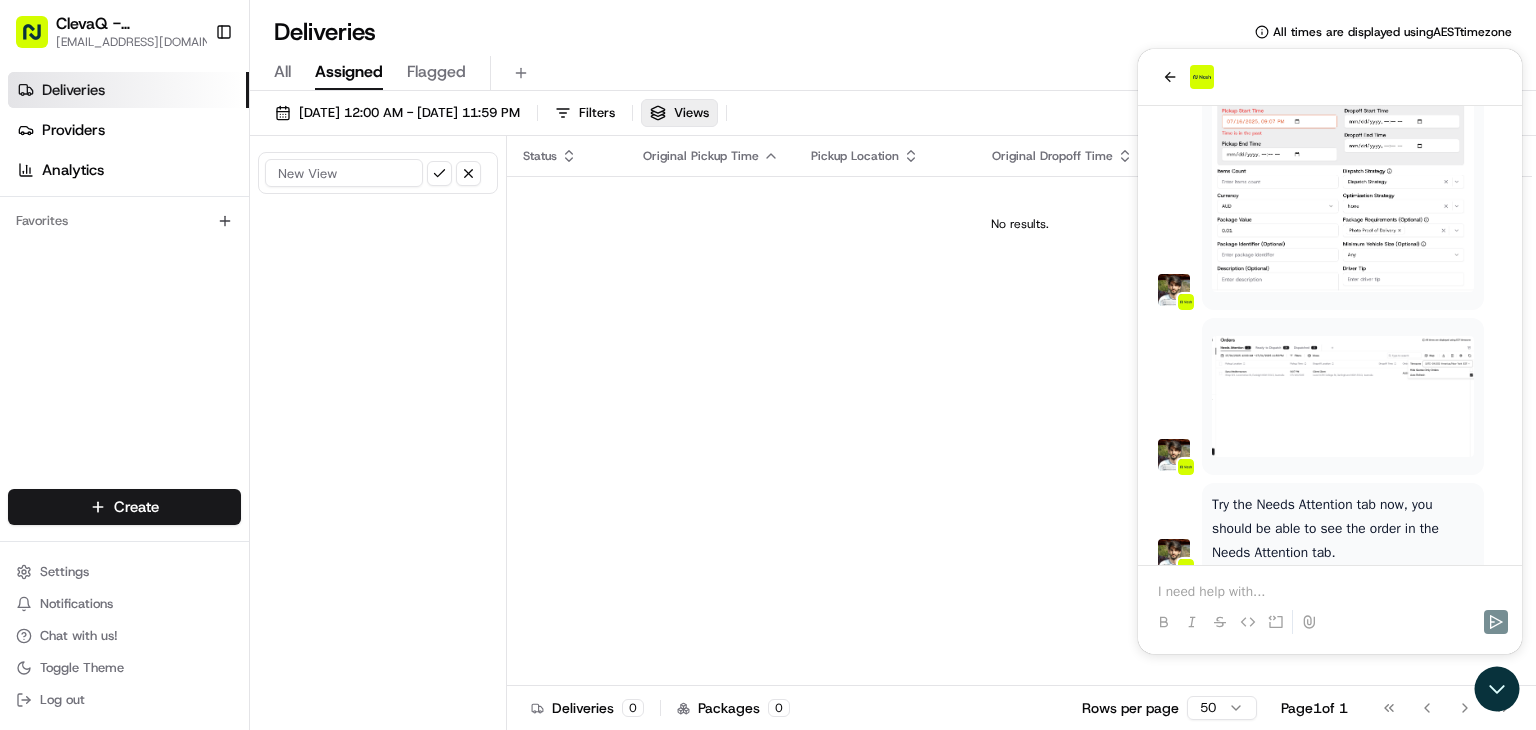 click on "All Assigned Flagged" at bounding box center [893, 73] 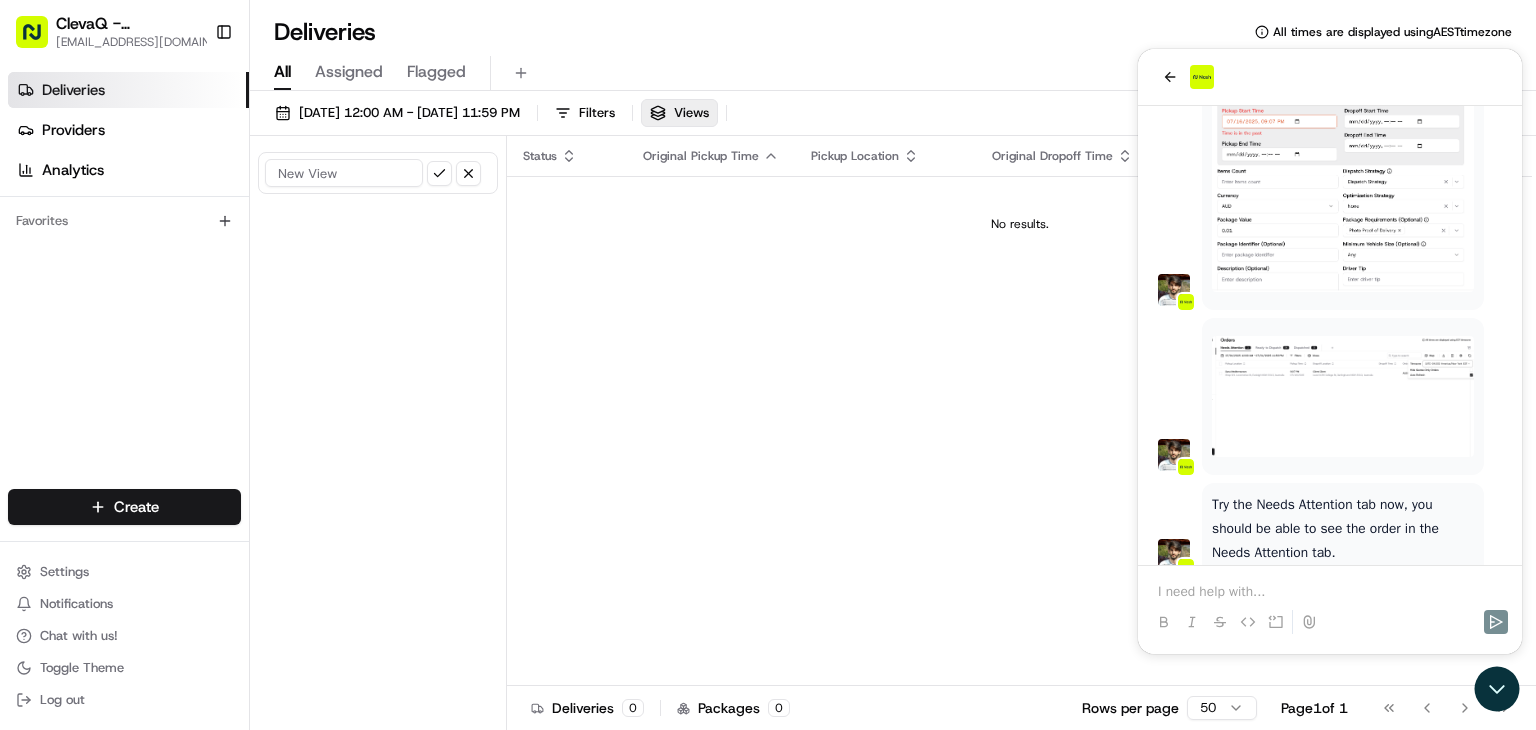 click on "All" at bounding box center [282, 72] 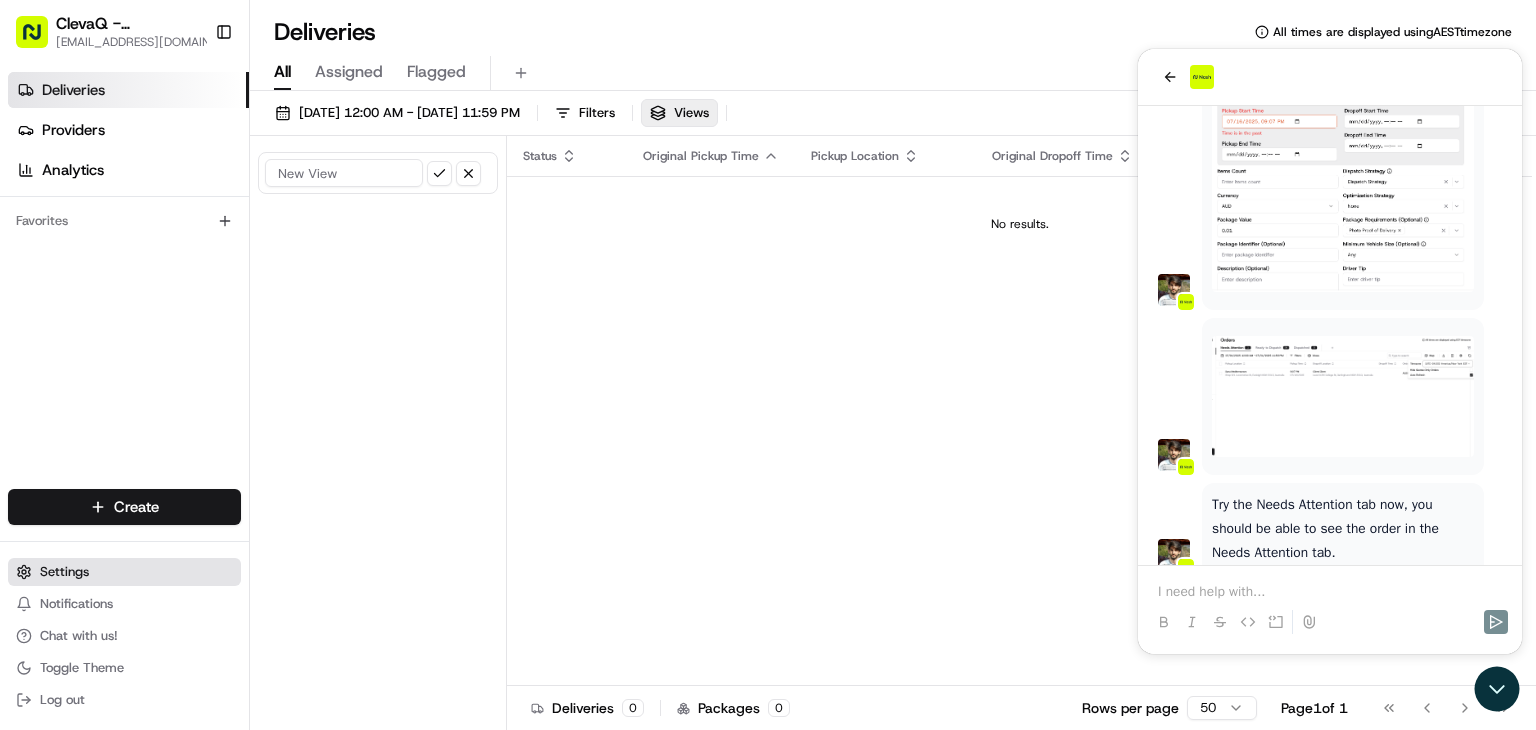 click on "Settings" at bounding box center (124, 572) 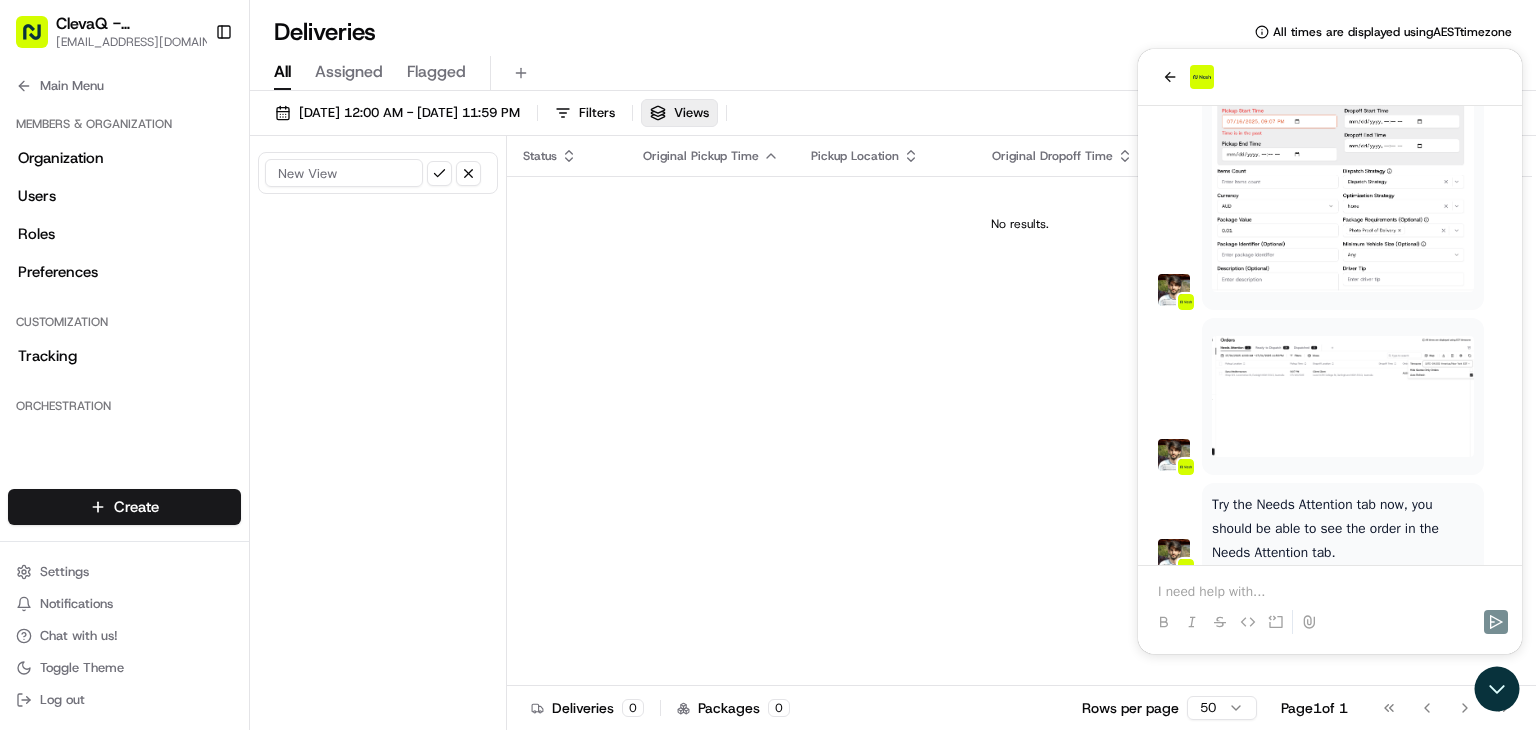 click at bounding box center (1343, 396) 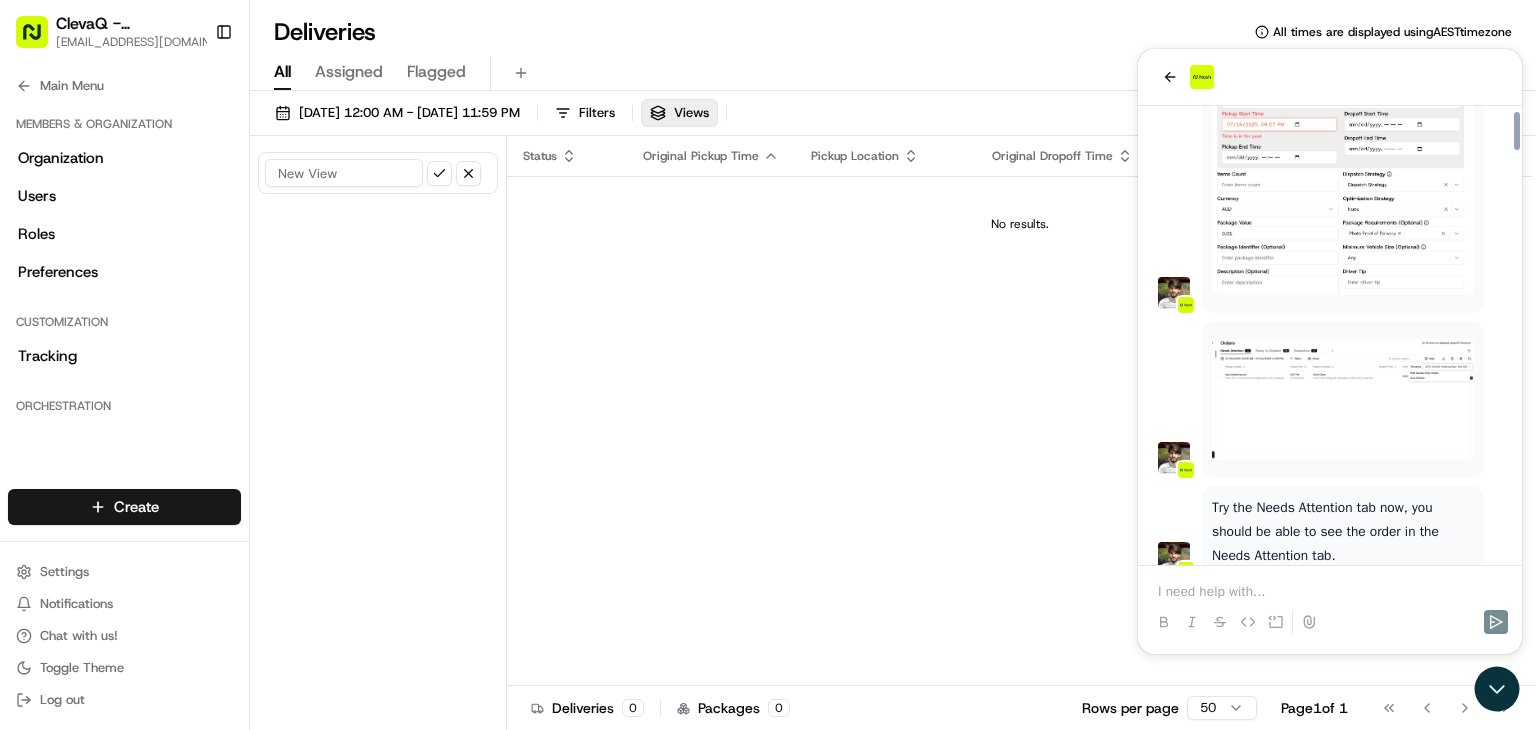 scroll, scrollTop: 4848, scrollLeft: 0, axis: vertical 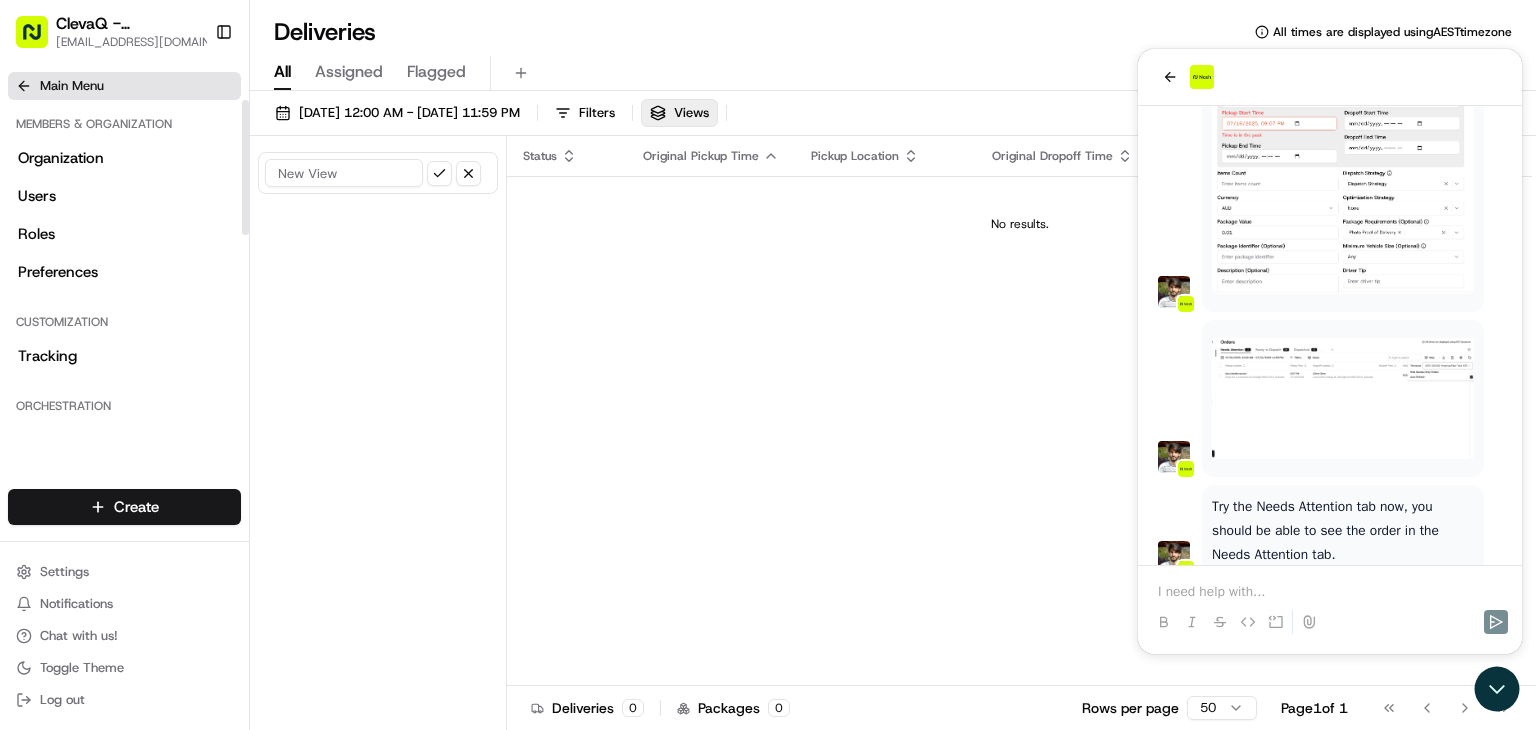click on "Main Menu" at bounding box center (72, 86) 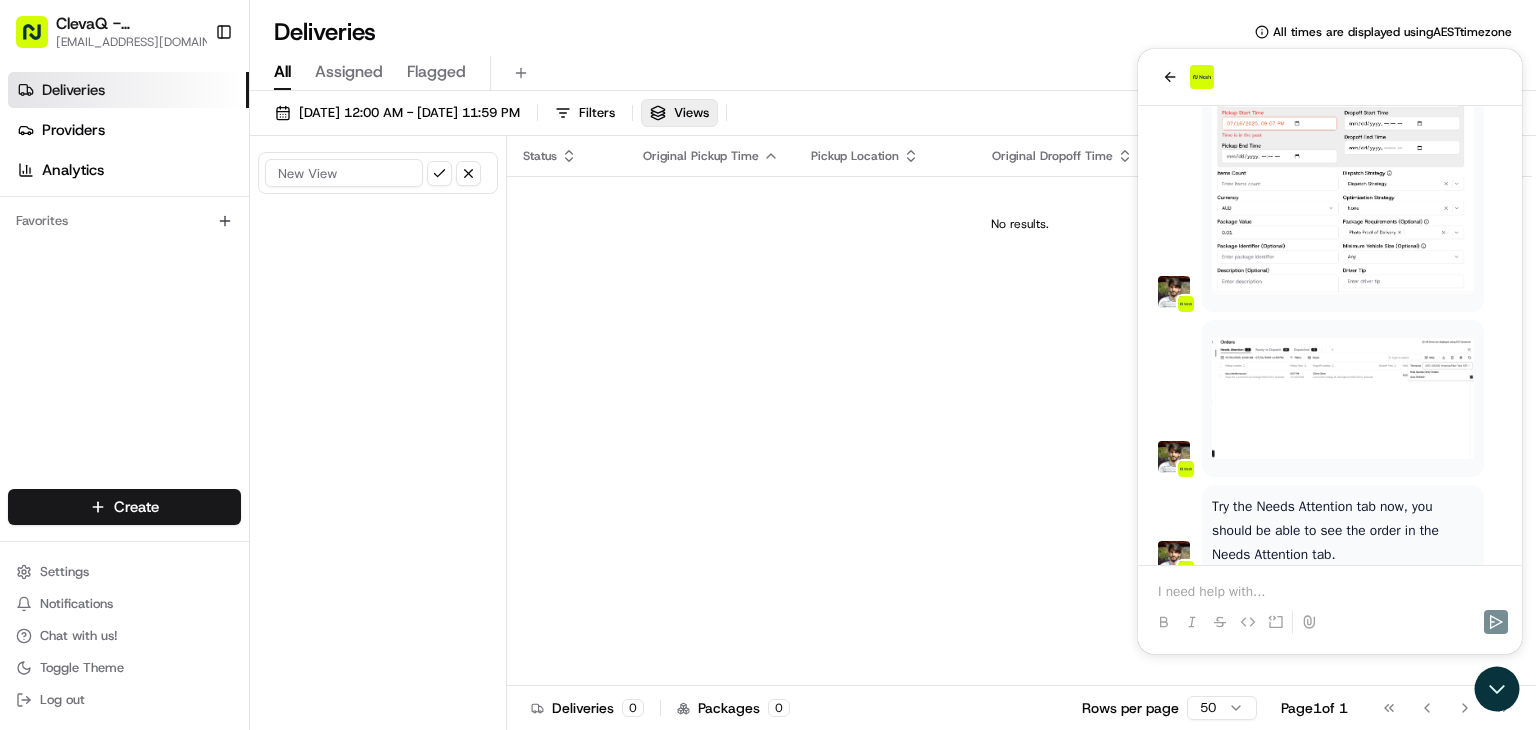 click on "ClevaQ - [GEOGRAPHIC_DATA]" at bounding box center [137, 24] 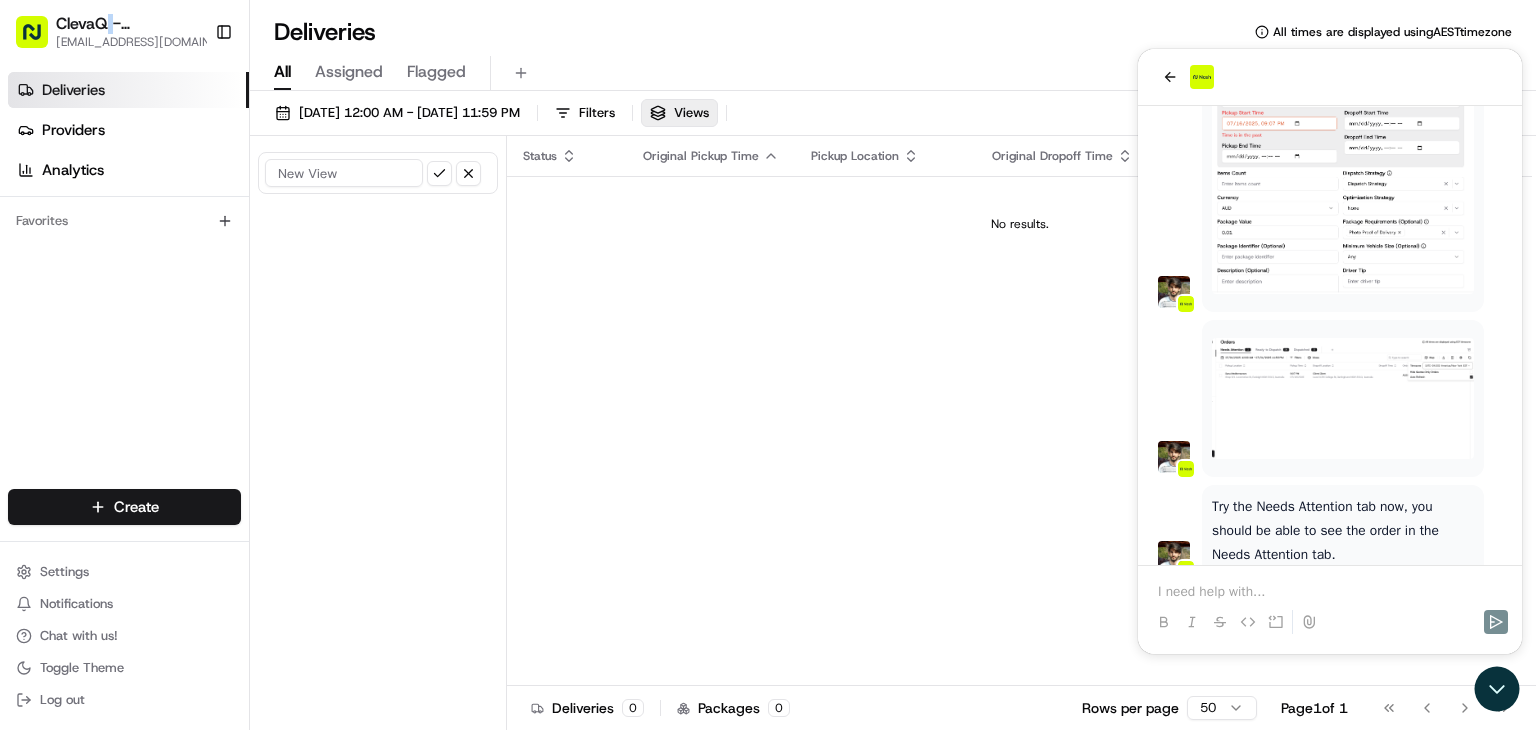 click on "ClevaQ - [GEOGRAPHIC_DATA]" at bounding box center (137, 24) 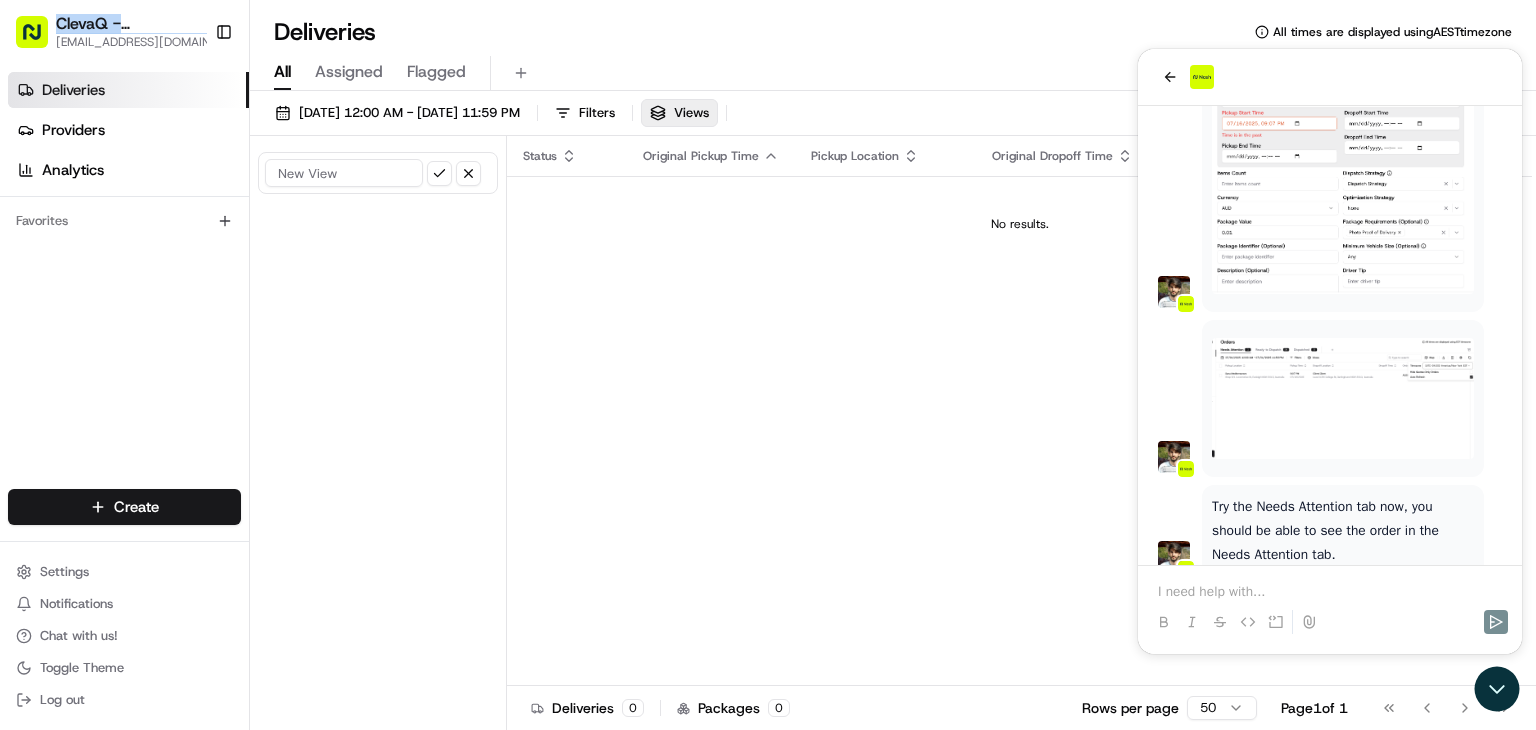 click on "ClevaQ - [GEOGRAPHIC_DATA]" at bounding box center [137, 24] 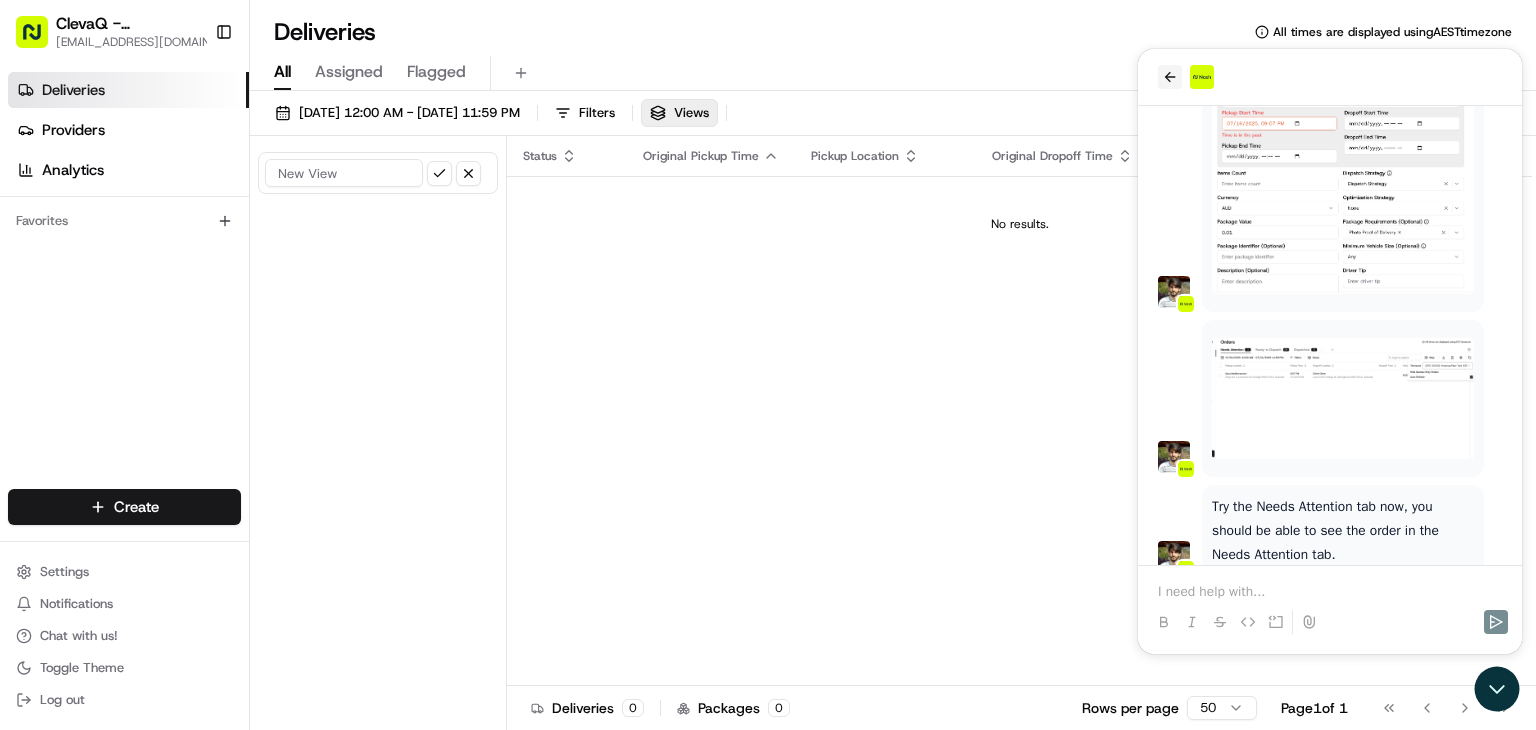 click 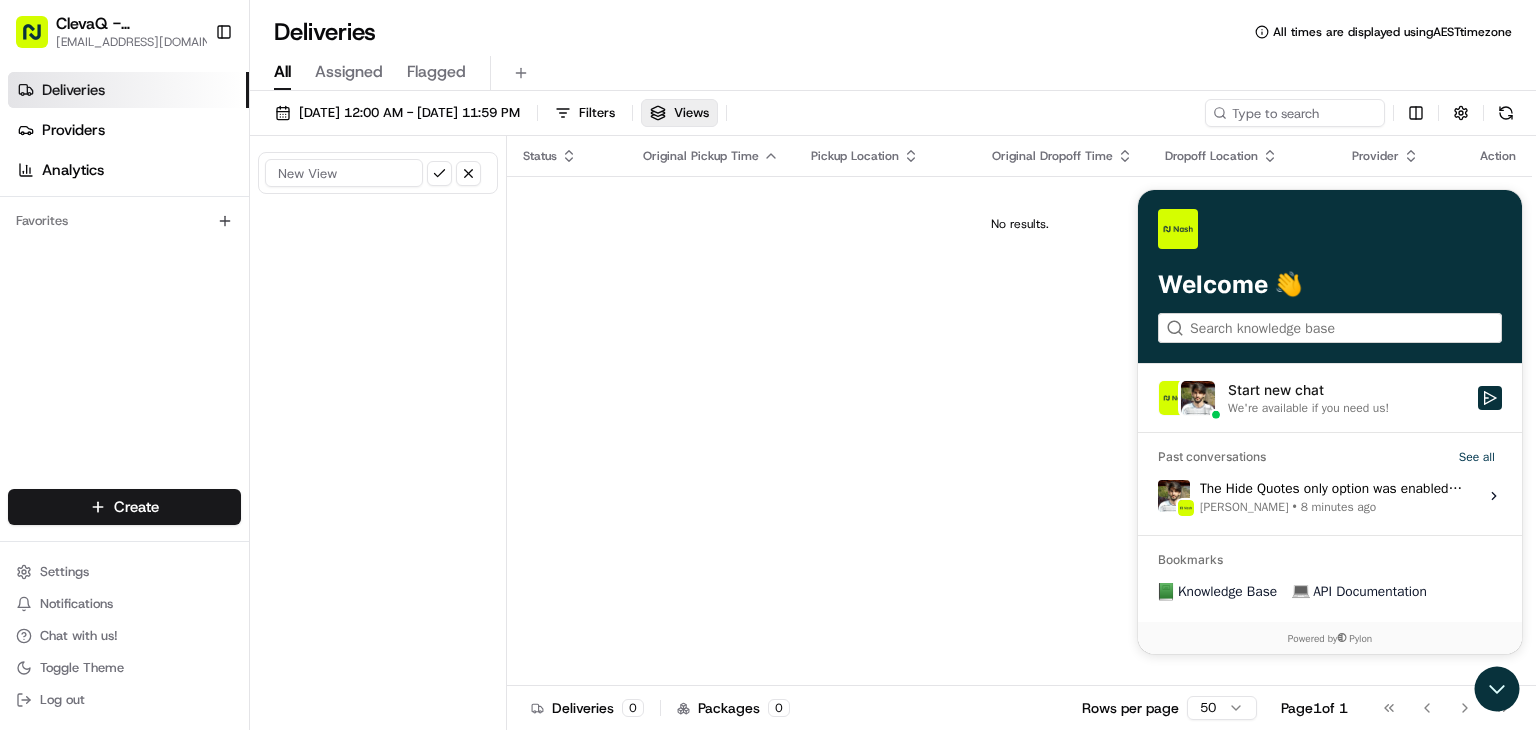 click on "Status Original Pickup Time Pickup Location Original Dropoff Time Dropoff Location Provider Action No results." at bounding box center [1019, 411] 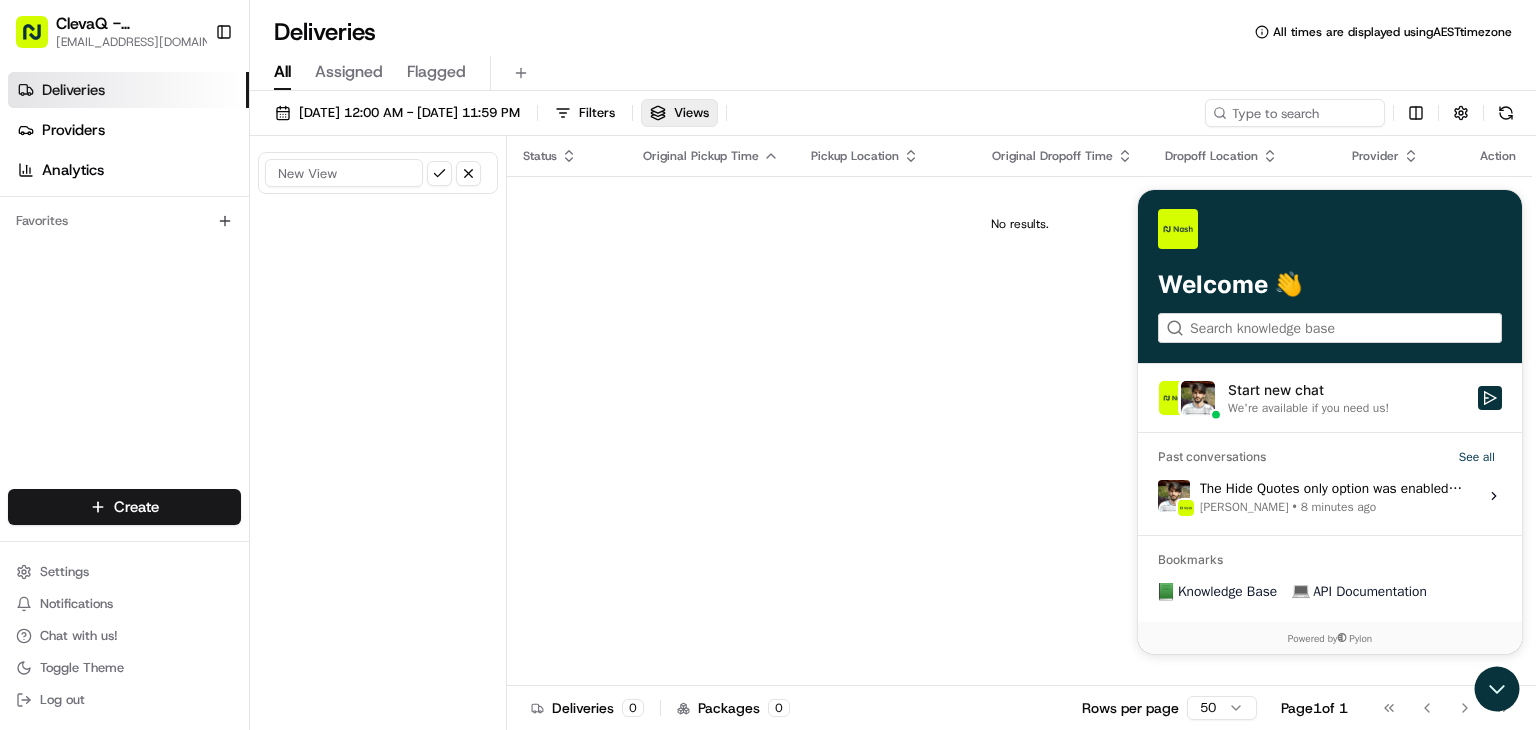 click on "[PERSON_NAME]" at bounding box center [1244, 506] 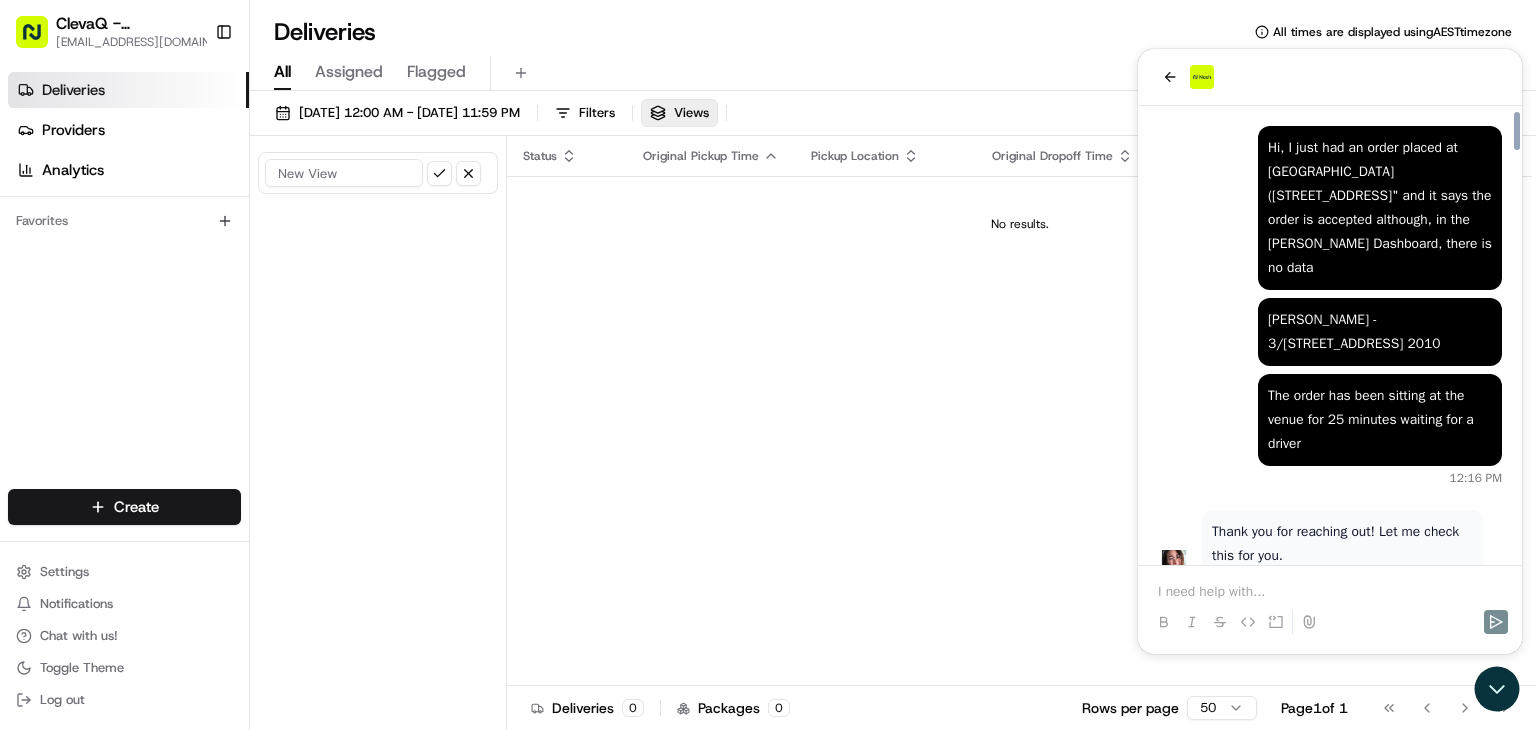scroll, scrollTop: 4960, scrollLeft: 0, axis: vertical 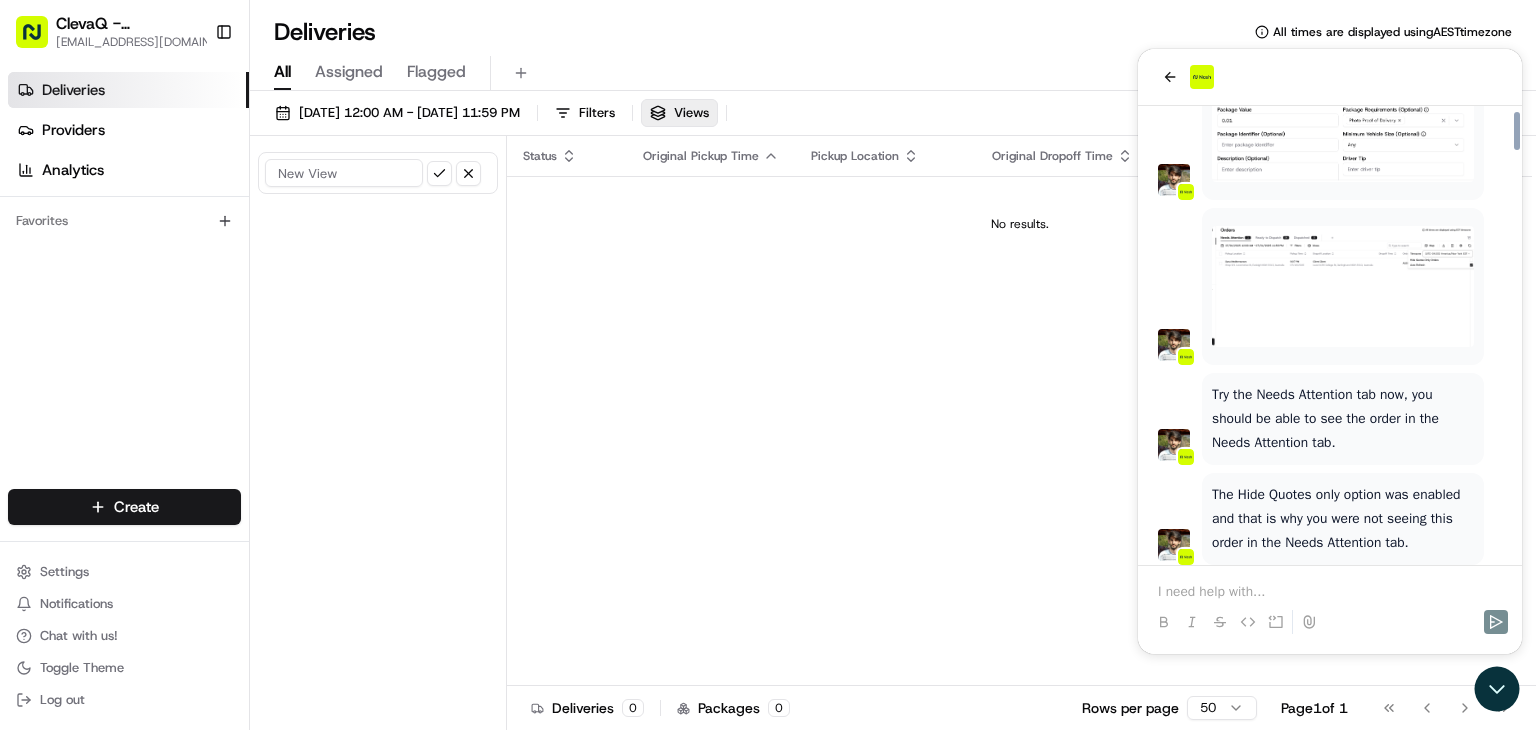 click 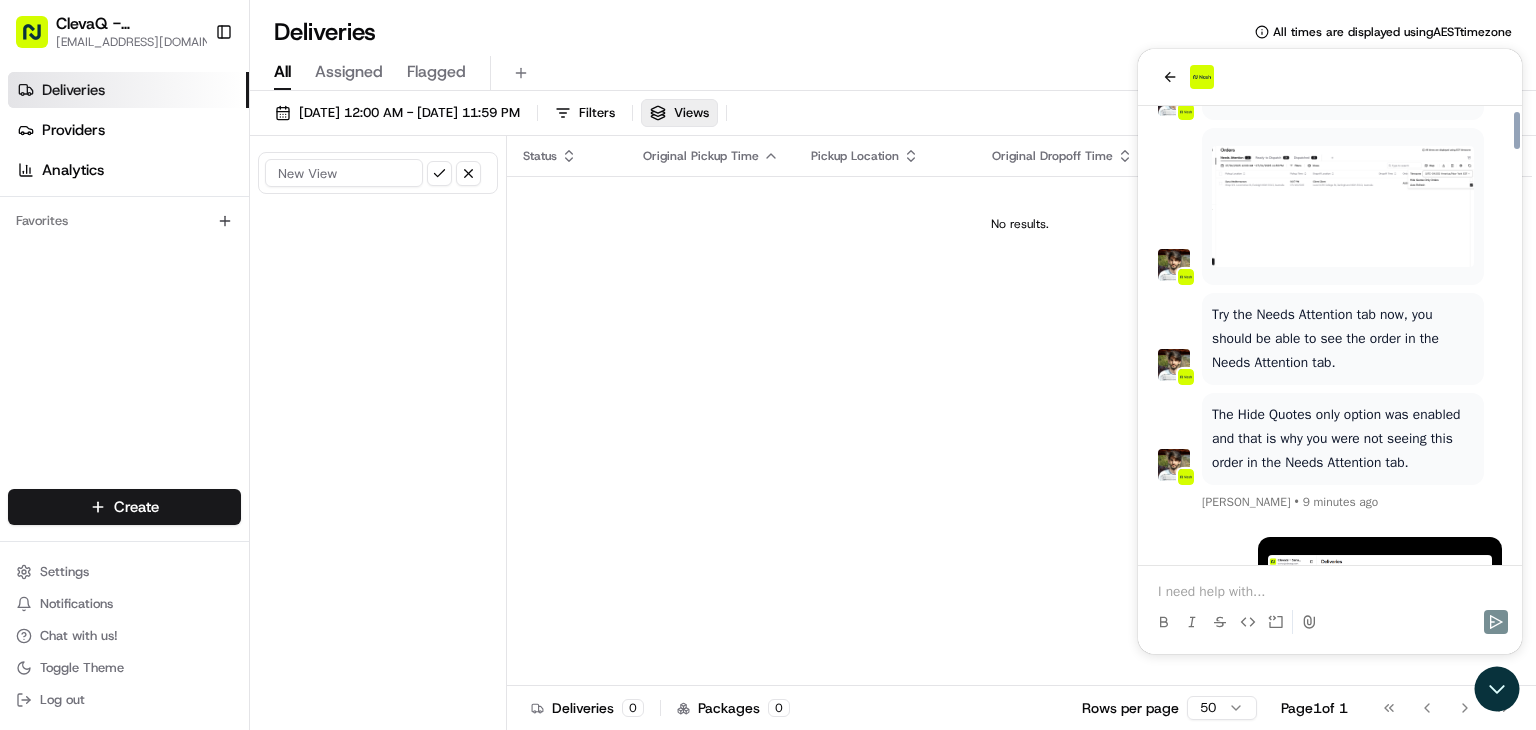 type 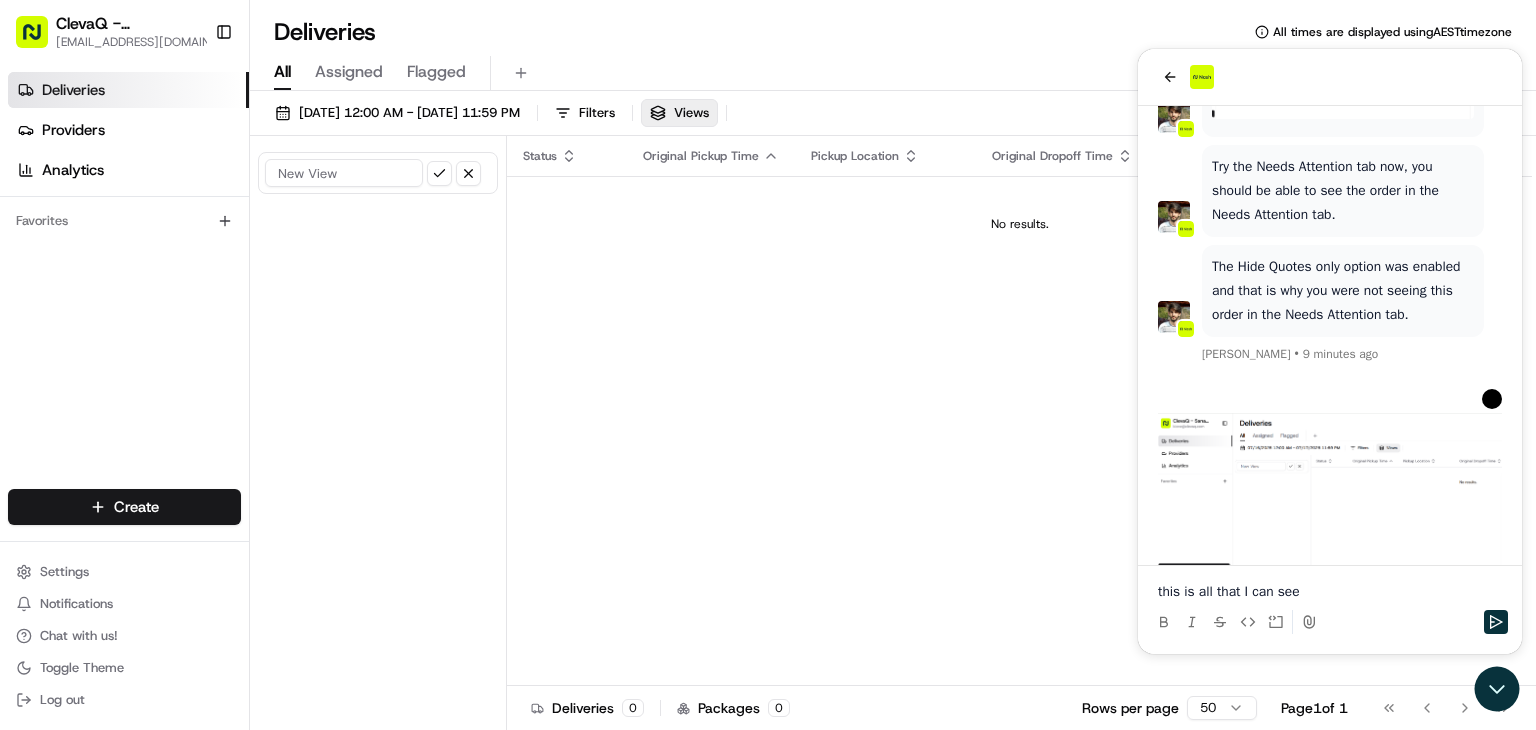 scroll, scrollTop: 5240, scrollLeft: 0, axis: vertical 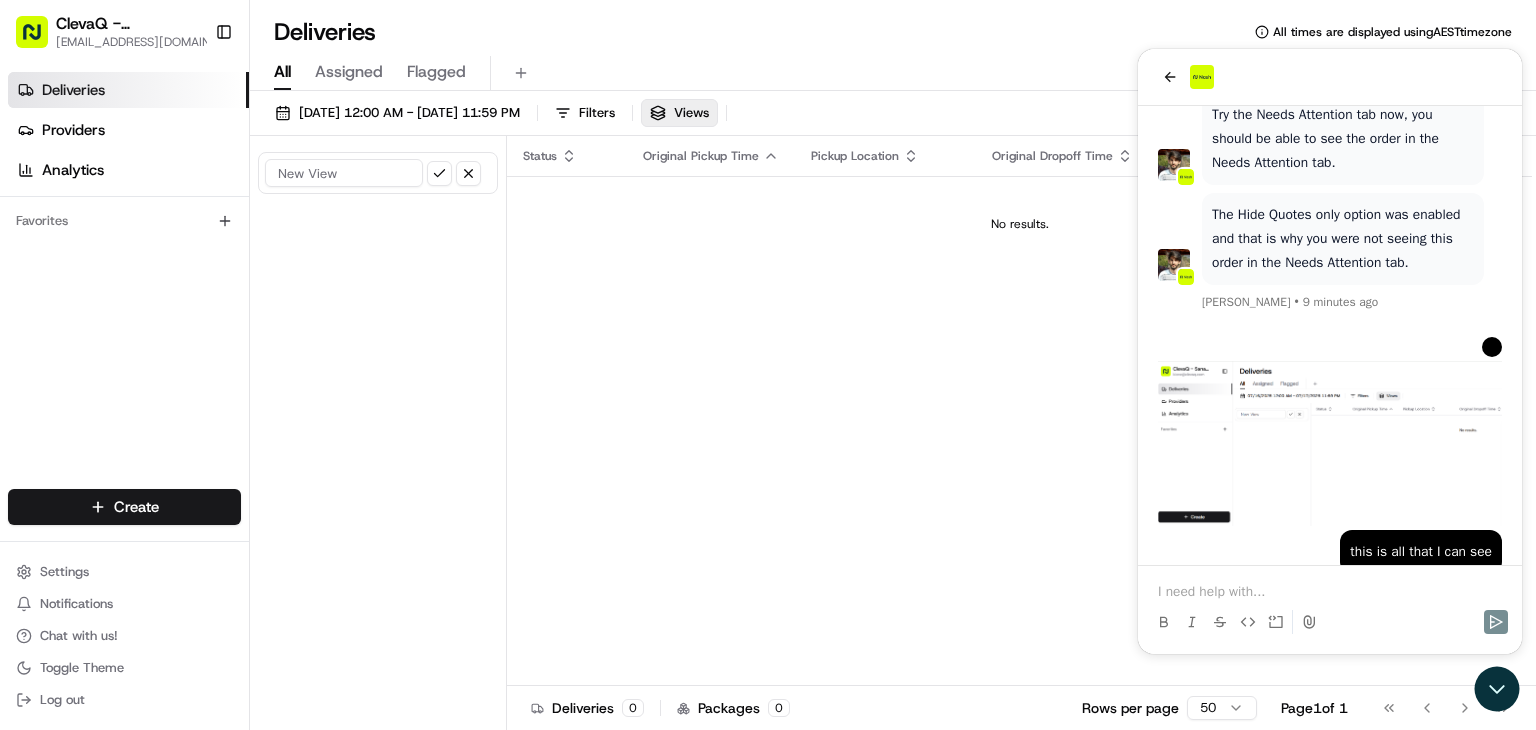 click at bounding box center [1330, 592] 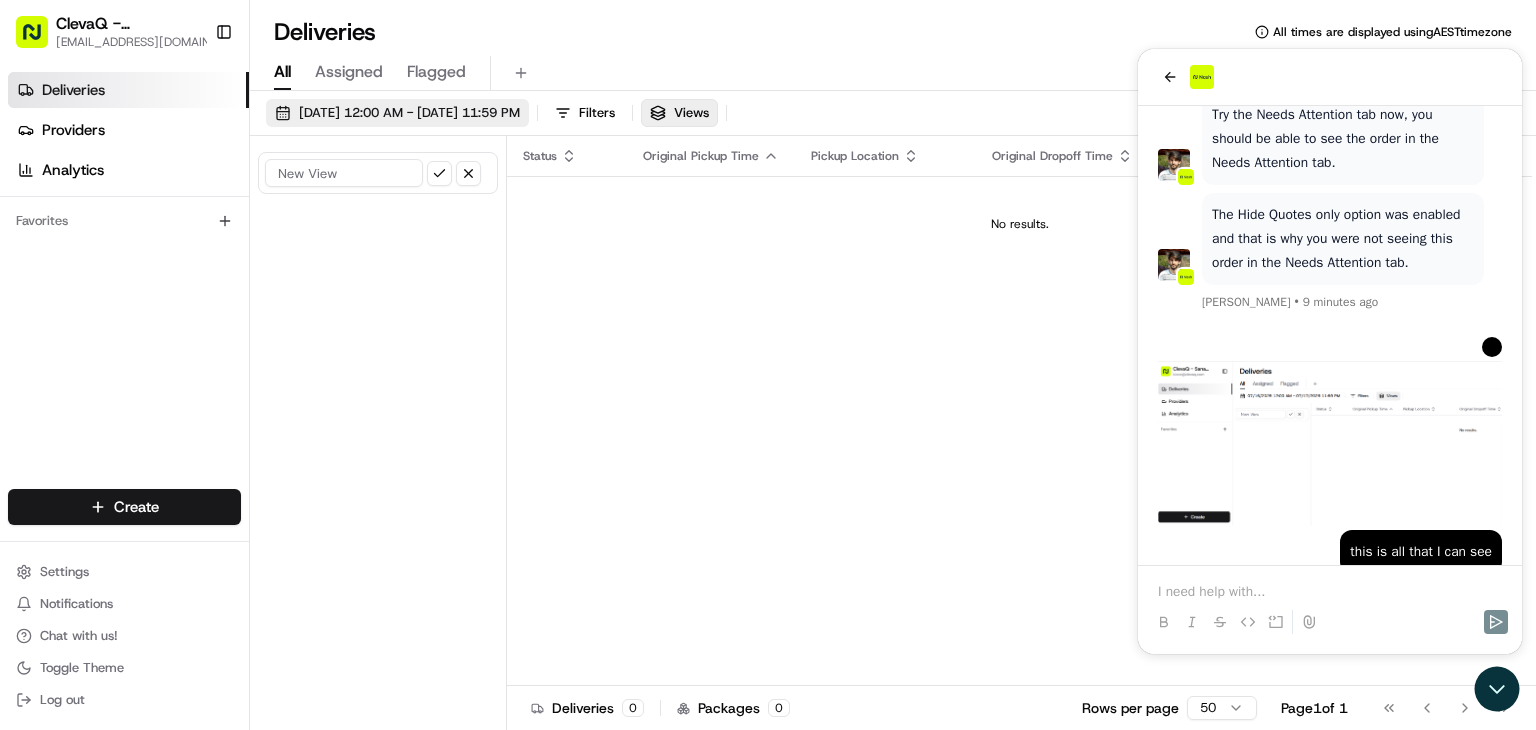 click on "[DATE] 12:00 AM - [DATE] 11:59 PM" at bounding box center (409, 113) 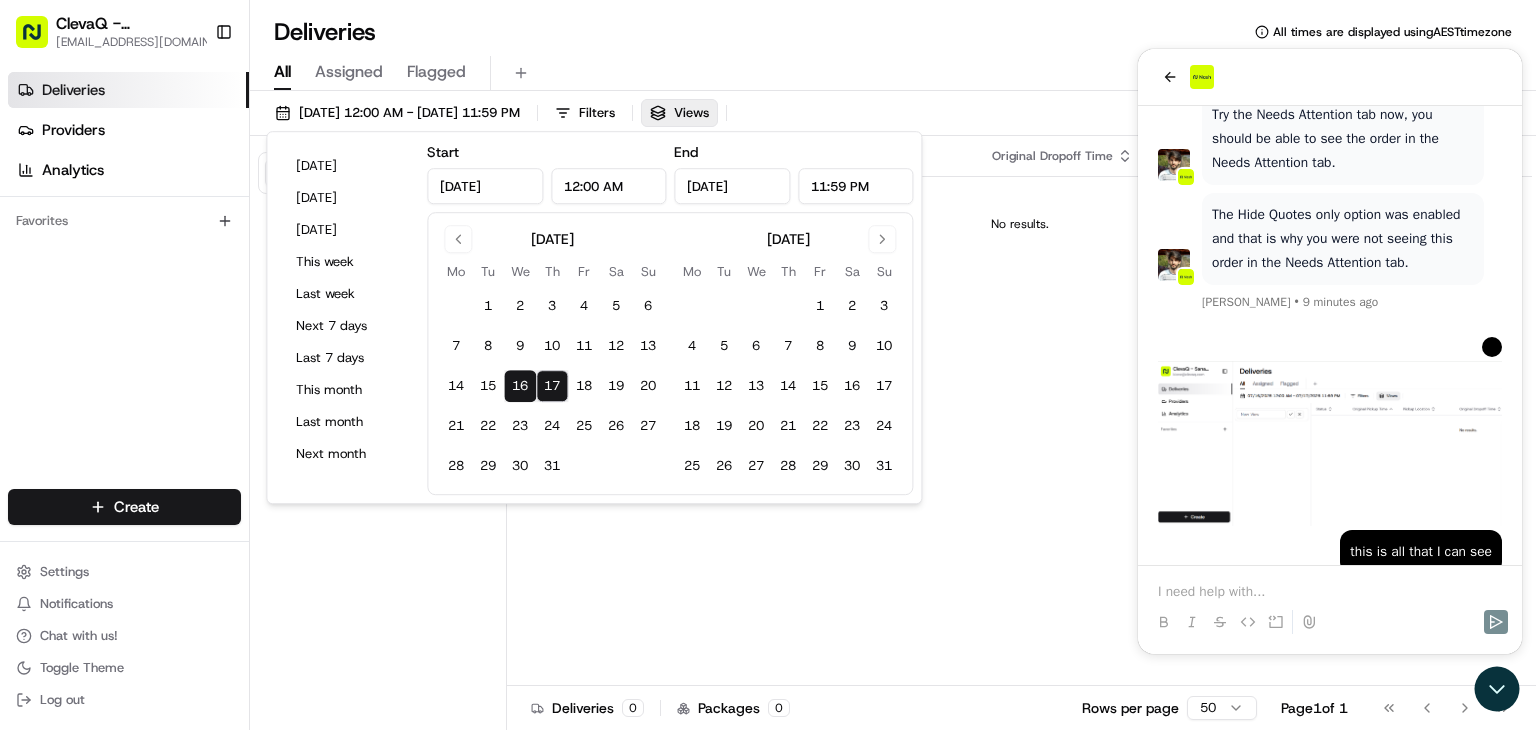 click on "17" at bounding box center [552, 386] 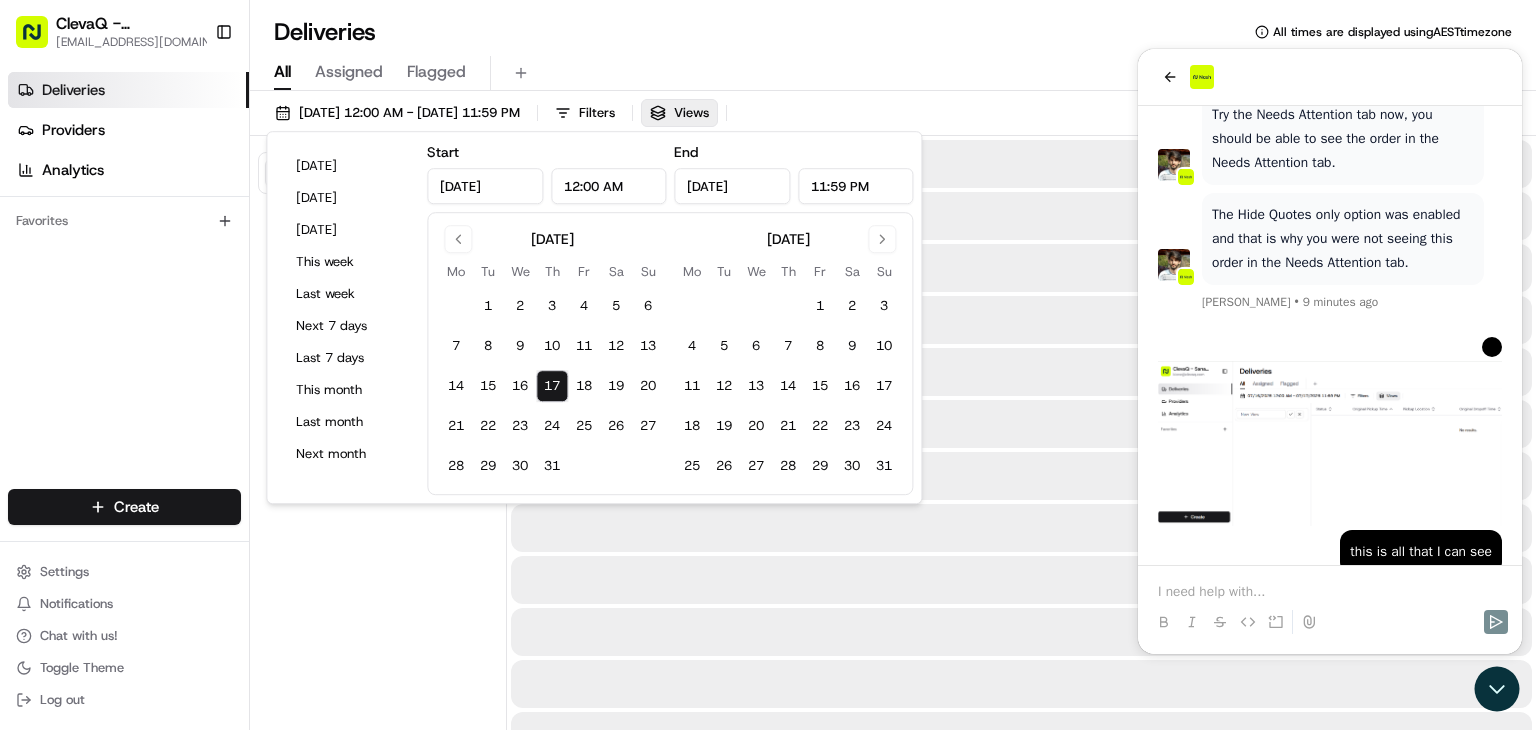 type on "[DATE]" 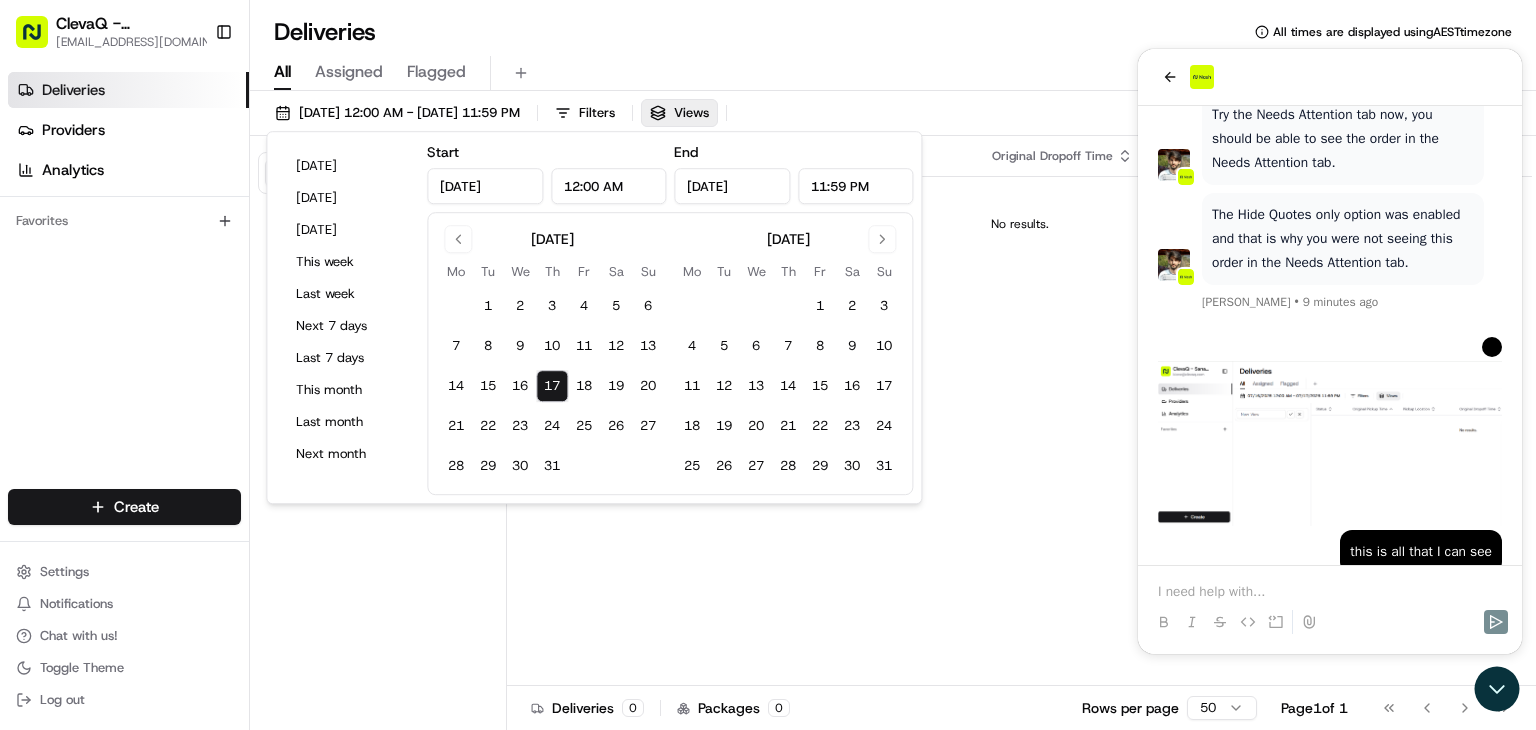 click on "Status Original Pickup Time Pickup Location Original Dropoff Time Dropoff Location Provider Action No results." at bounding box center (1019, 411) 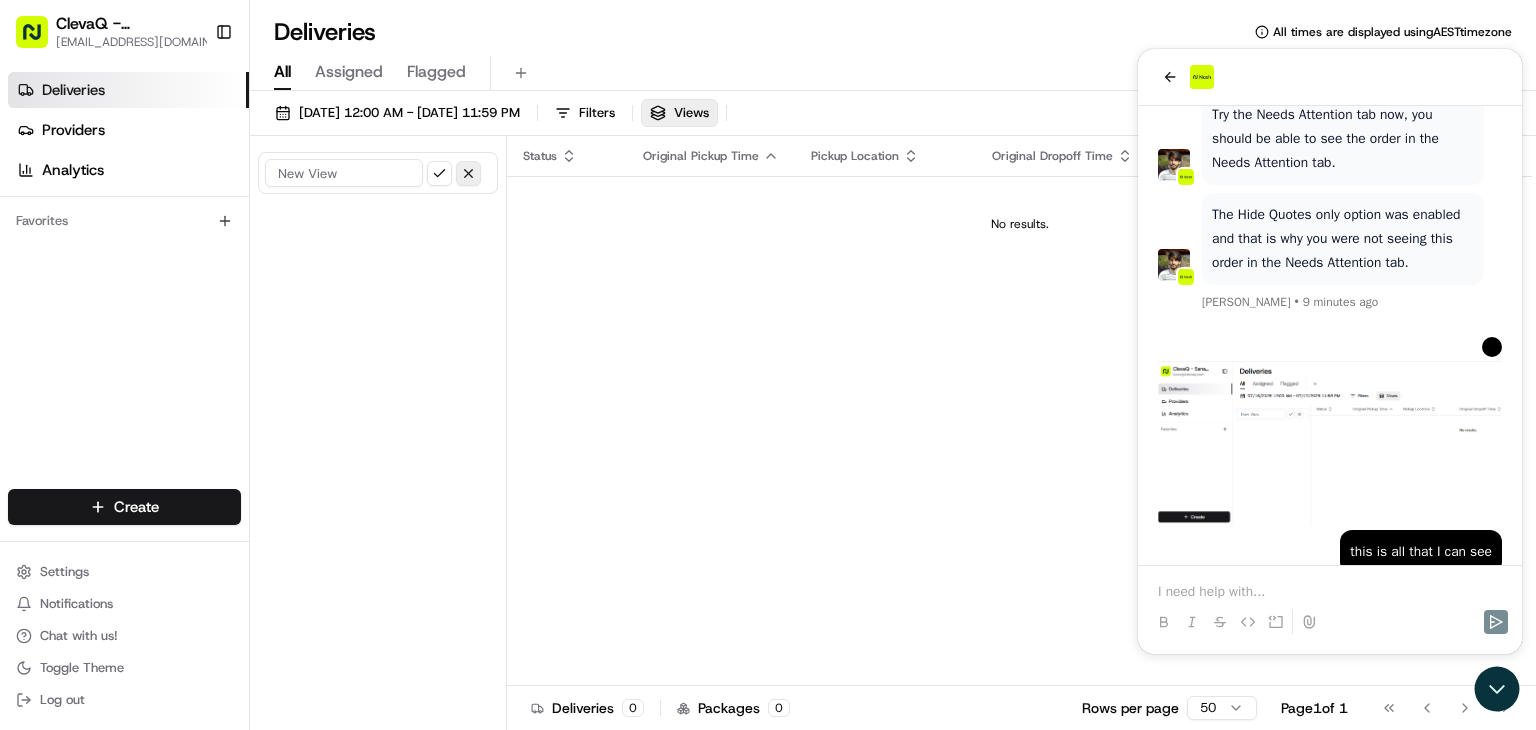 click at bounding box center (468, 173) 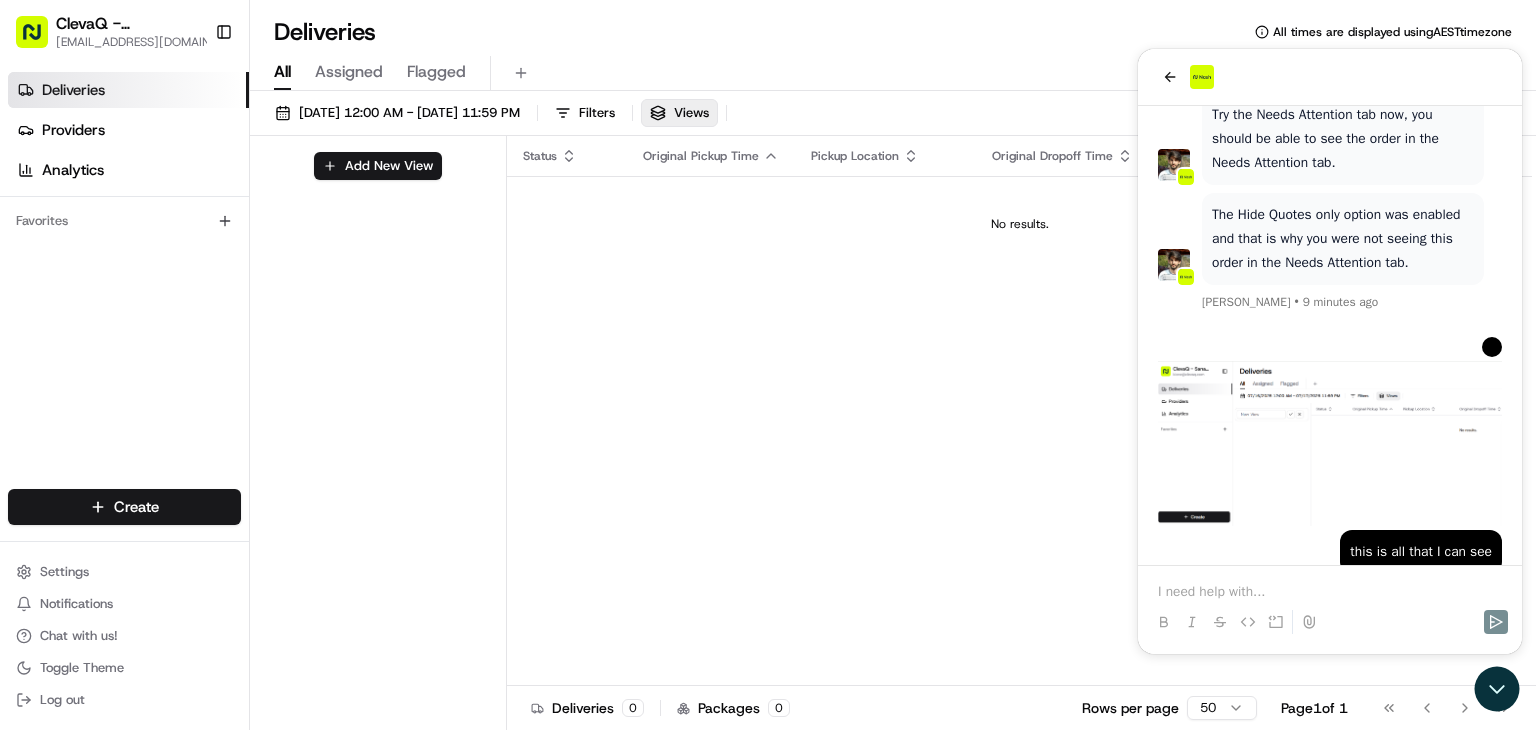 click on "Status Original Pickup Time Pickup Location Original Dropoff Time Dropoff Location Provider Action No results." at bounding box center (1019, 411) 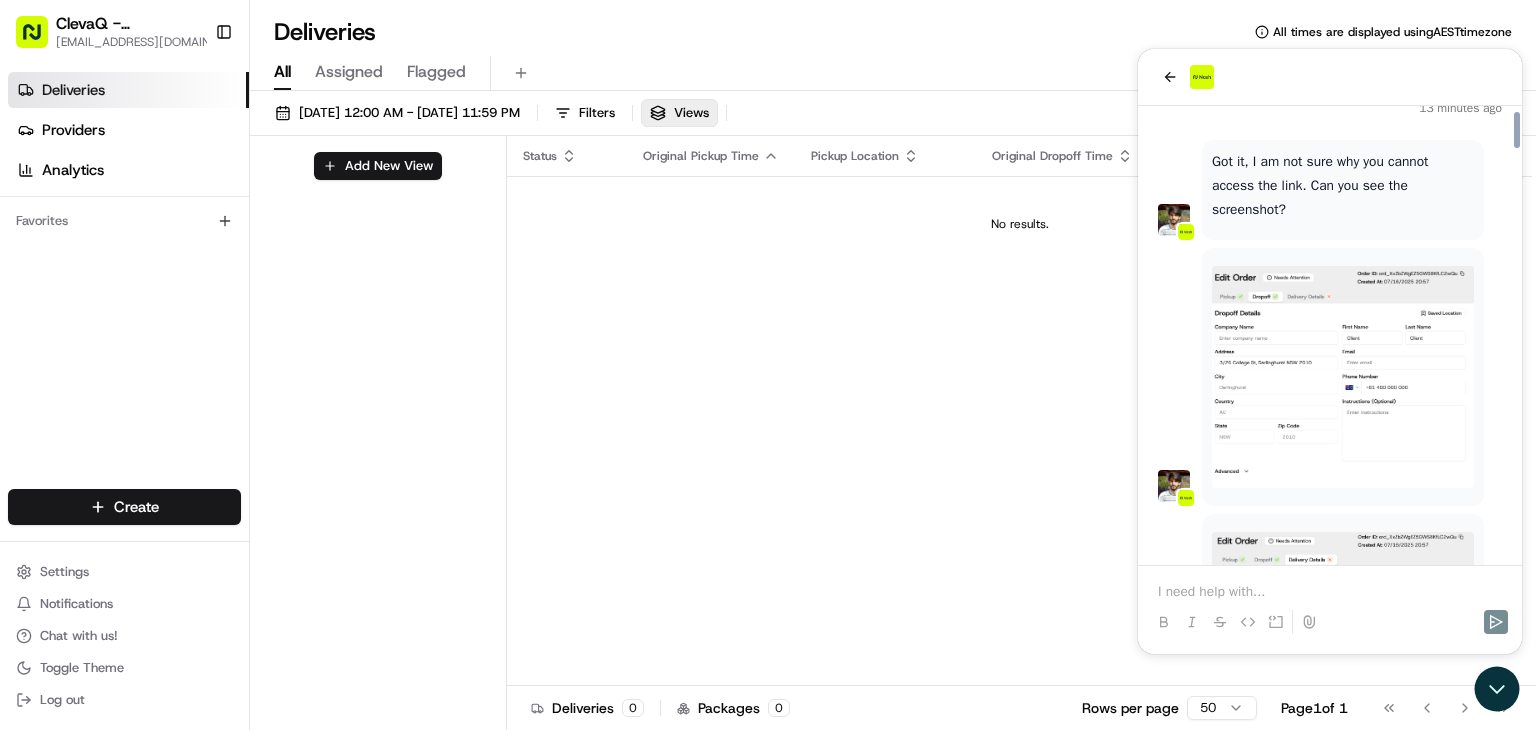 scroll, scrollTop: 4329, scrollLeft: 0, axis: vertical 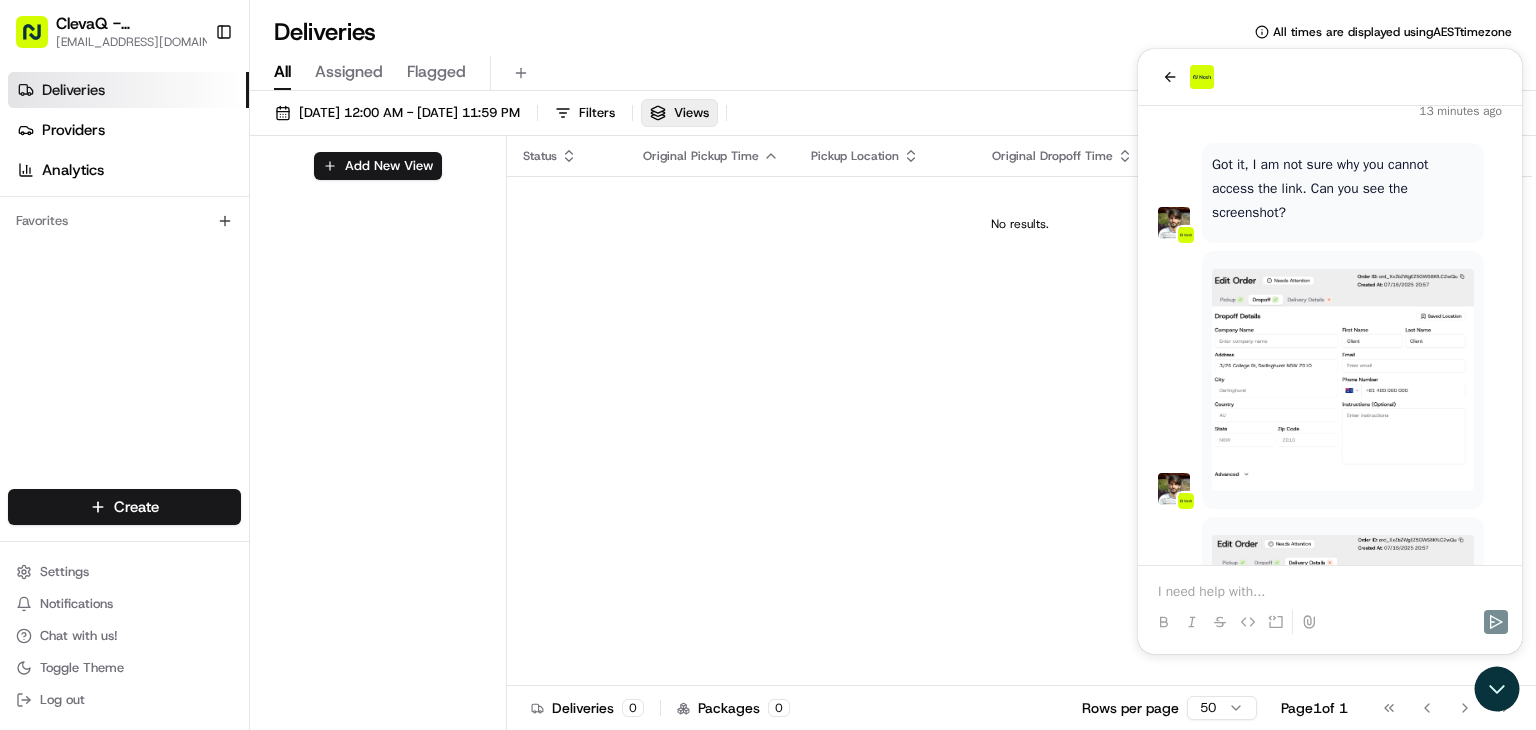 click on "Status Original Pickup Time Pickup Location Original Dropoff Time Dropoff Location Provider Action No results." at bounding box center (1019, 411) 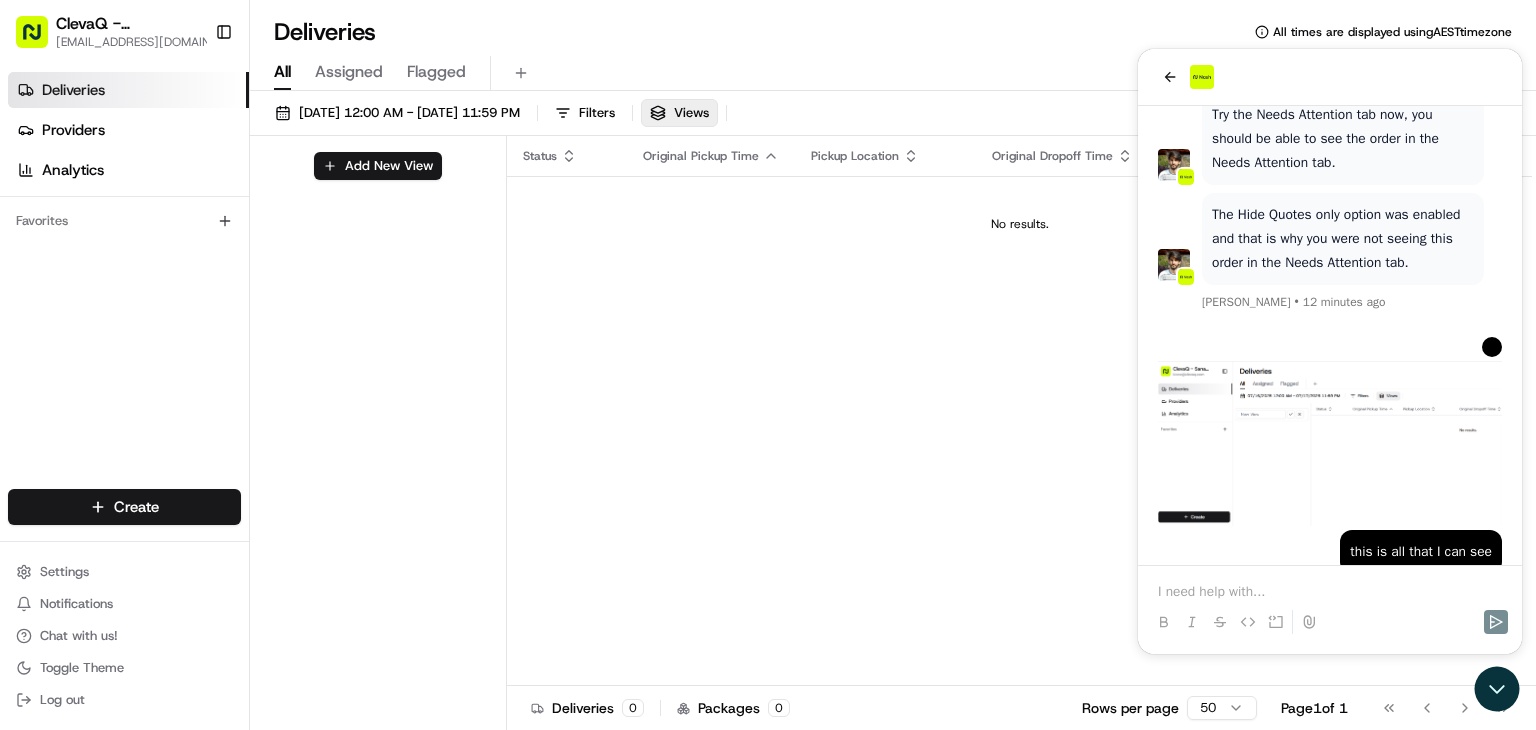 scroll, scrollTop: 5432, scrollLeft: 0, axis: vertical 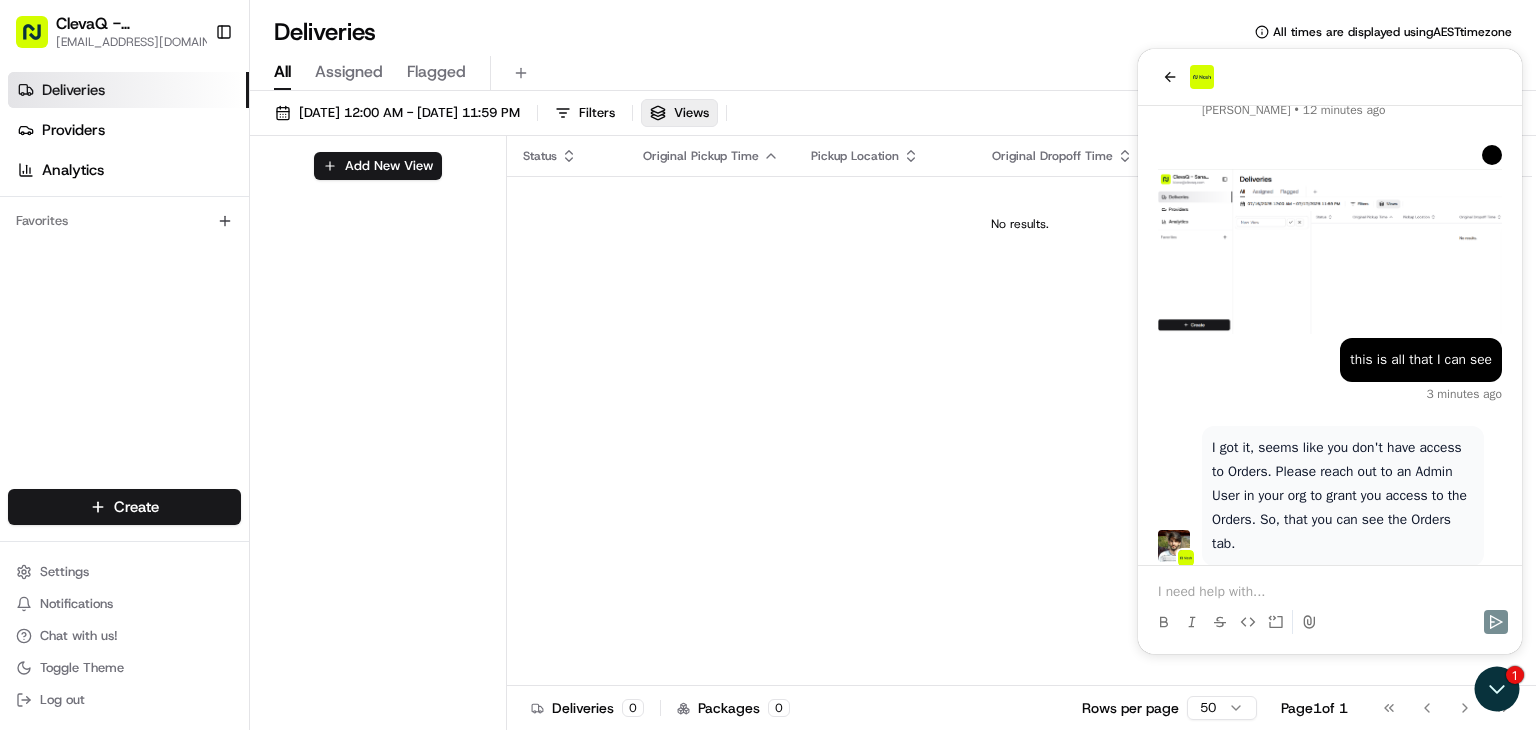click at bounding box center [1330, 592] 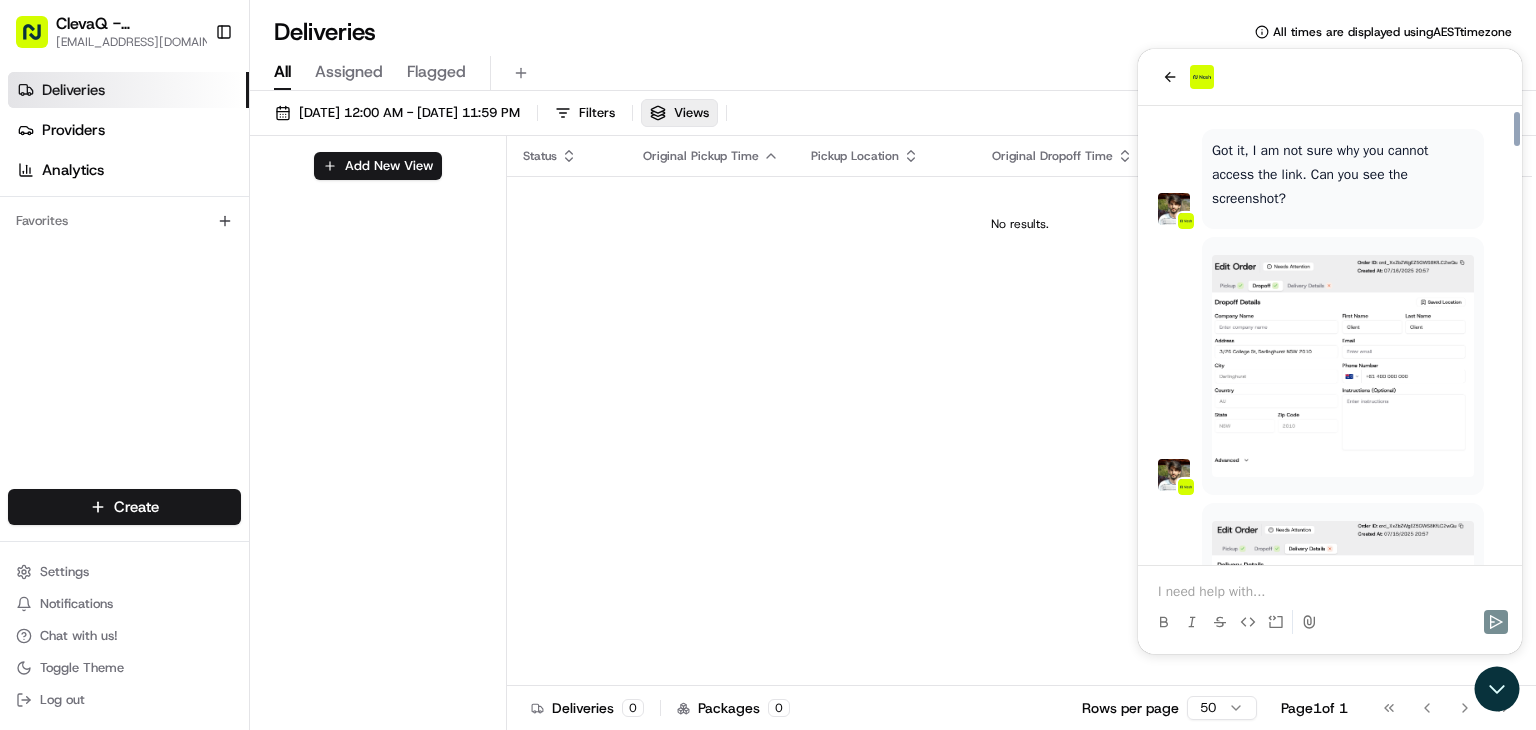scroll, scrollTop: 4378, scrollLeft: 0, axis: vertical 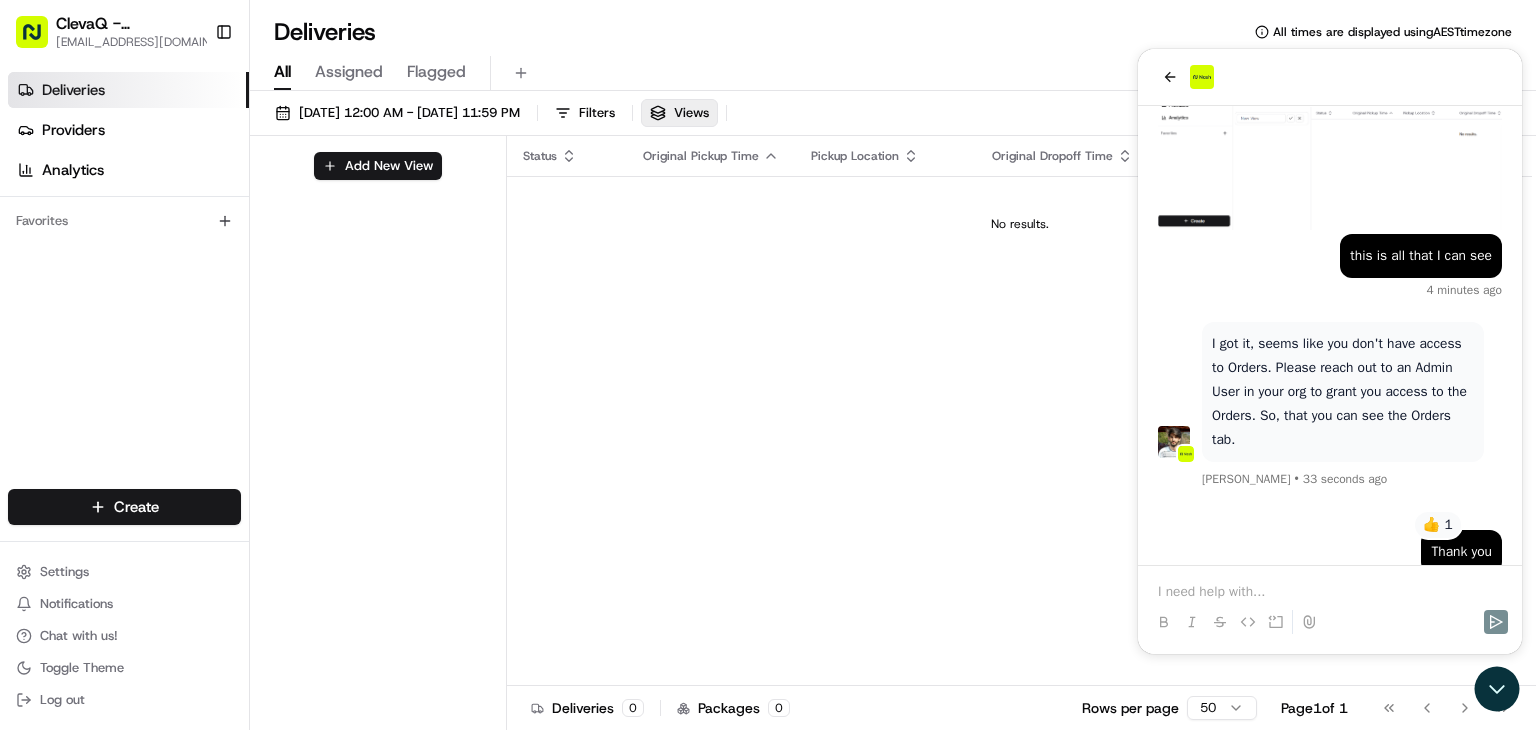 click on "I got it, seems like you don't have access to Orders. Please reach out to an Admin User in your org to grant you access to the Orders. So, that you can see the Orders tab." at bounding box center [1343, 392] 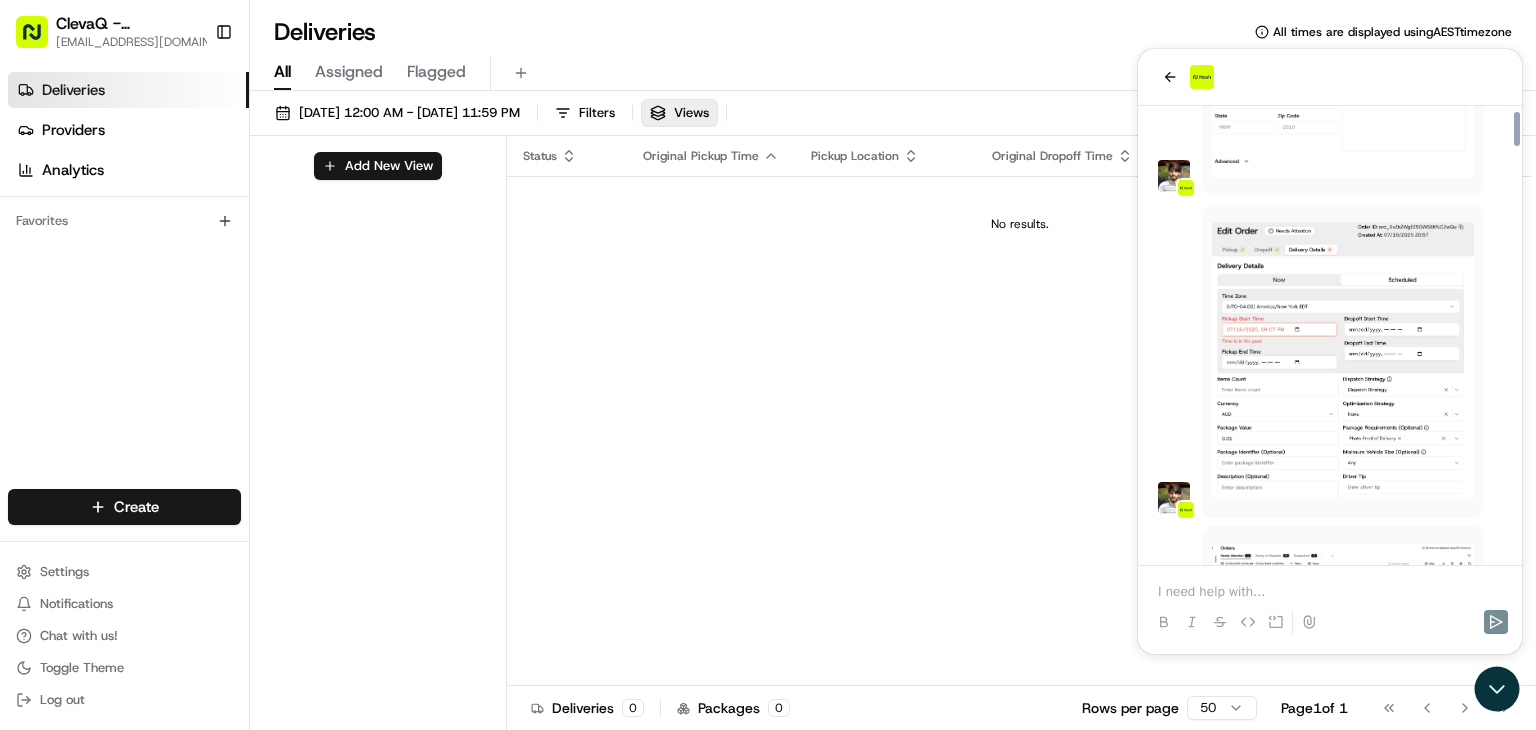 scroll, scrollTop: 4648, scrollLeft: 0, axis: vertical 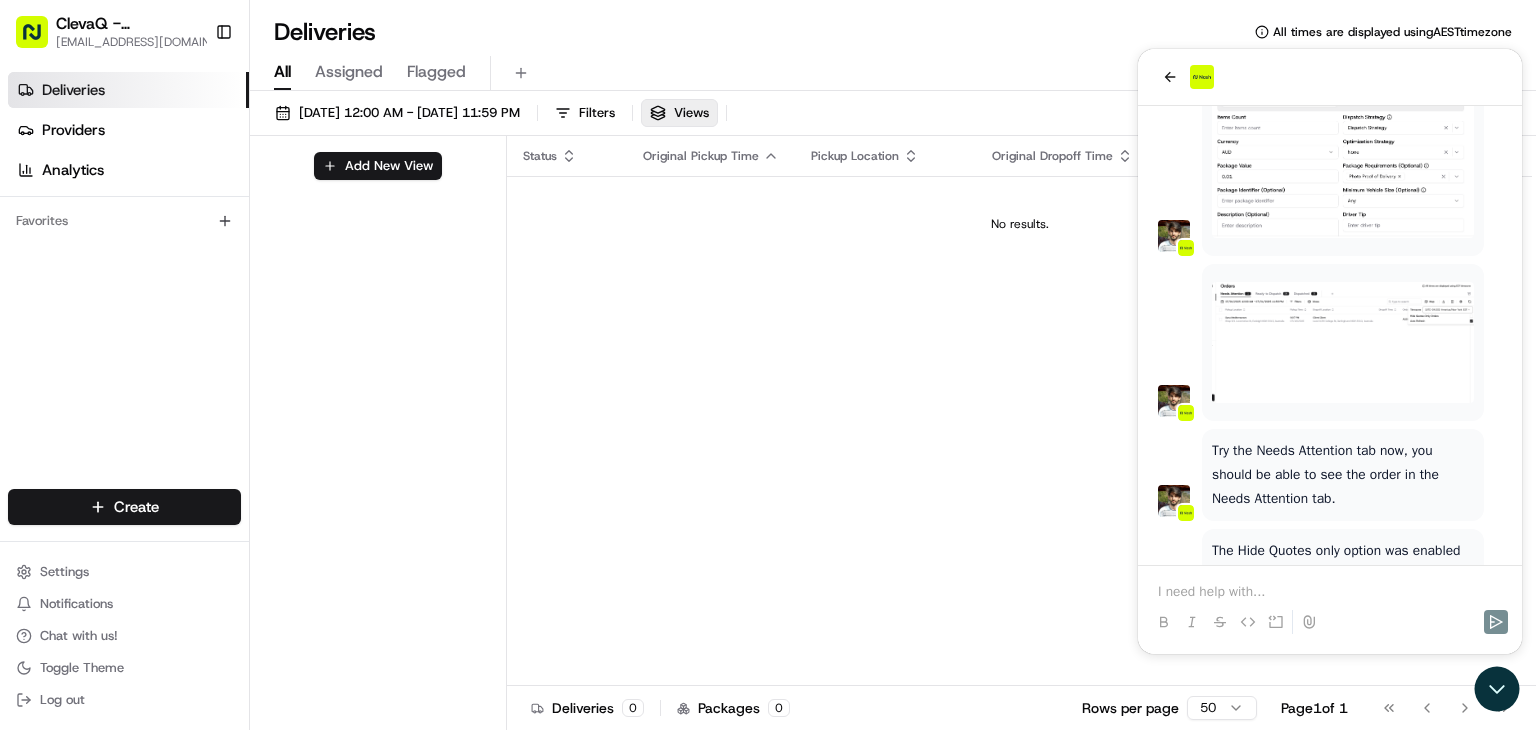 click on "Try the Needs Attention tab now, you should be able to see the order in the Needs Attention tab." at bounding box center [1343, 475] 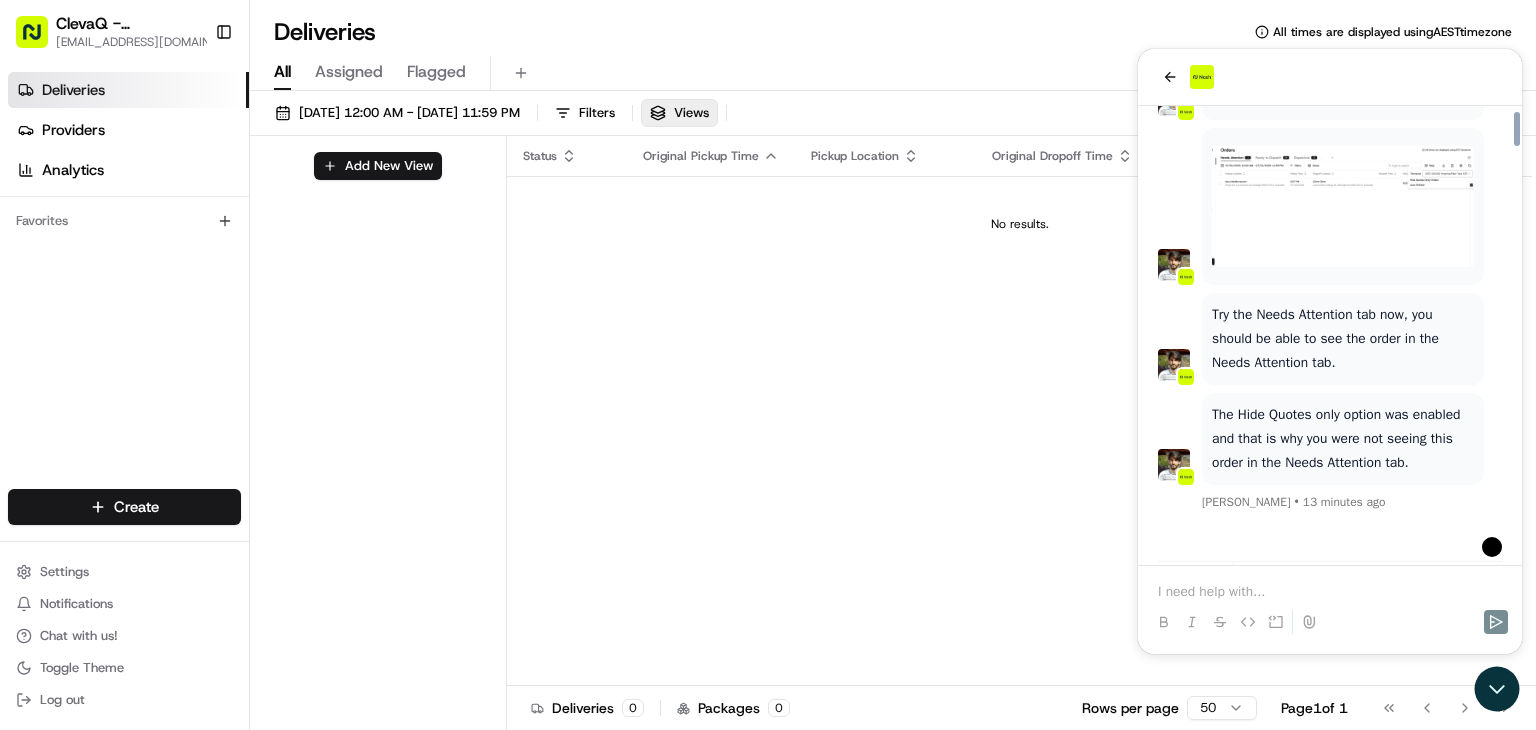 scroll, scrollTop: 5038, scrollLeft: 0, axis: vertical 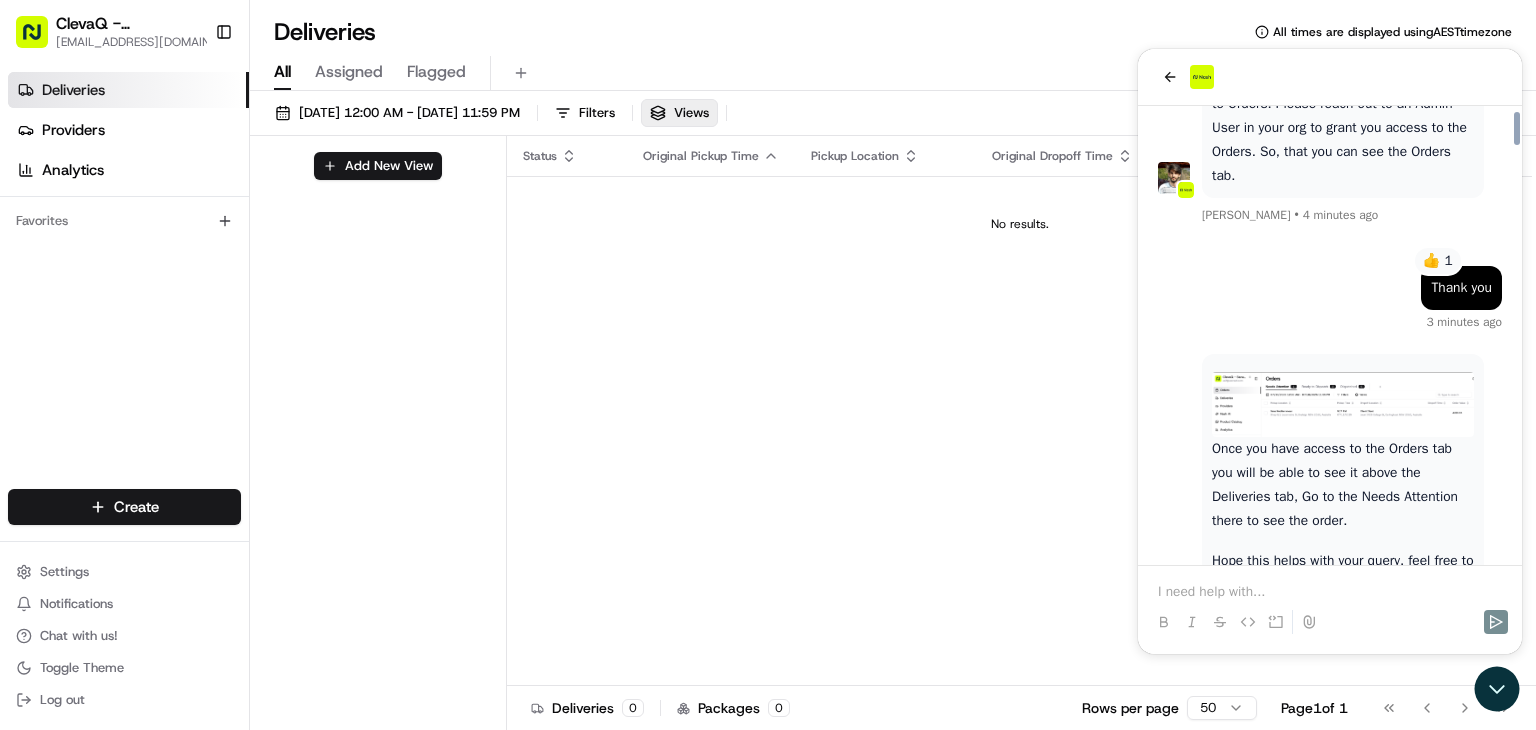 click at bounding box center [1330, 604] 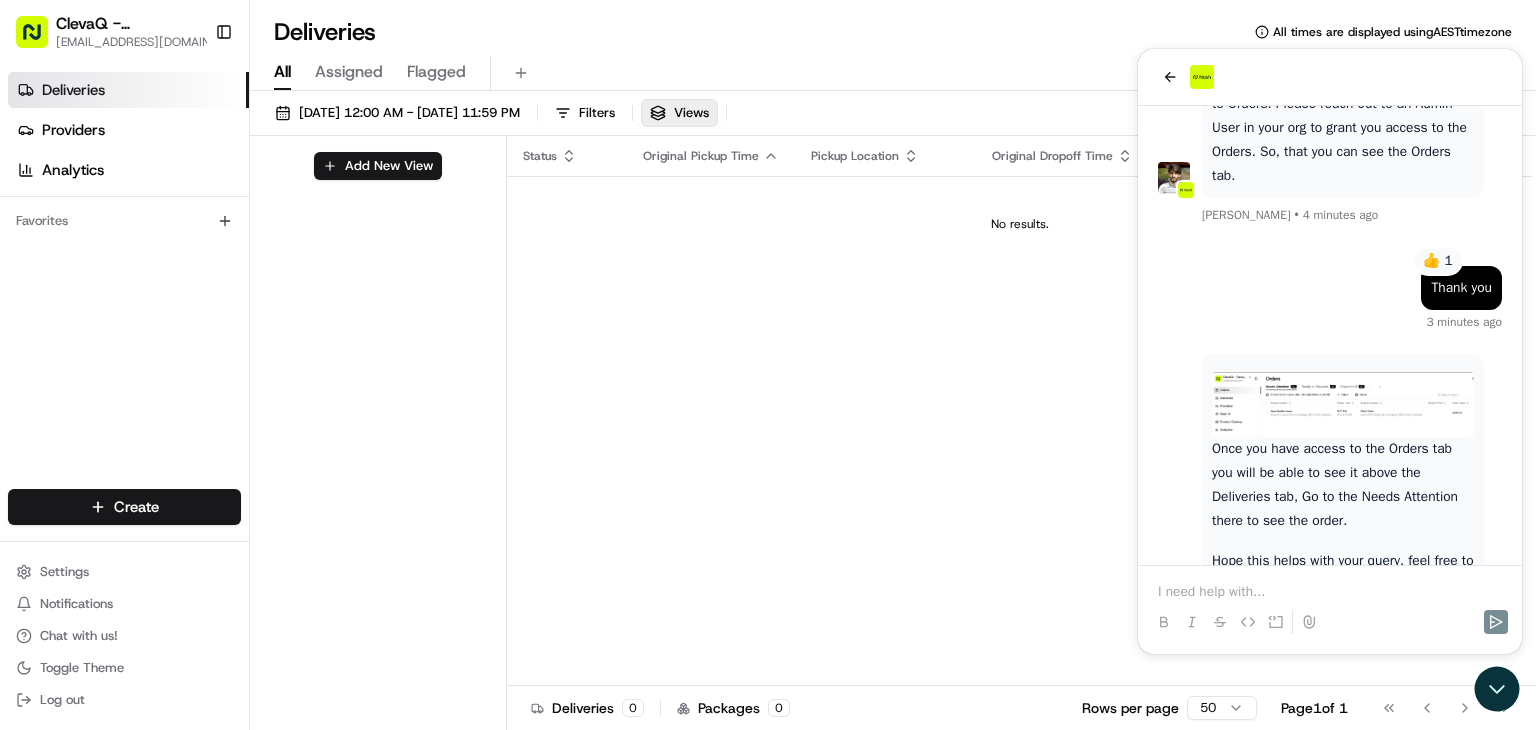 click at bounding box center [1330, 592] 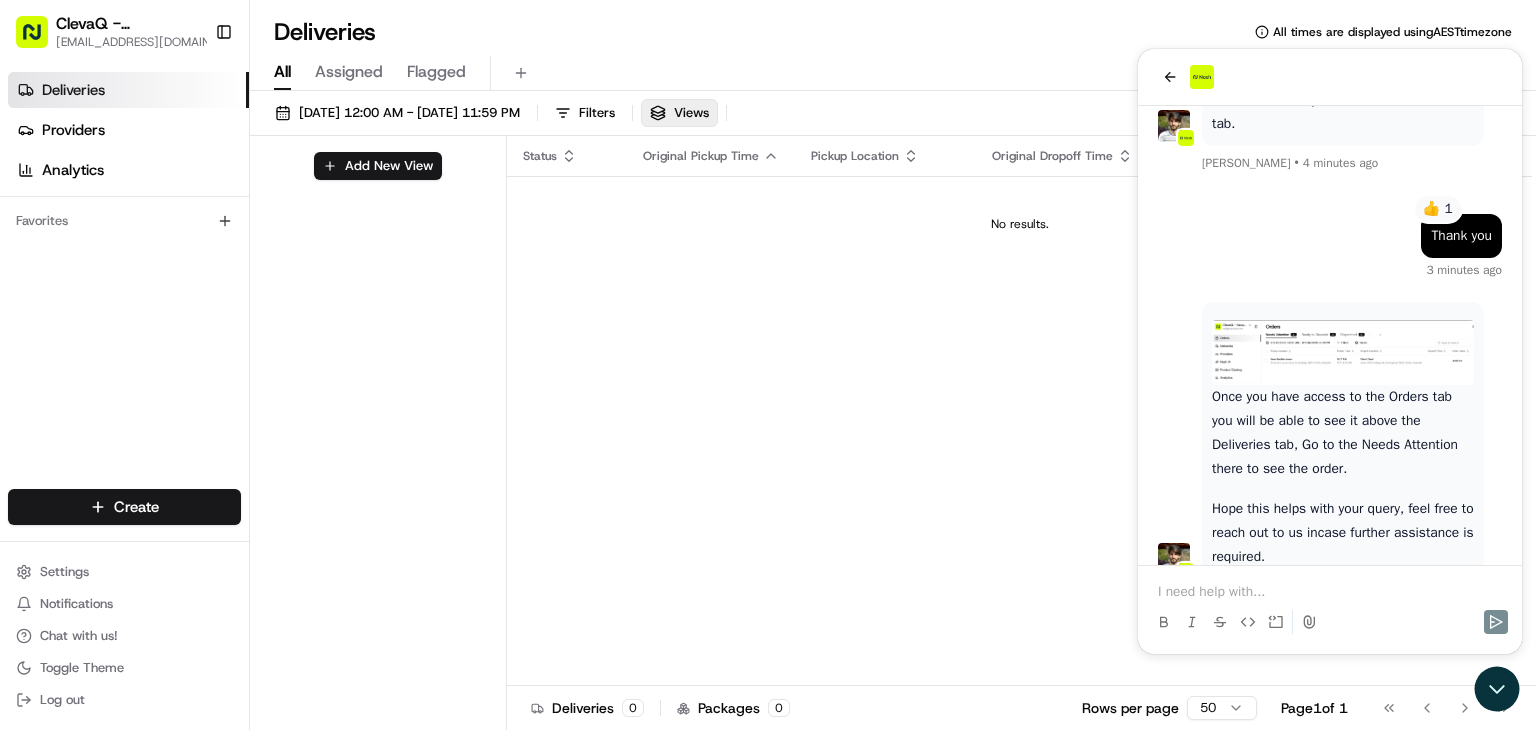 scroll, scrollTop: 5953, scrollLeft: 0, axis: vertical 